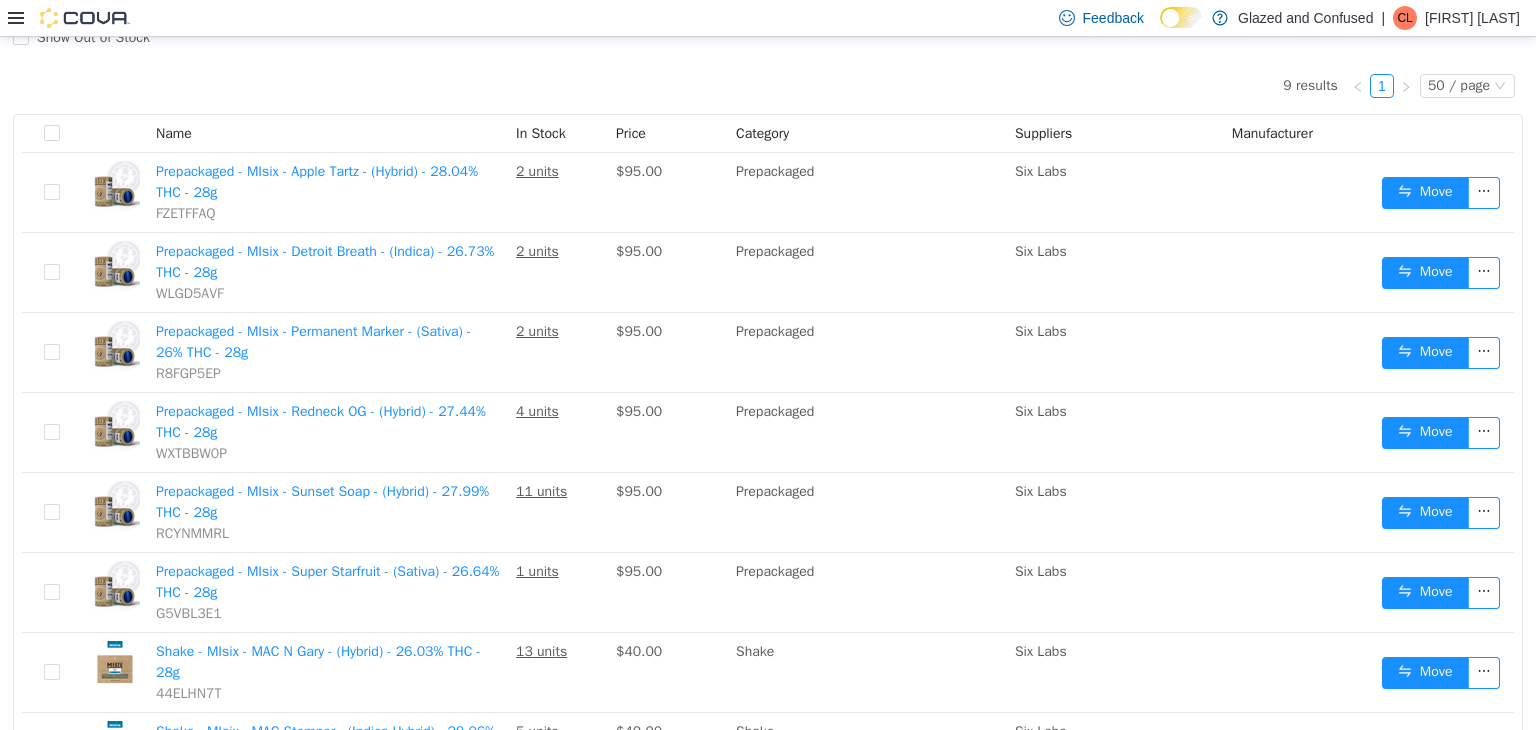 scroll, scrollTop: 0, scrollLeft: 0, axis: both 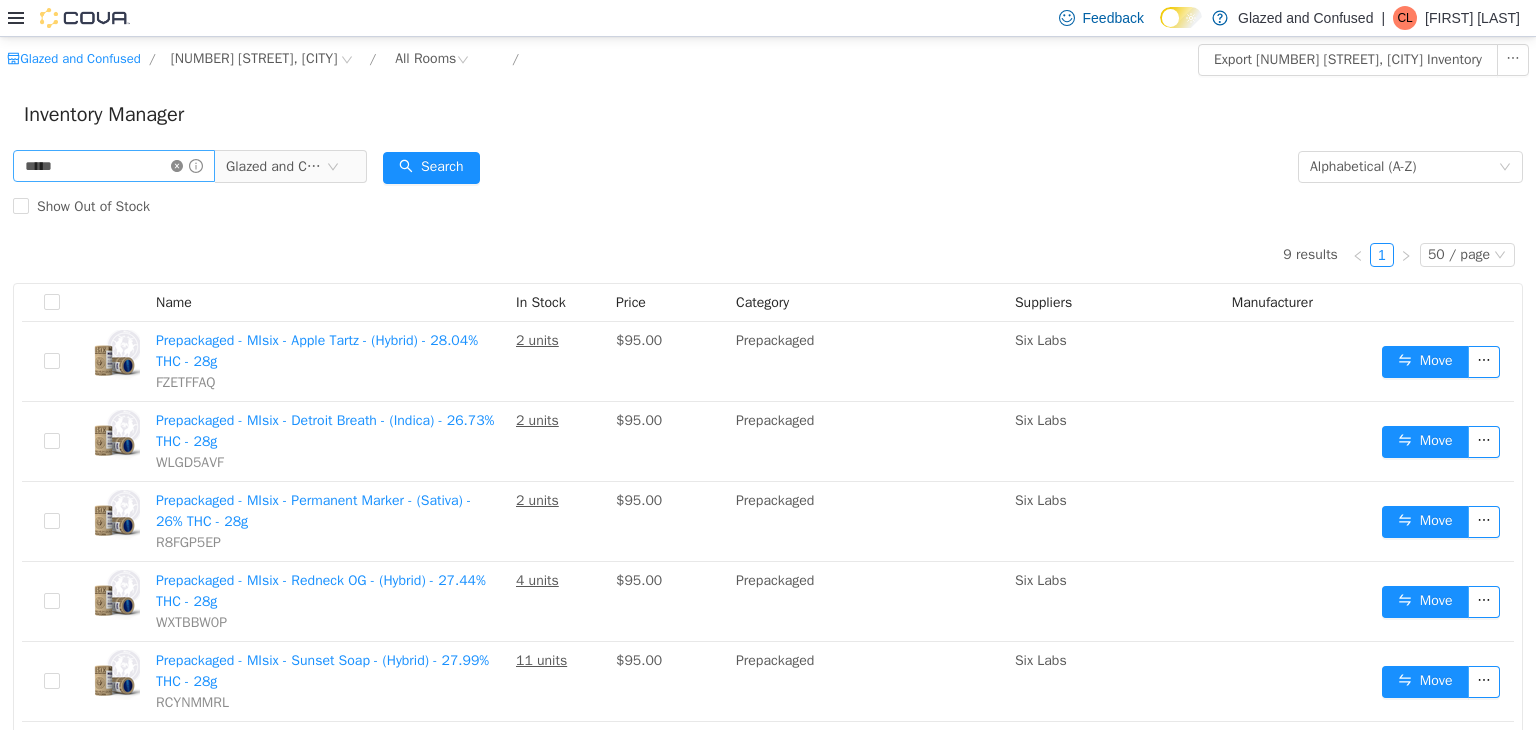 click 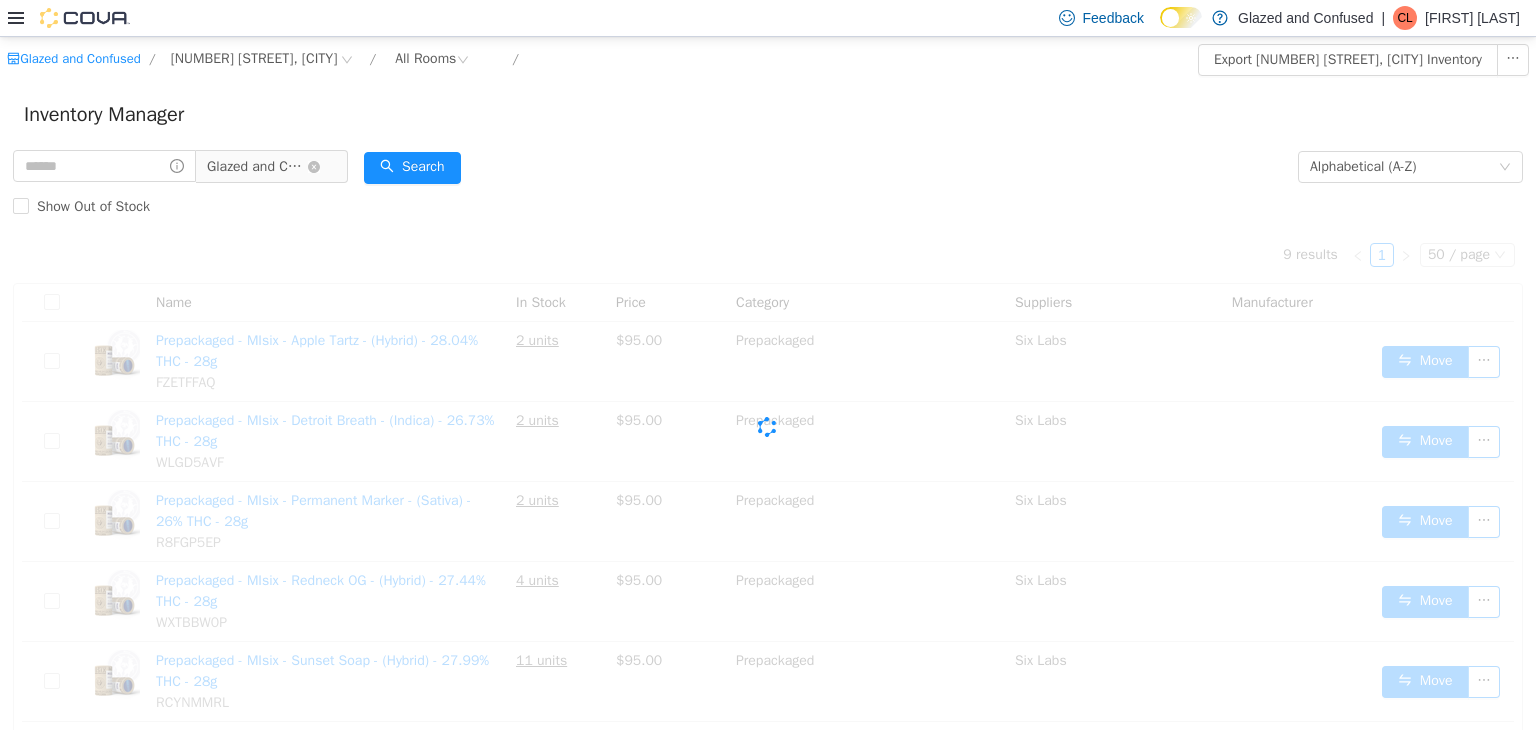 drag, startPoint x: 285, startPoint y: 144, endPoint x: 276, endPoint y: 160, distance: 18.35756 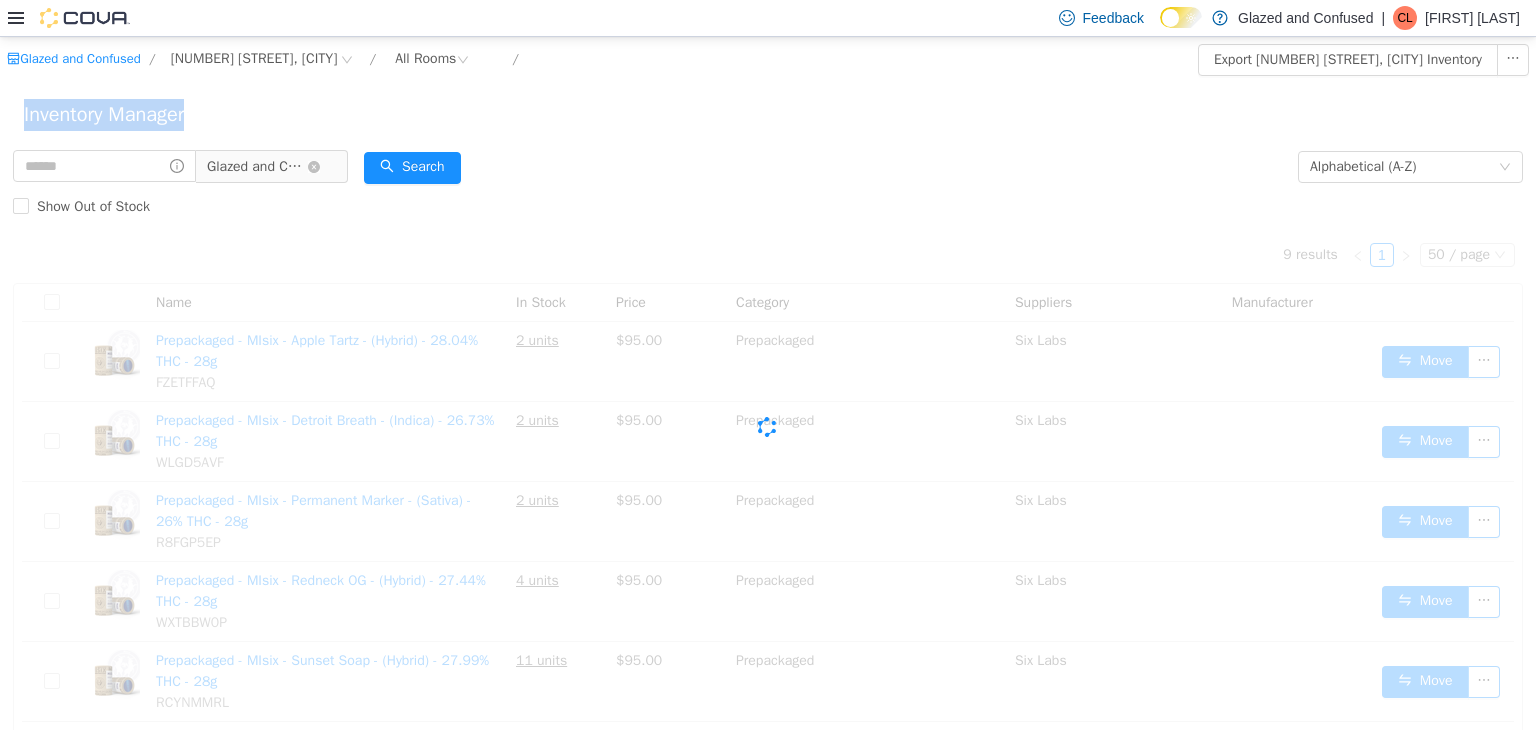 click on "Glazed and Confused" at bounding box center (257, 166) 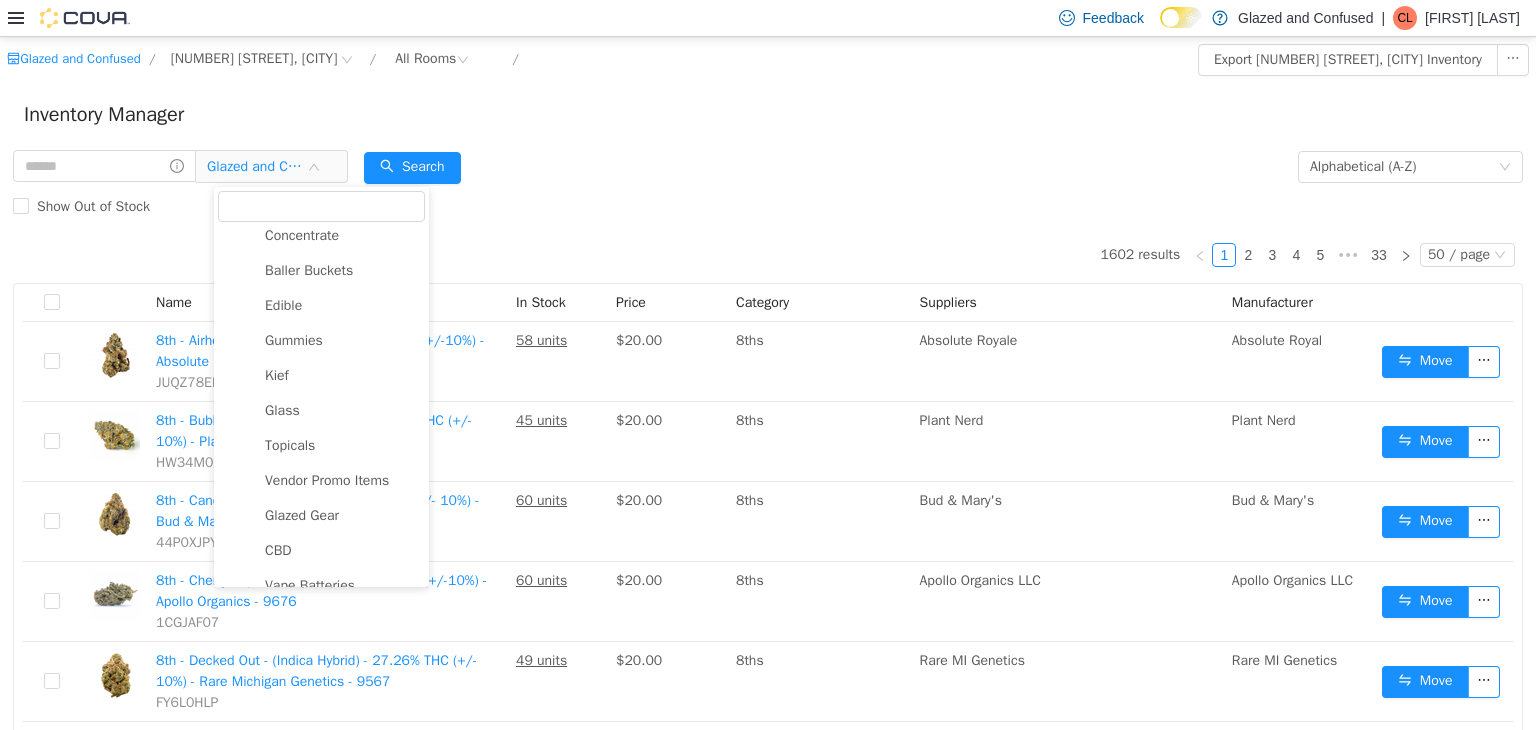 scroll, scrollTop: 248, scrollLeft: 0, axis: vertical 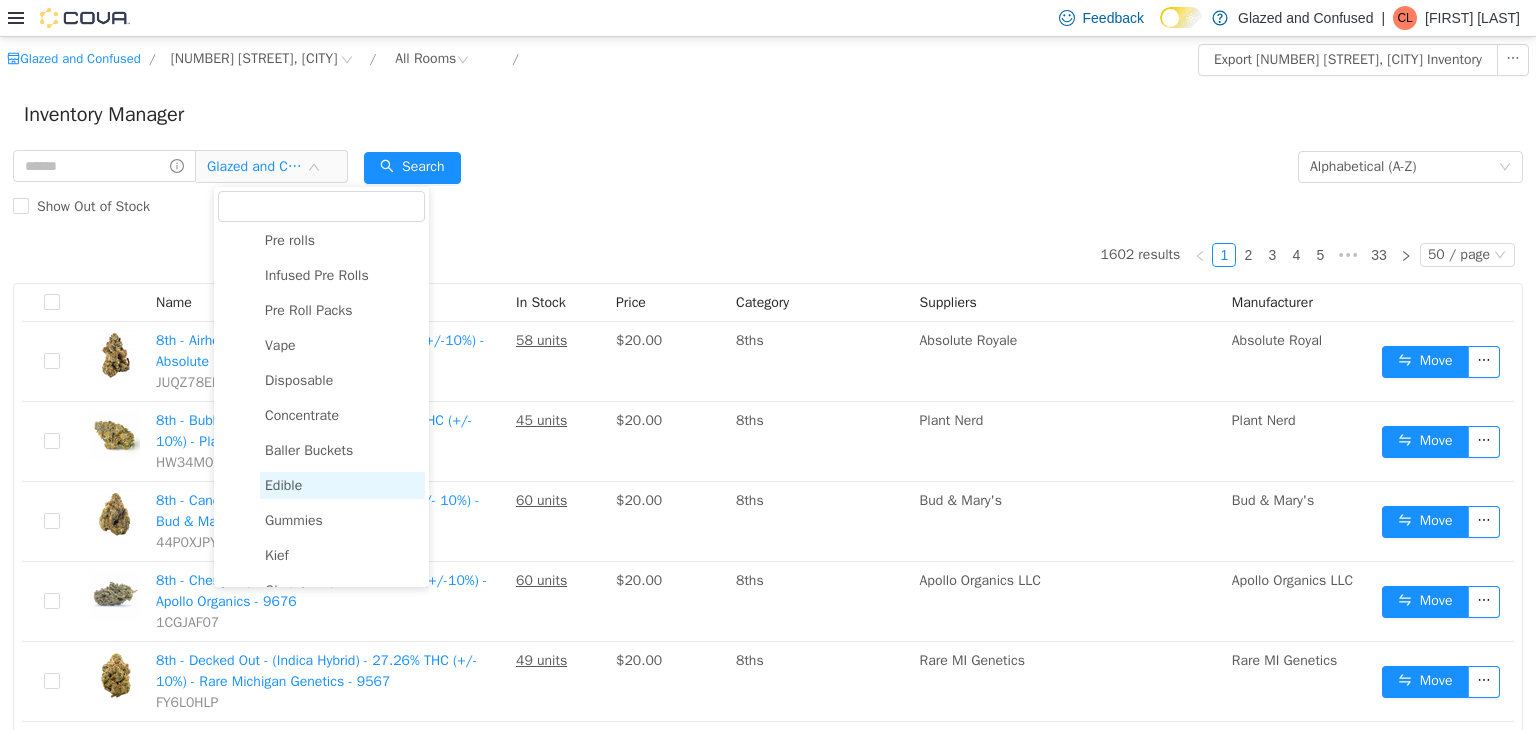 drag, startPoint x: 296, startPoint y: 515, endPoint x: 288, endPoint y: 499, distance: 17.888544 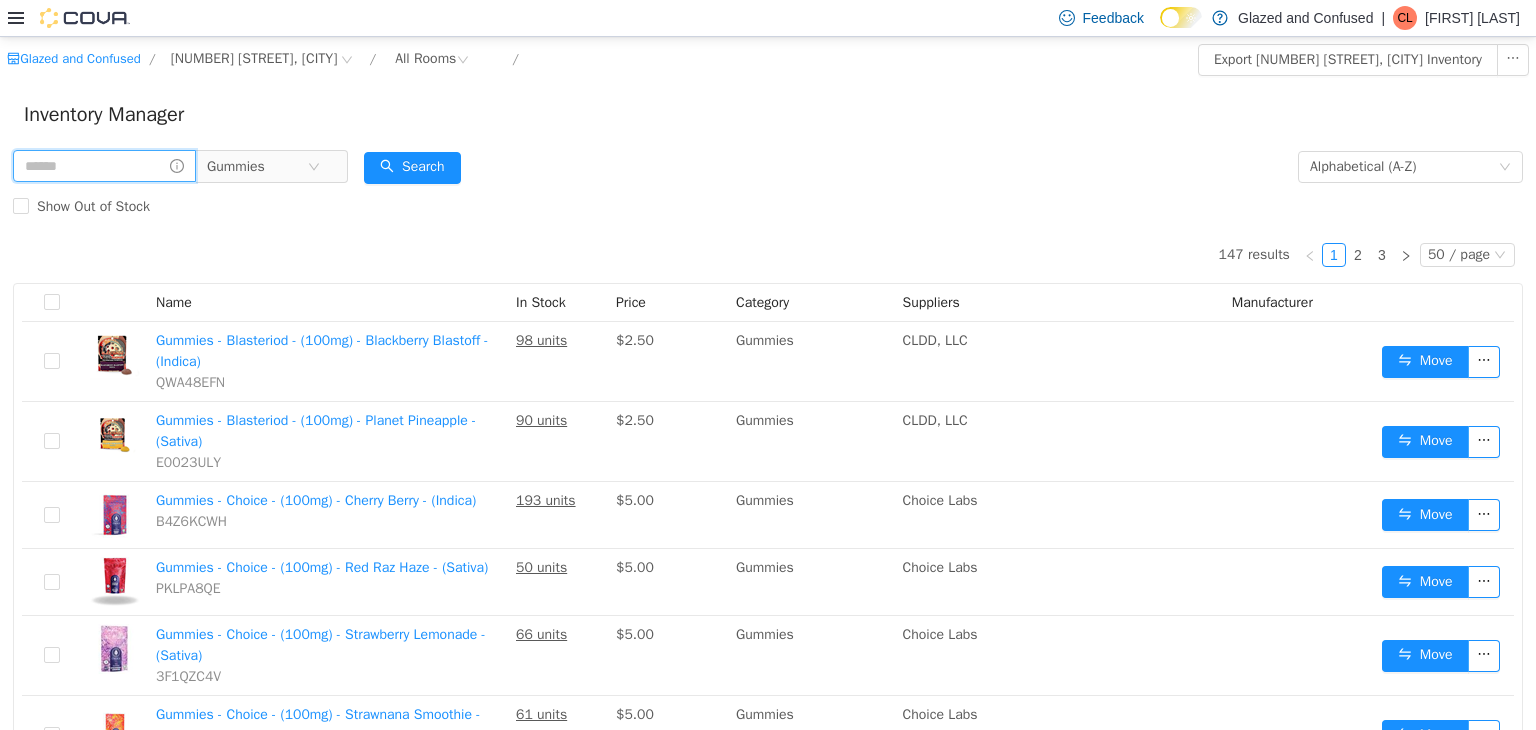 click at bounding box center [104, 165] 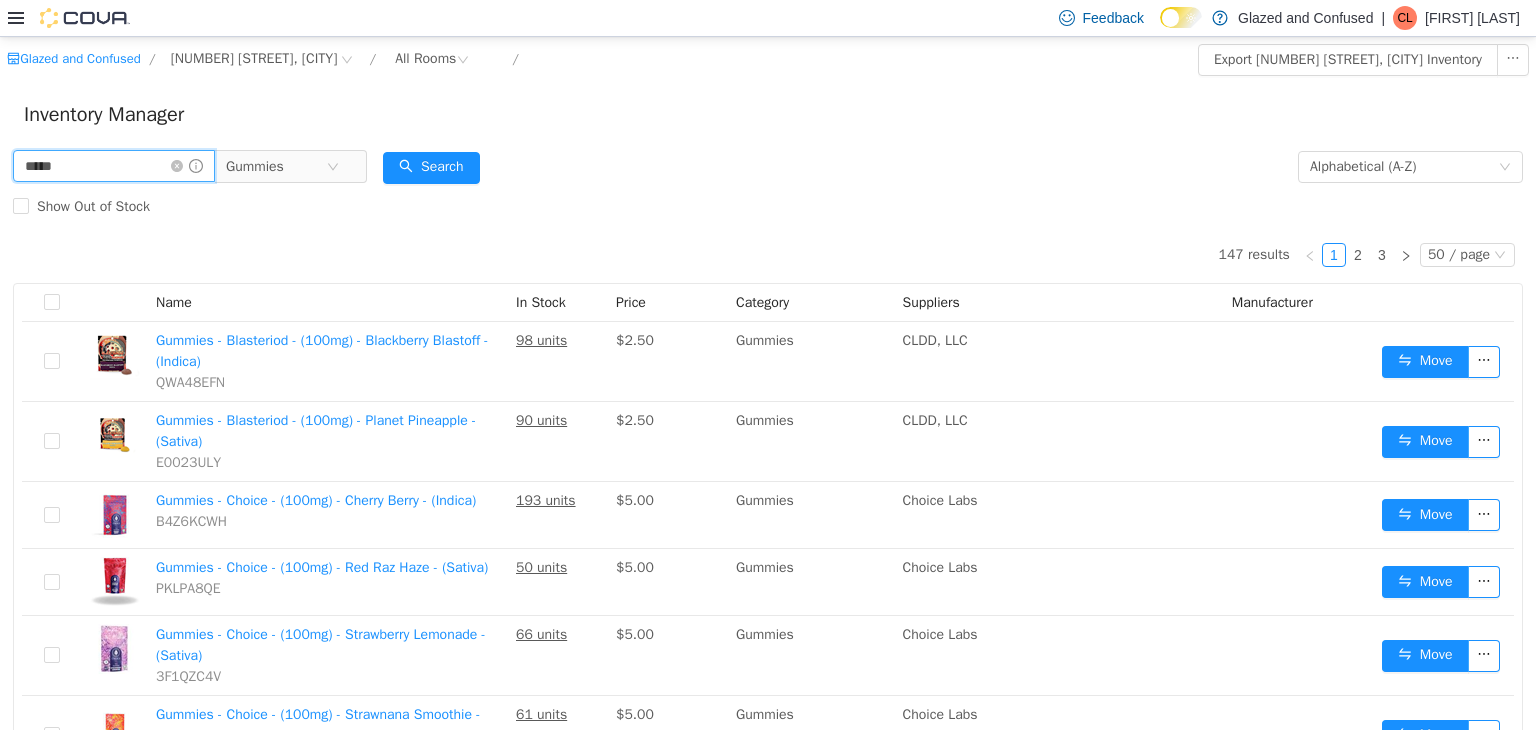 type on "*****" 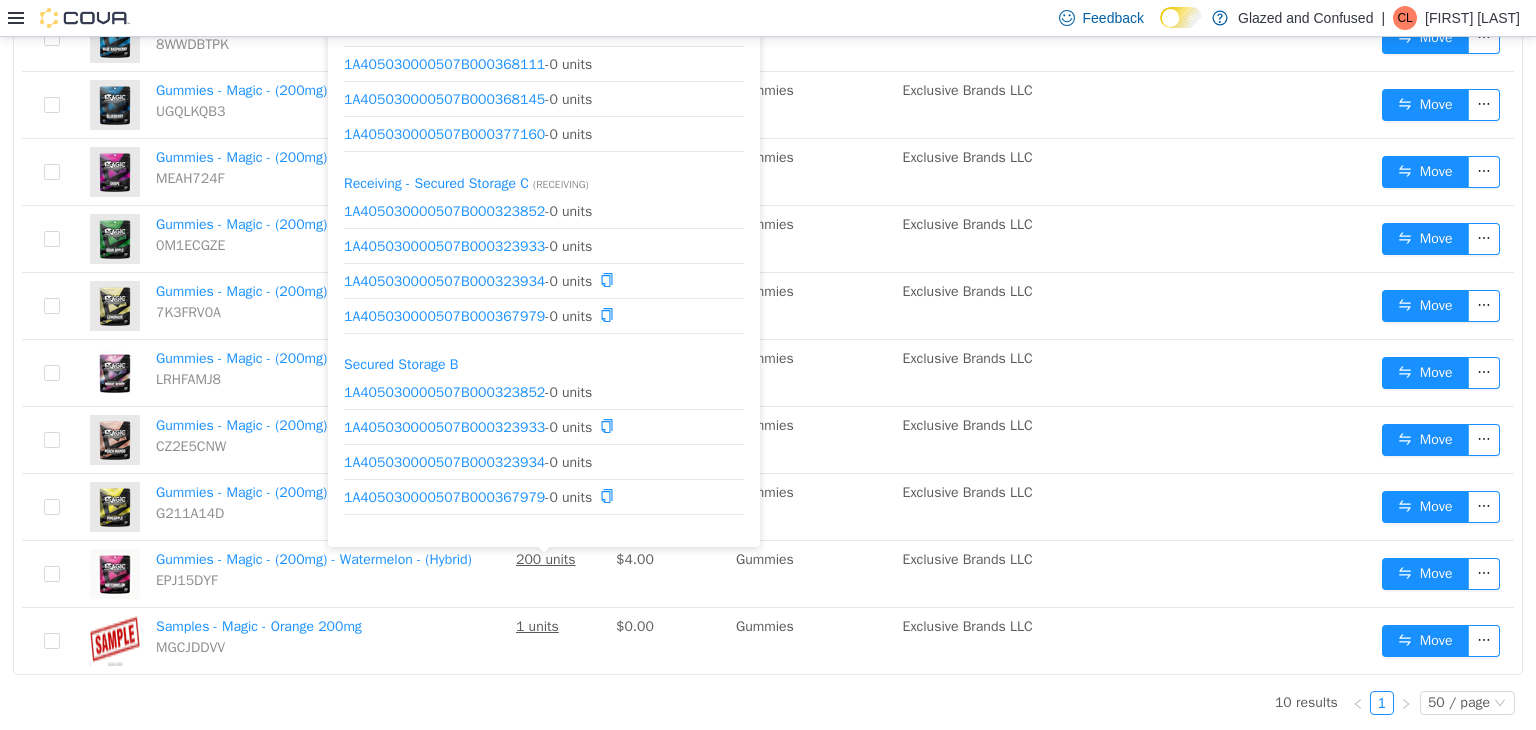 scroll, scrollTop: 30, scrollLeft: 0, axis: vertical 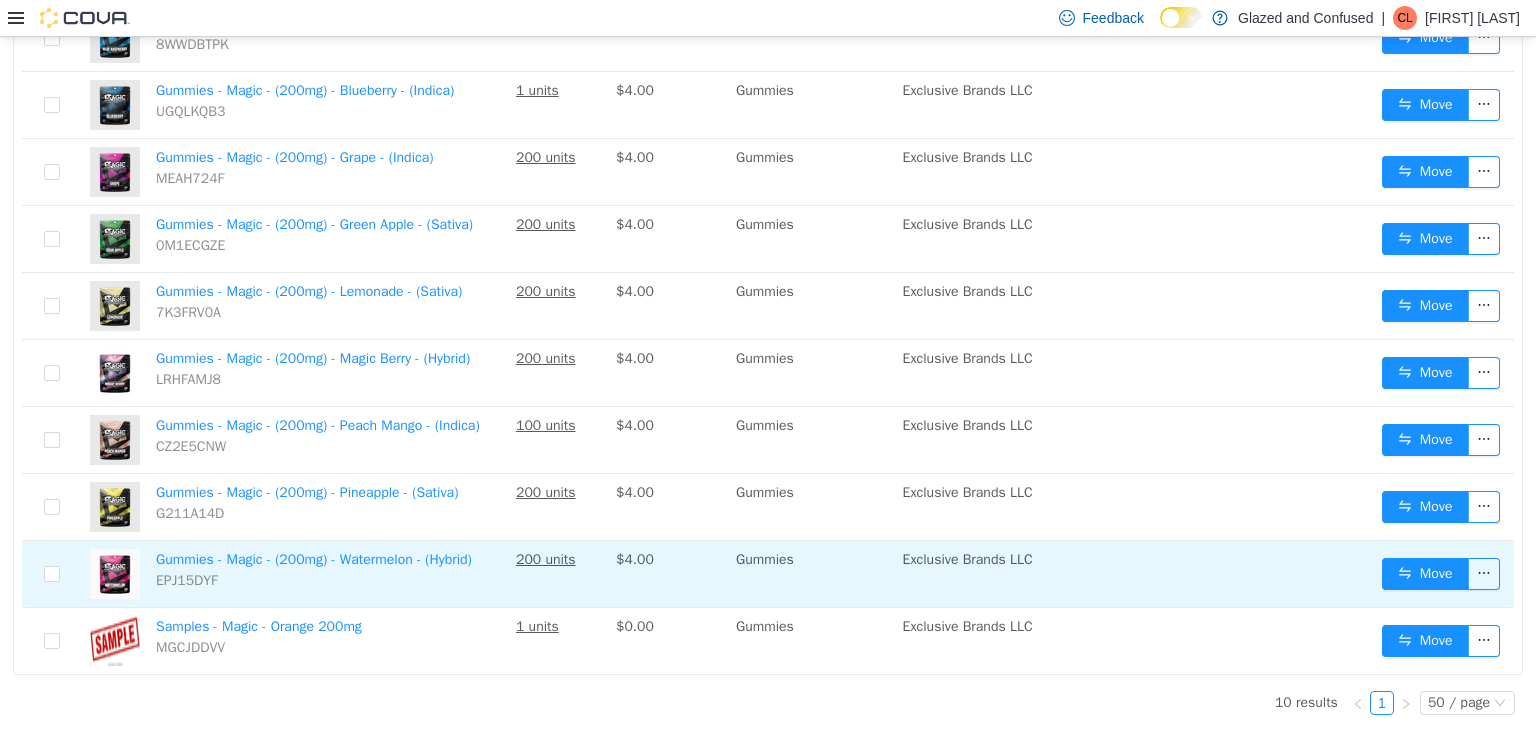 click on "Move" at bounding box center [1444, 573] 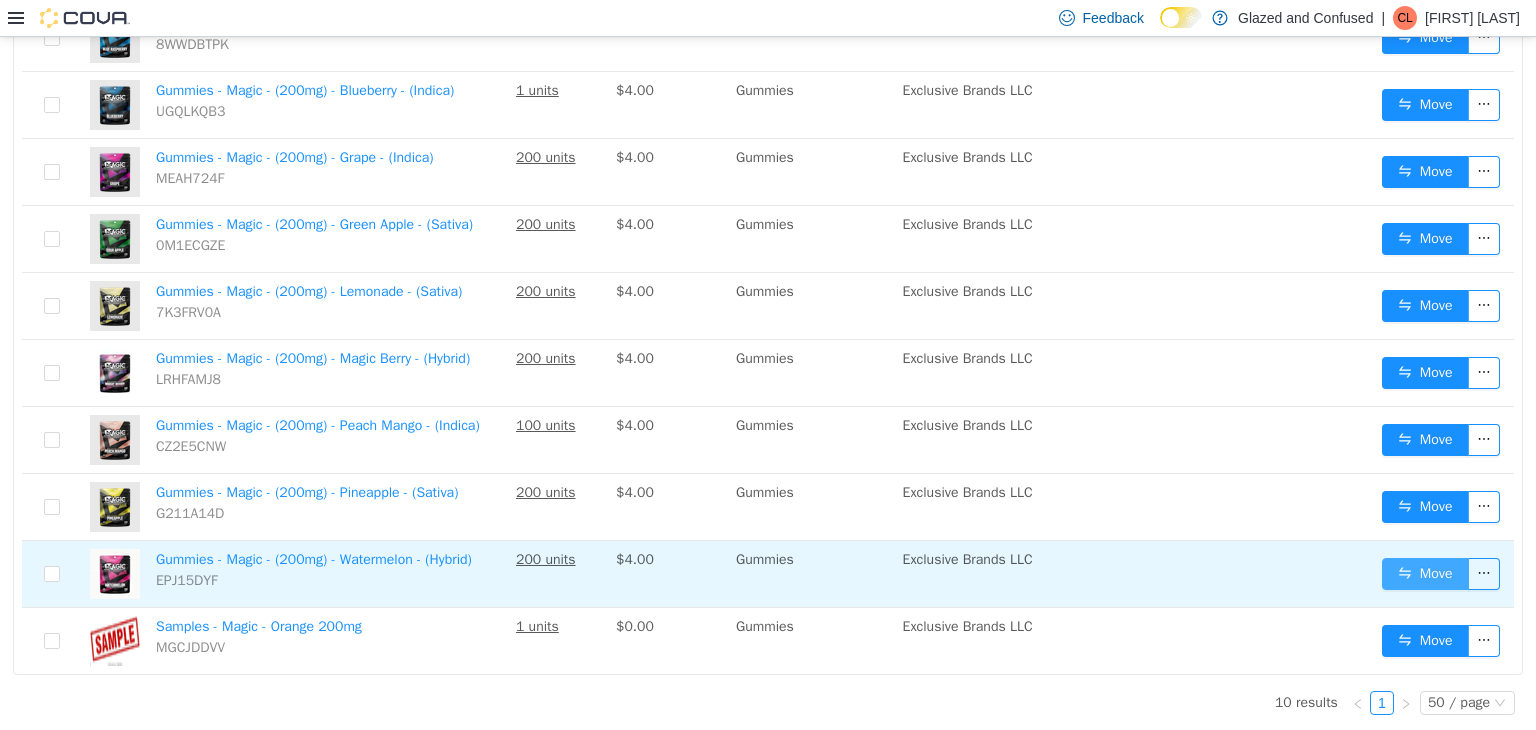 click on "Move" at bounding box center [1425, 573] 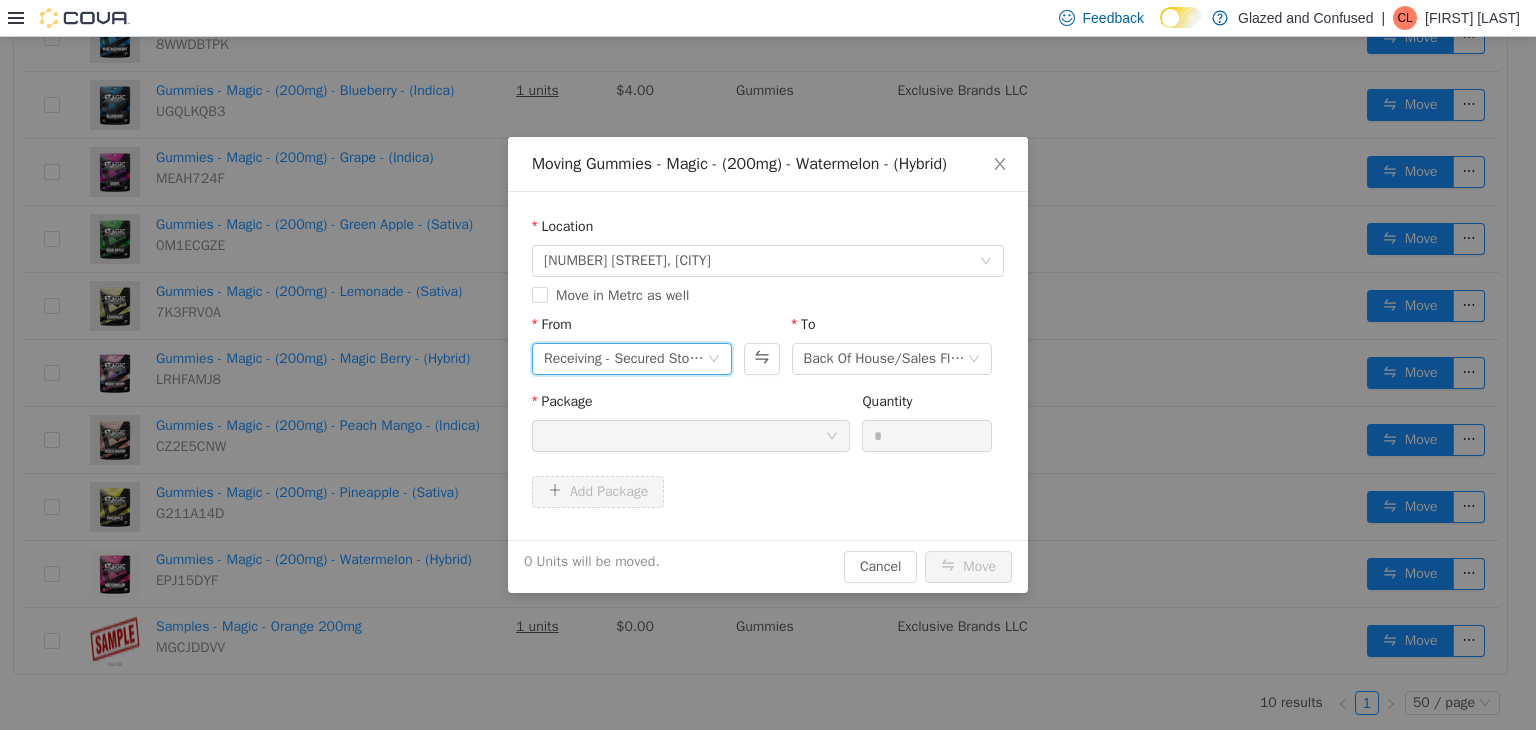 click on "Receiving - Secured Storage C" at bounding box center (625, 358) 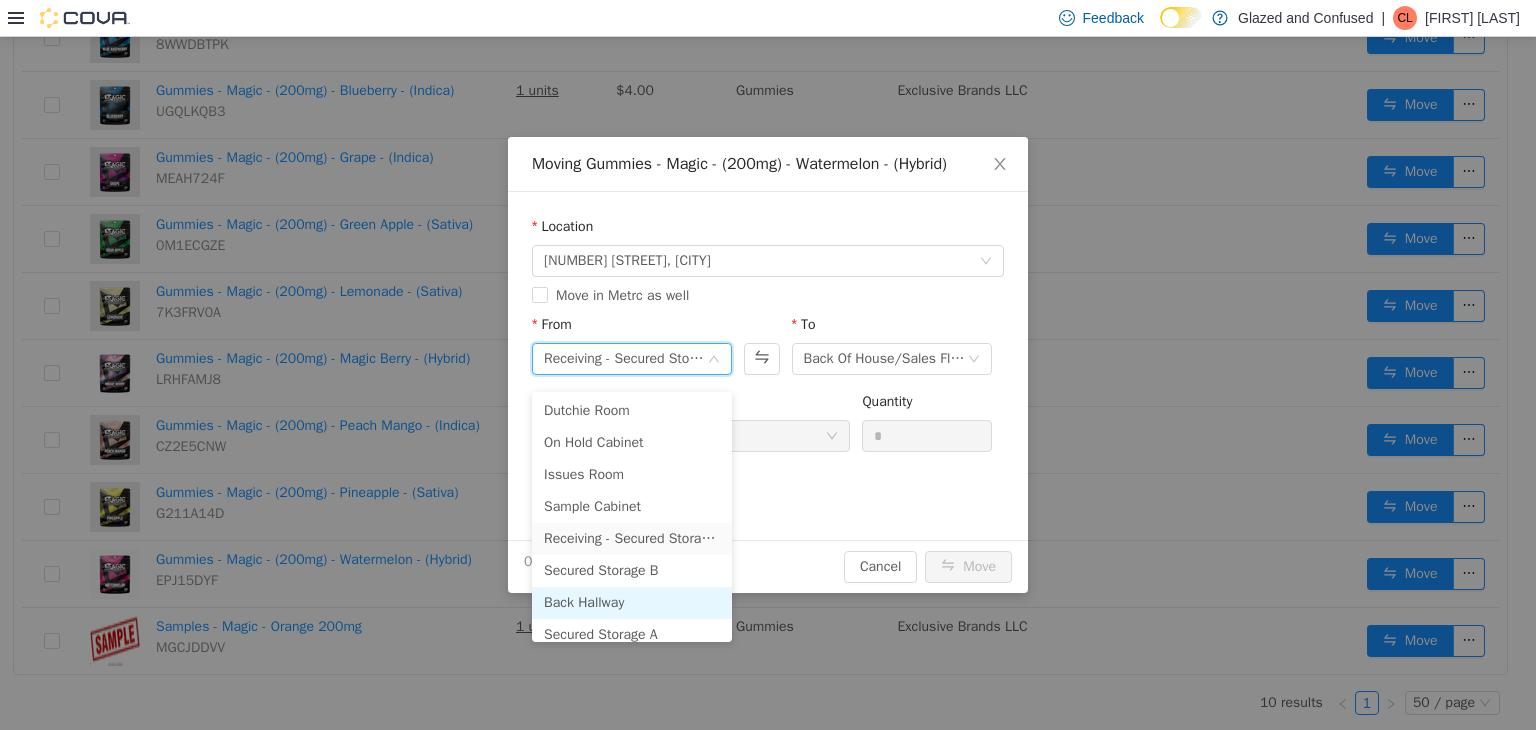 scroll, scrollTop: 100, scrollLeft: 0, axis: vertical 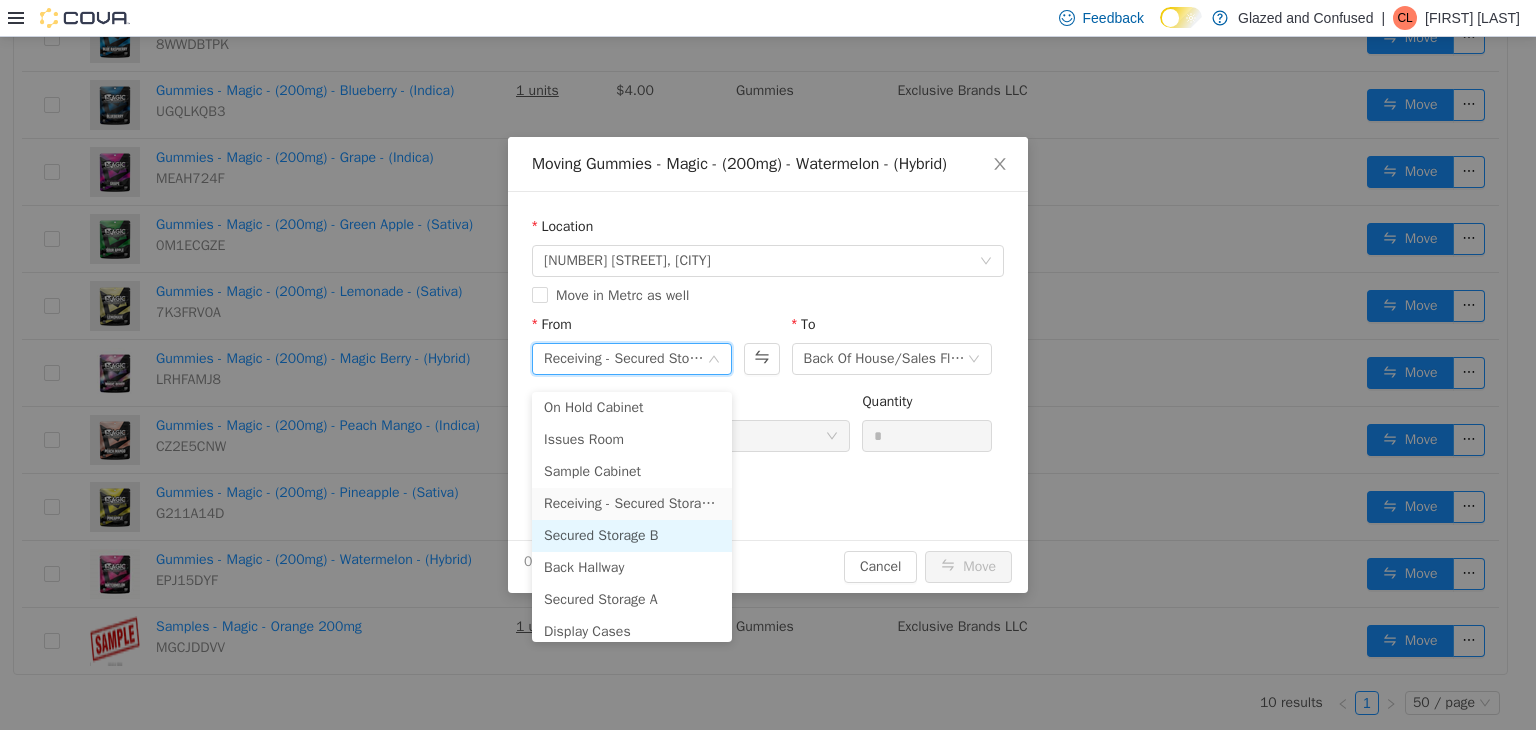 click on "Secured Storage B" at bounding box center [632, 535] 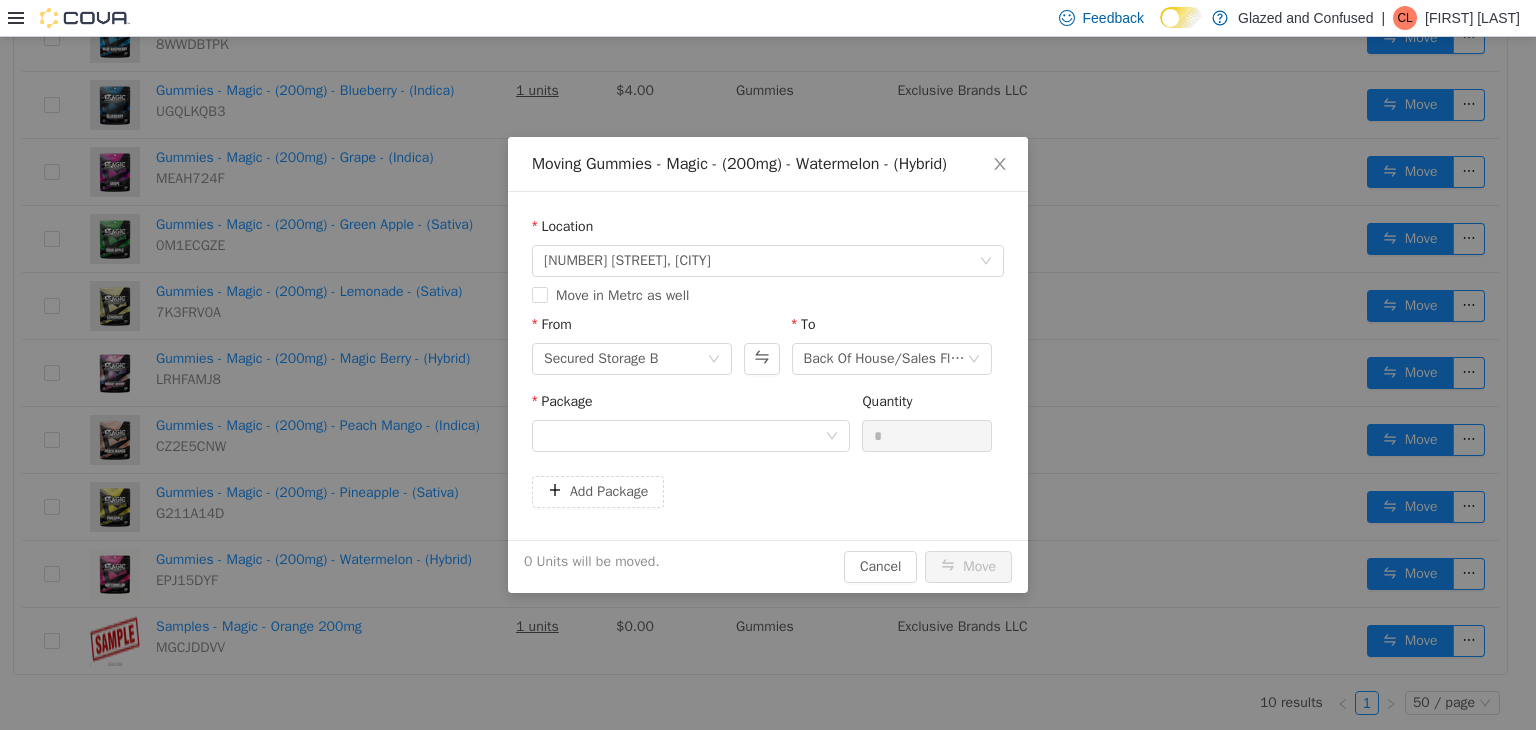 click on "Package" at bounding box center [691, 424] 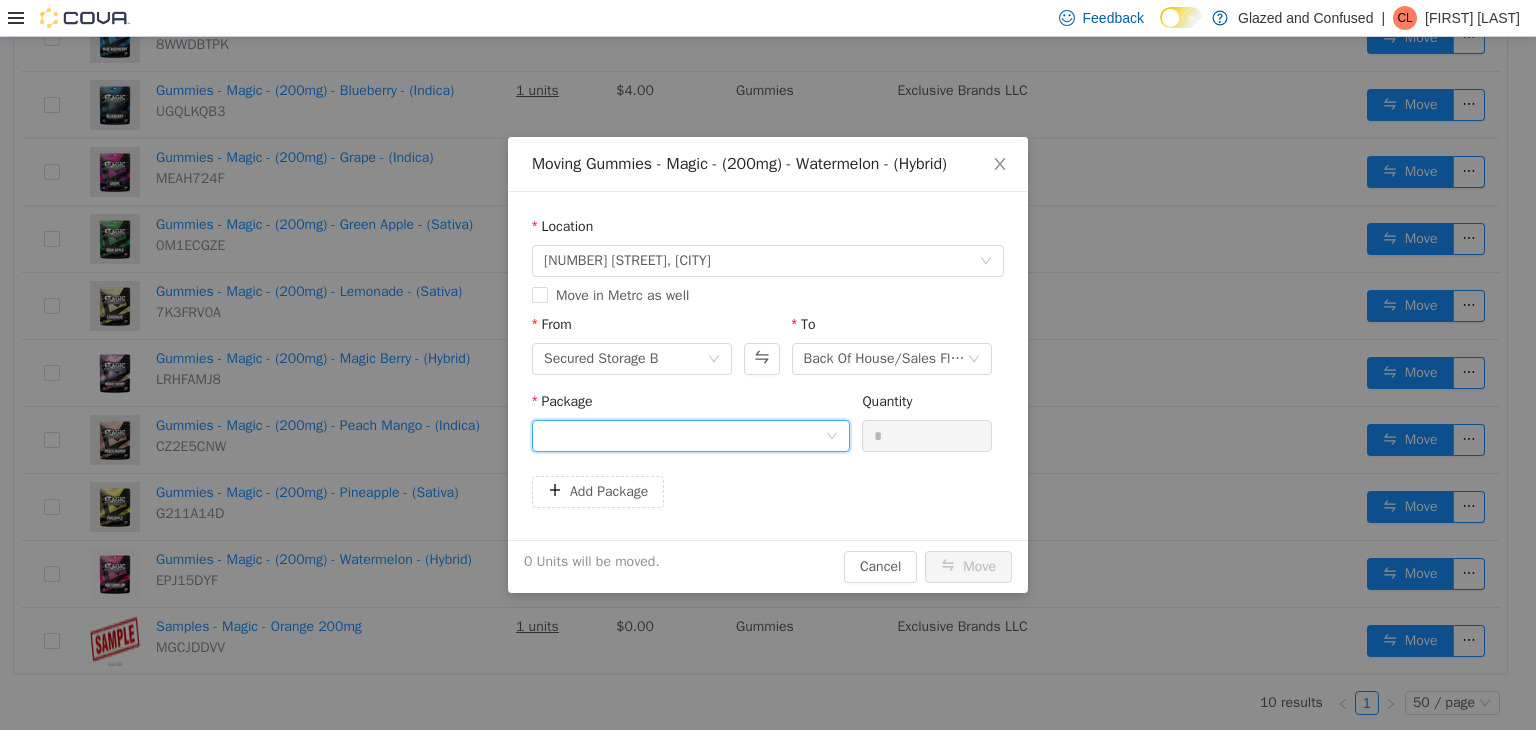 click at bounding box center (684, 435) 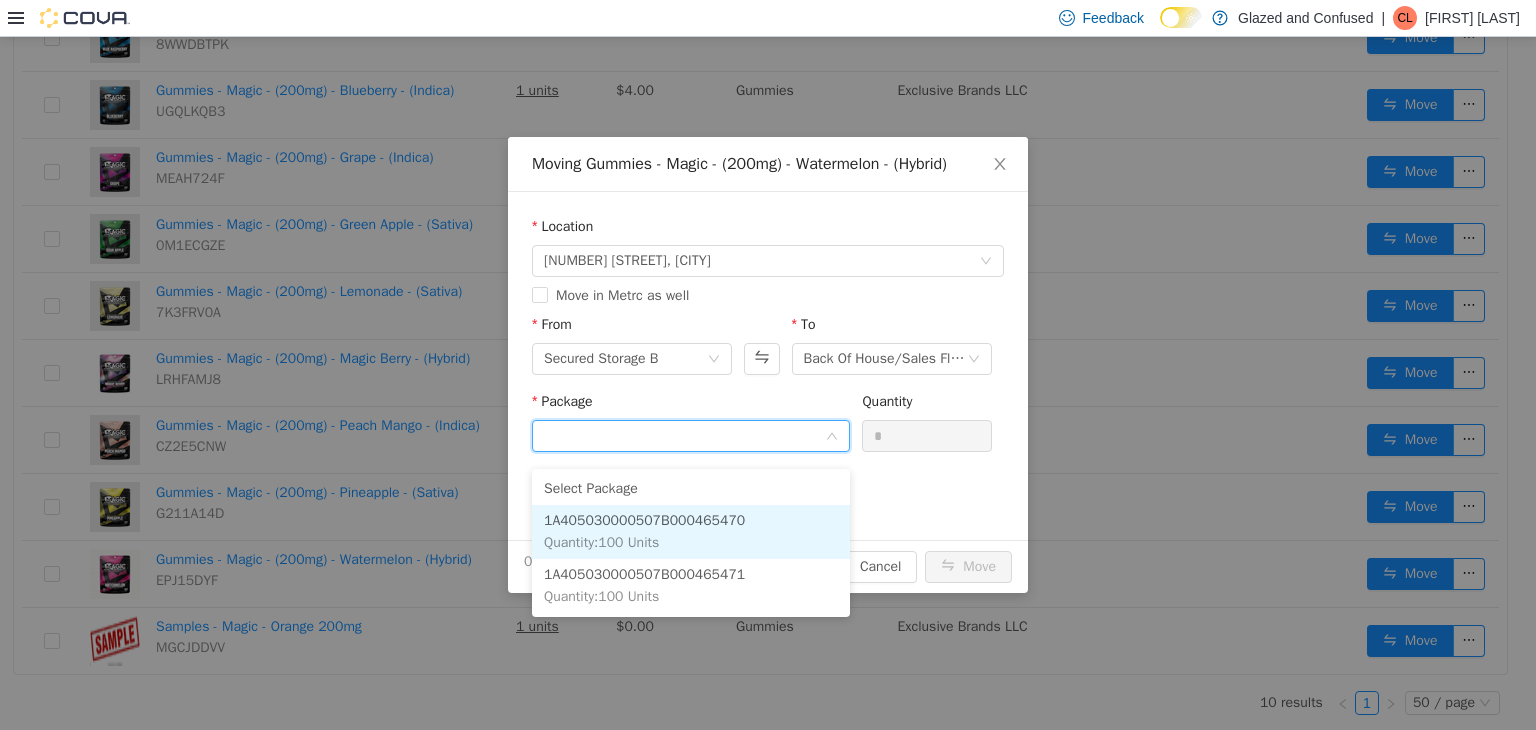 drag, startPoint x: 697, startPoint y: 526, endPoint x: 763, endPoint y: 493, distance: 73.790245 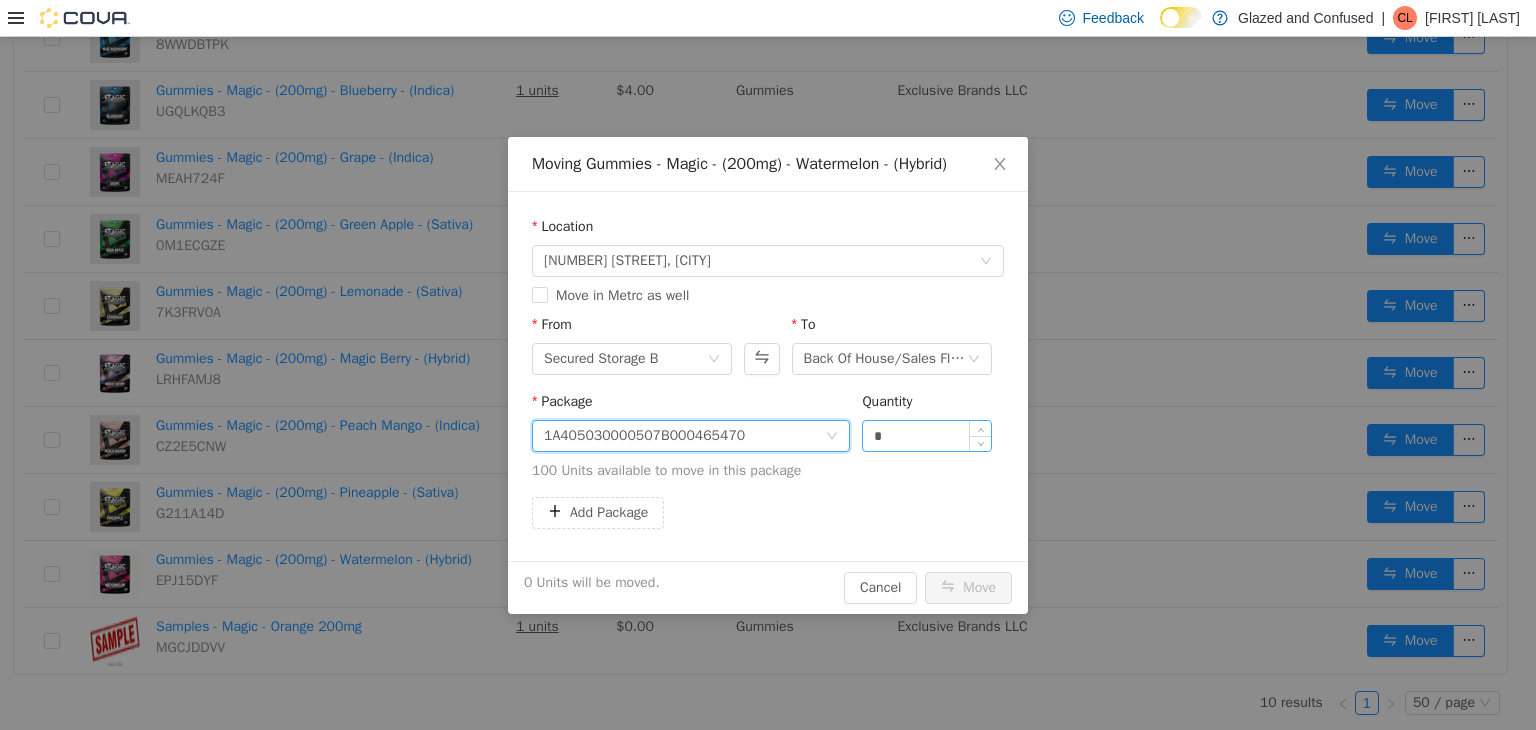 click on "*" at bounding box center [927, 435] 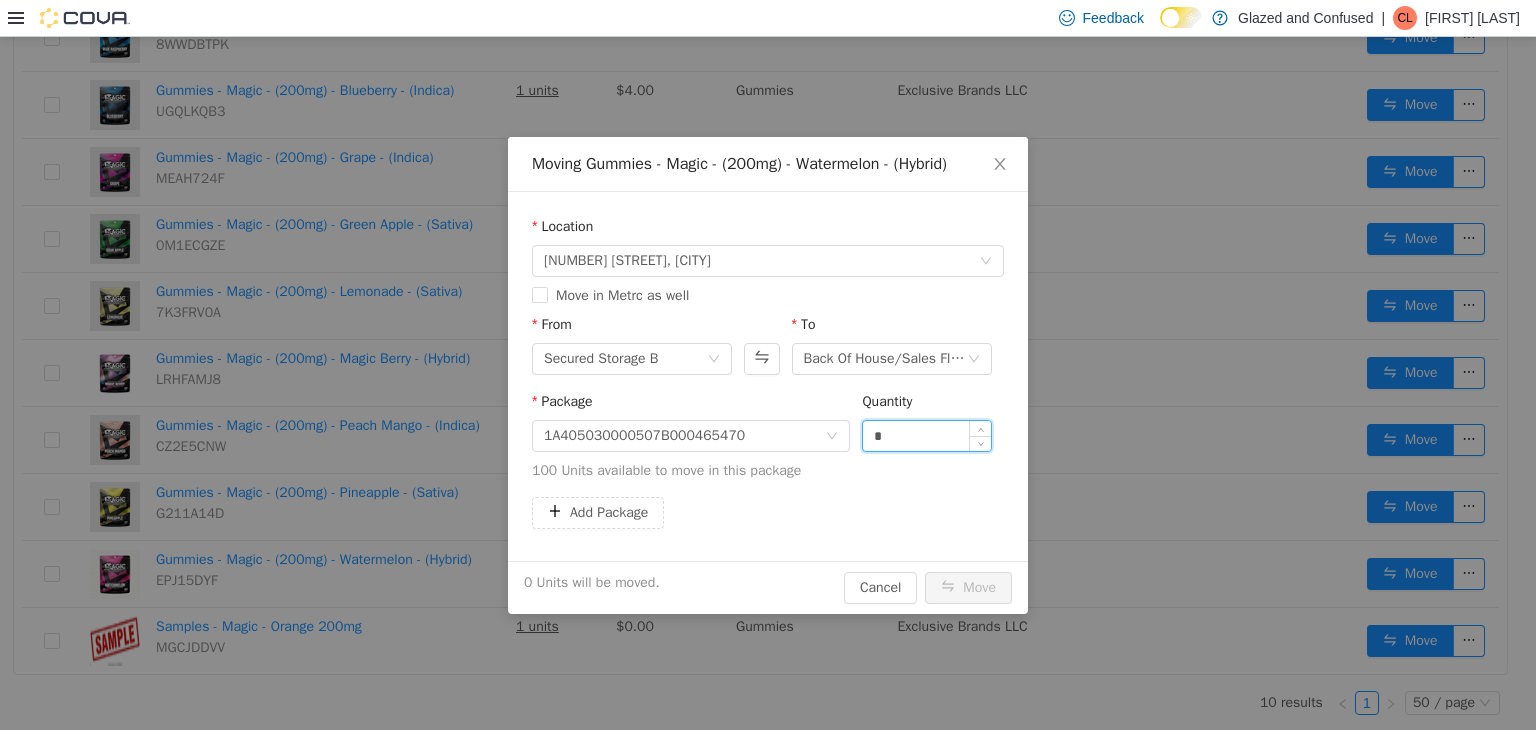 click on "*" at bounding box center (927, 435) 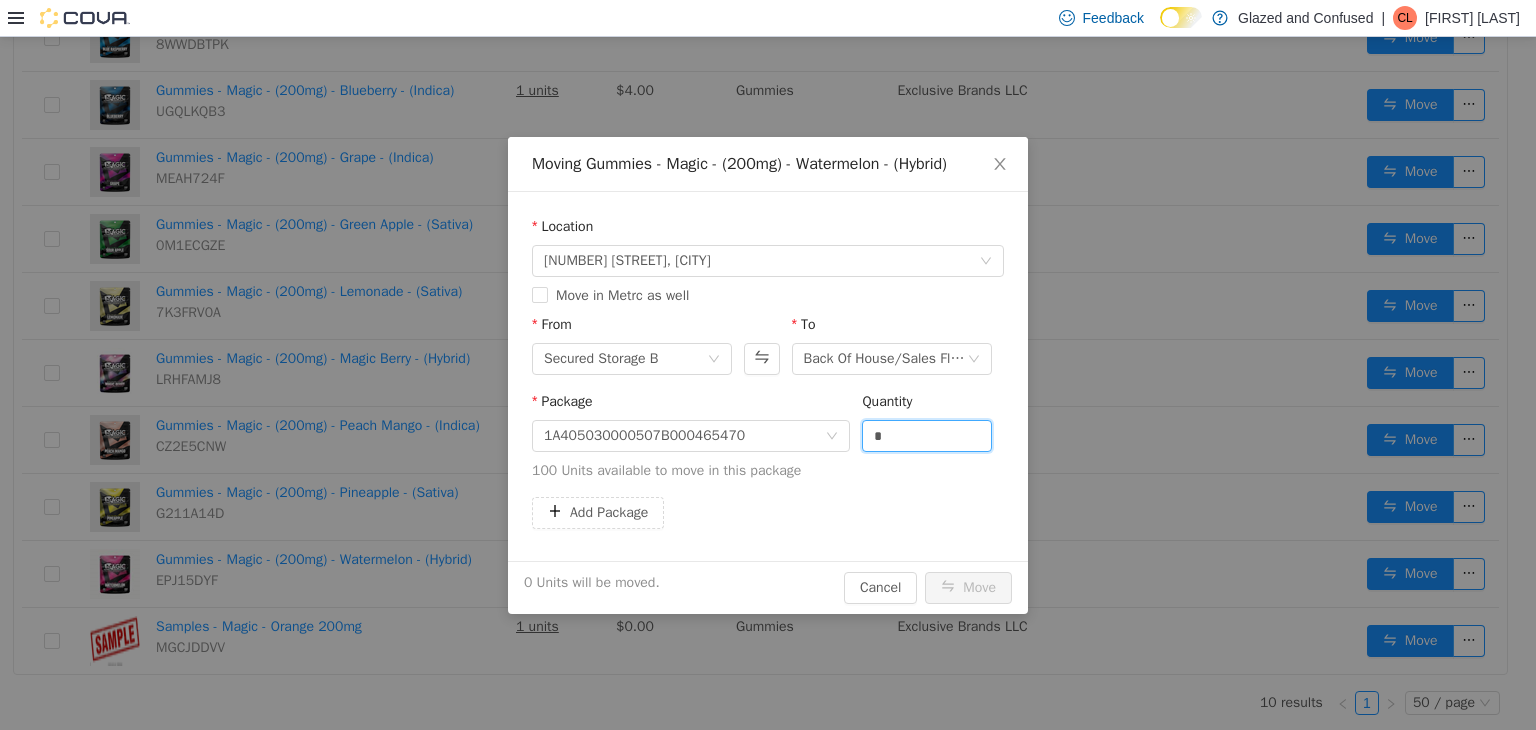 click on "Location 2465 US Highway 2 S, Crystal Falls Move in Metrc as well From Secured Storage B   To Back Of House/Sales Floor Package 1A405030000507B000465470   Quantity * 100 Units available to move in this package  Add Package" at bounding box center (768, 375) 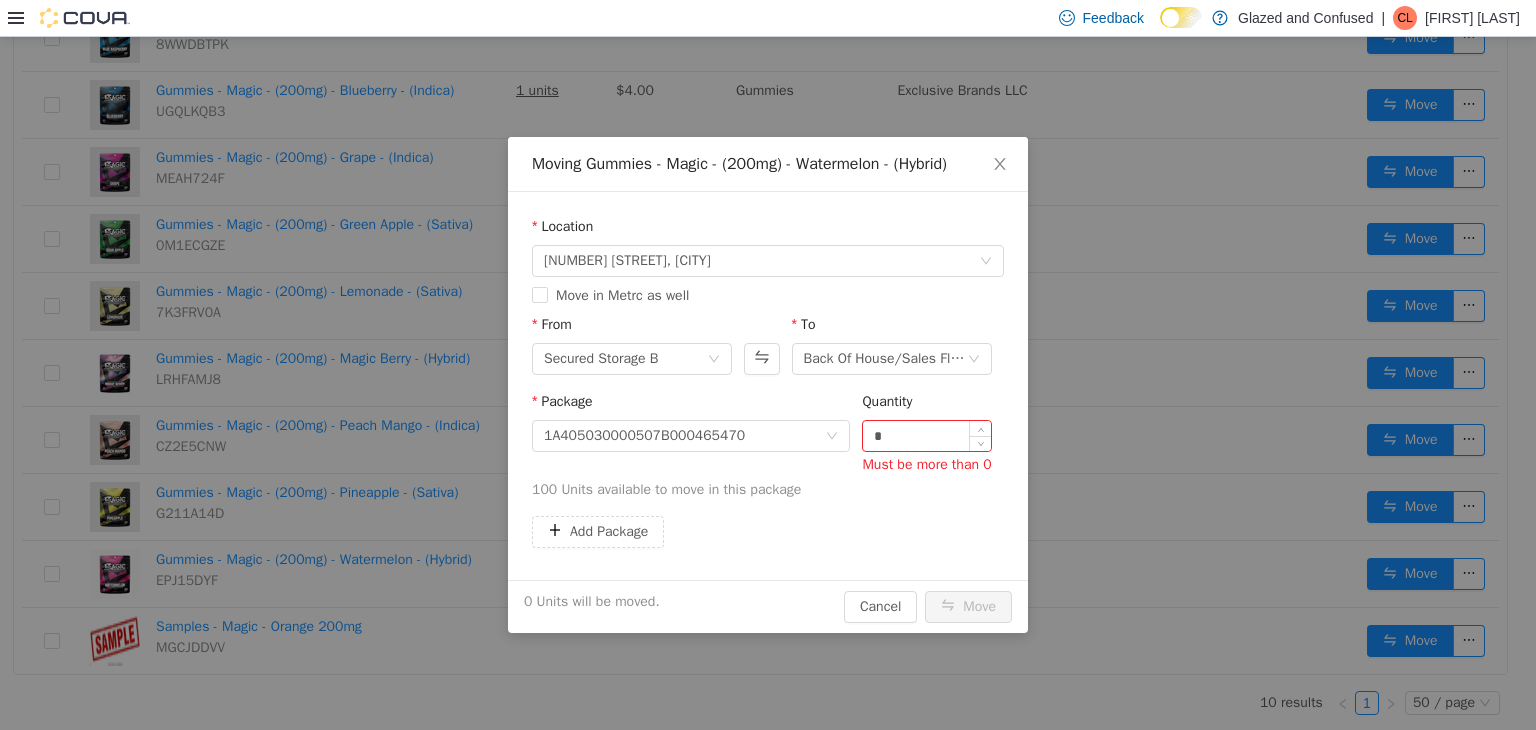 click on "*" at bounding box center [927, 435] 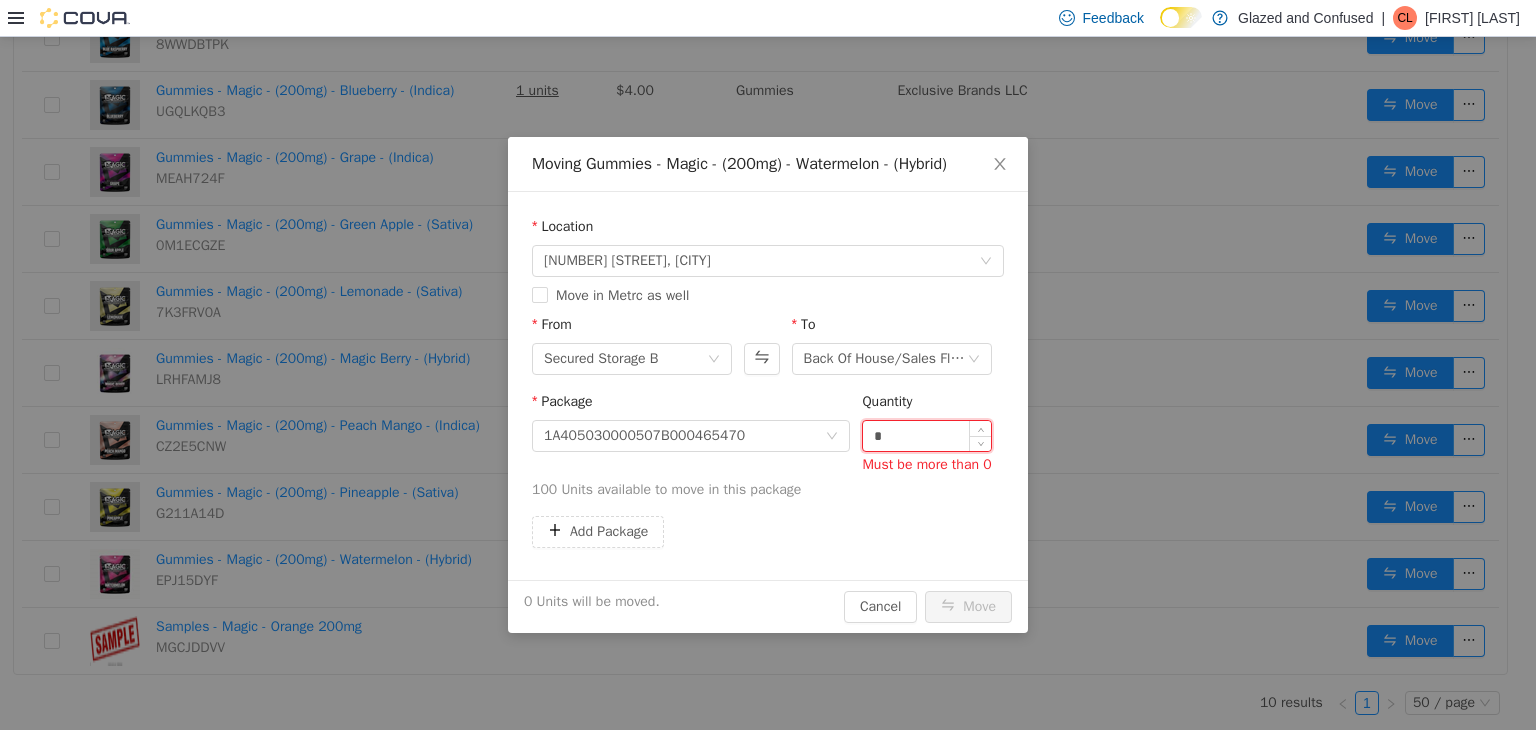 click on "*" at bounding box center (927, 435) 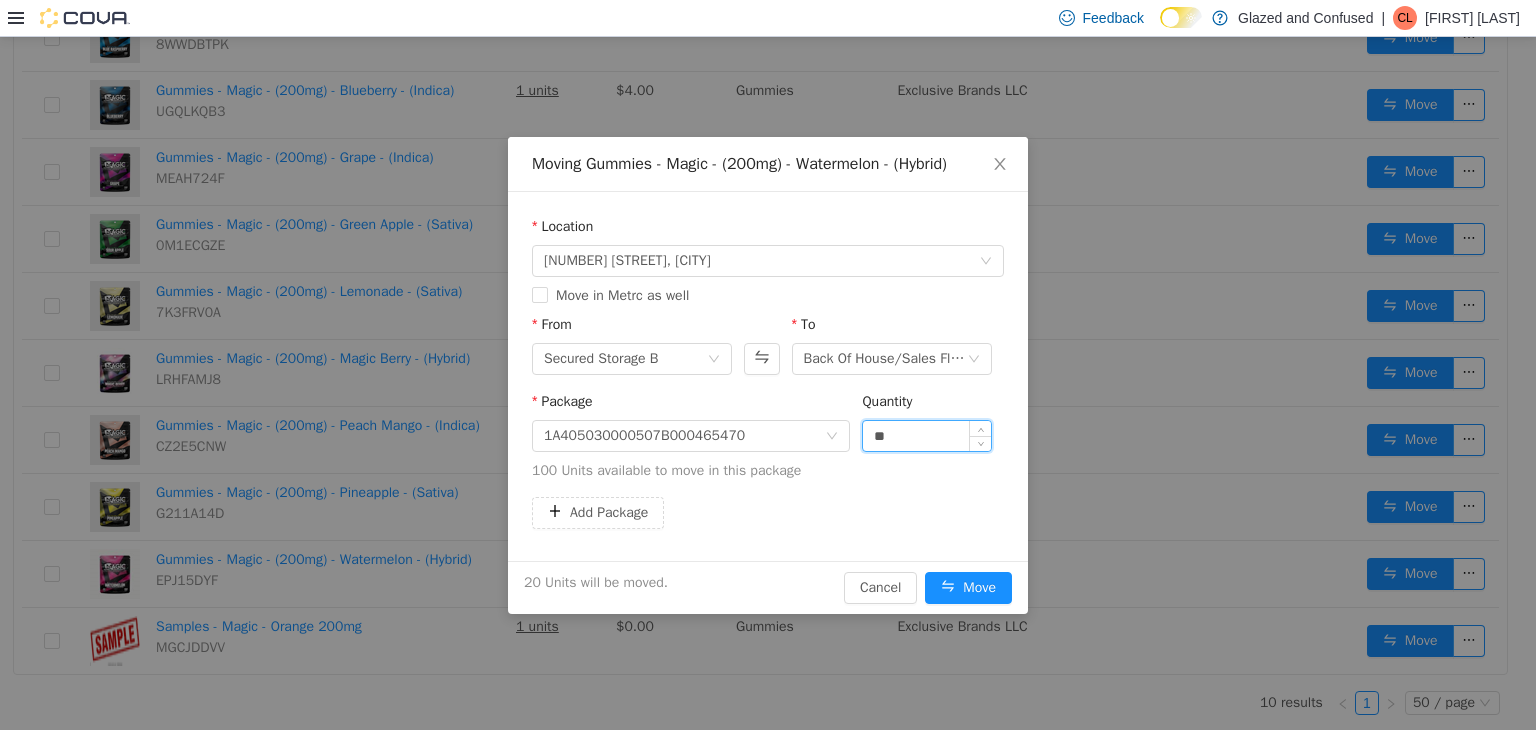 type on "**" 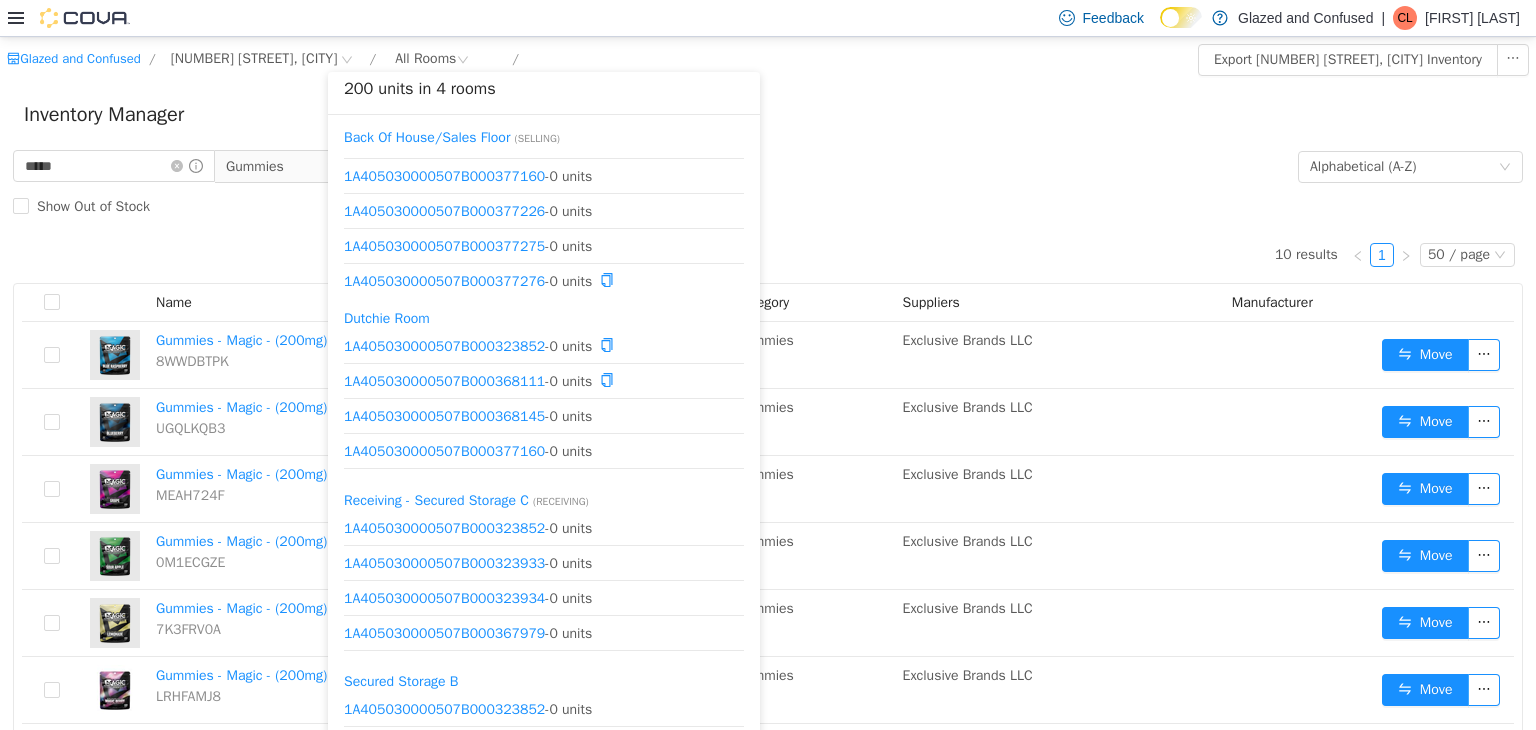 scroll, scrollTop: 0, scrollLeft: 0, axis: both 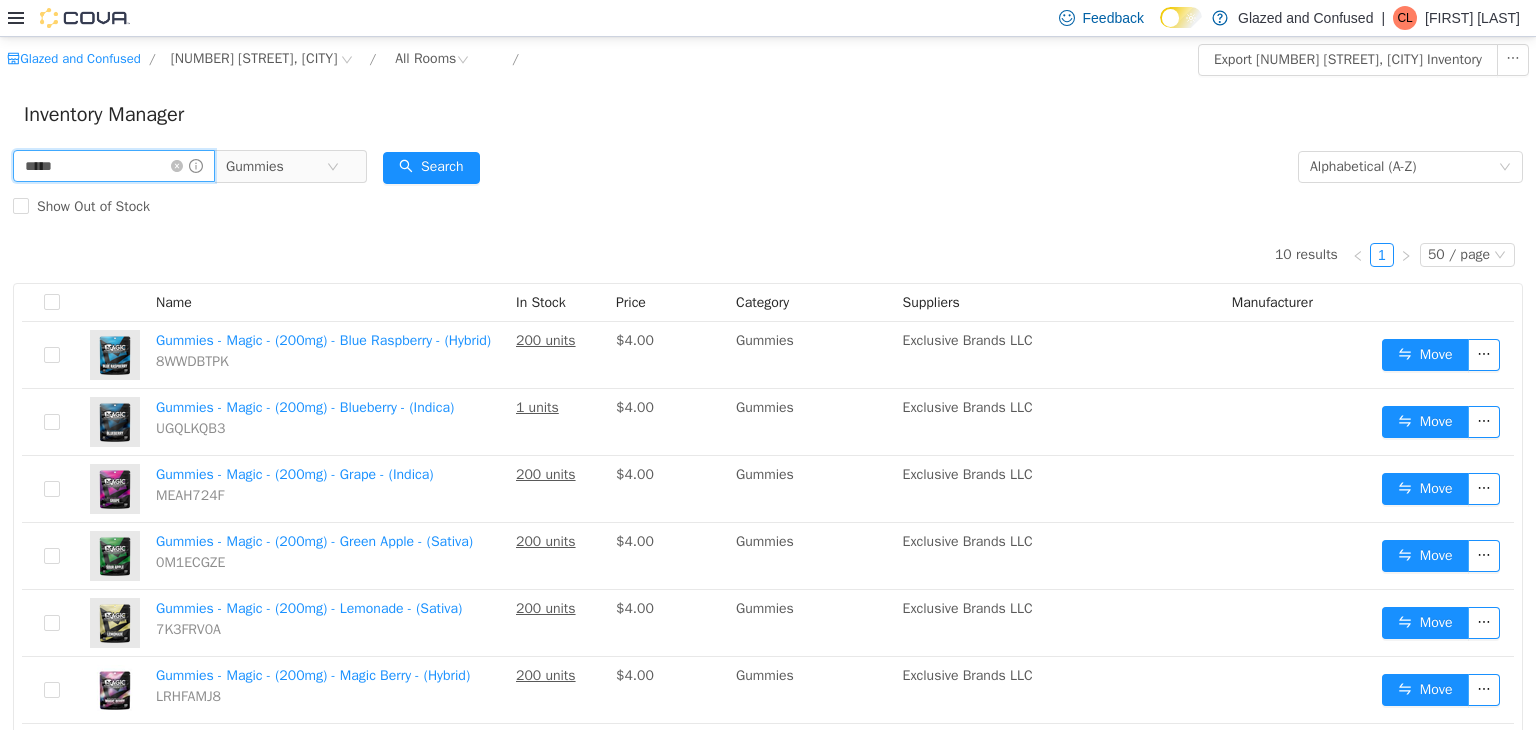 click on "*****" at bounding box center (114, 165) 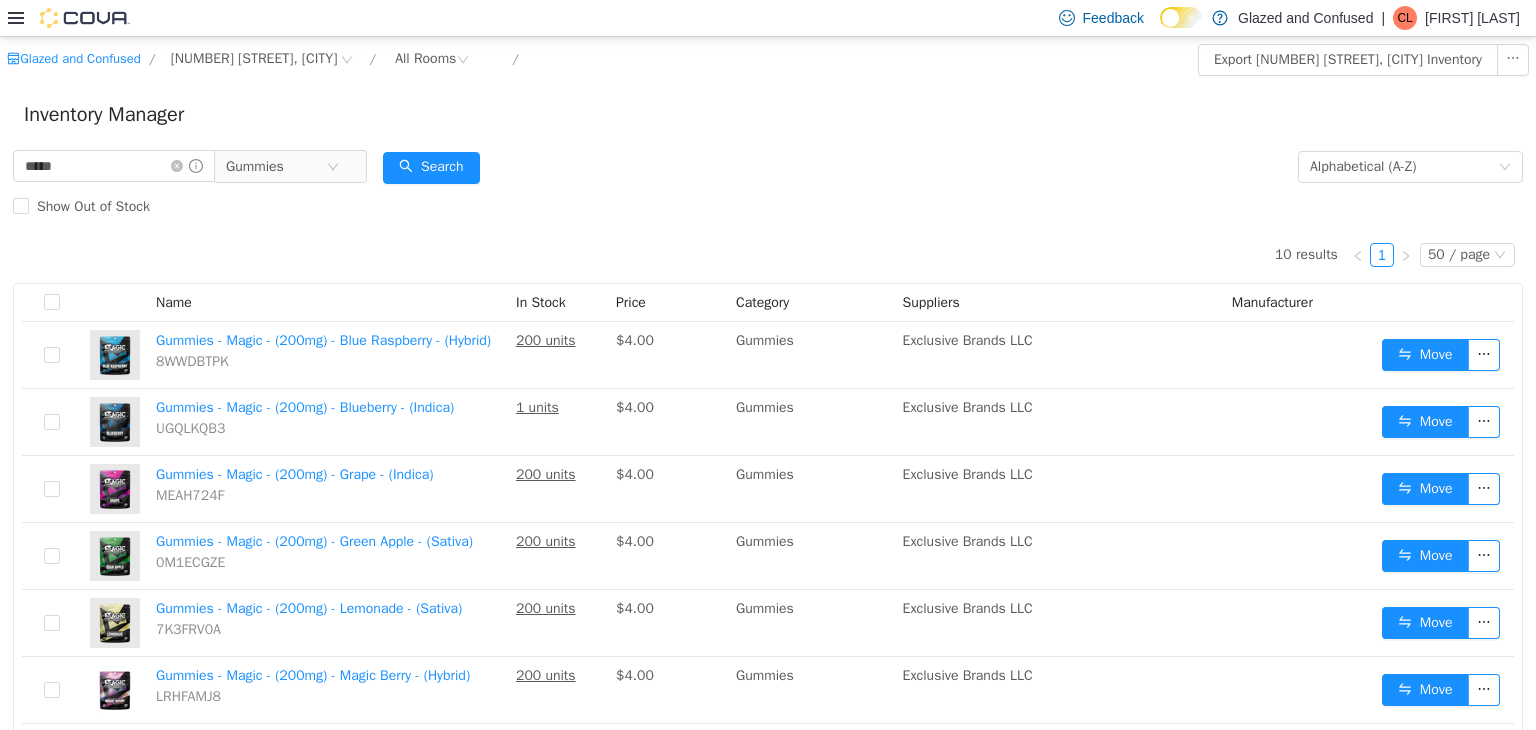 click on "Inventory Manager" at bounding box center [768, 114] 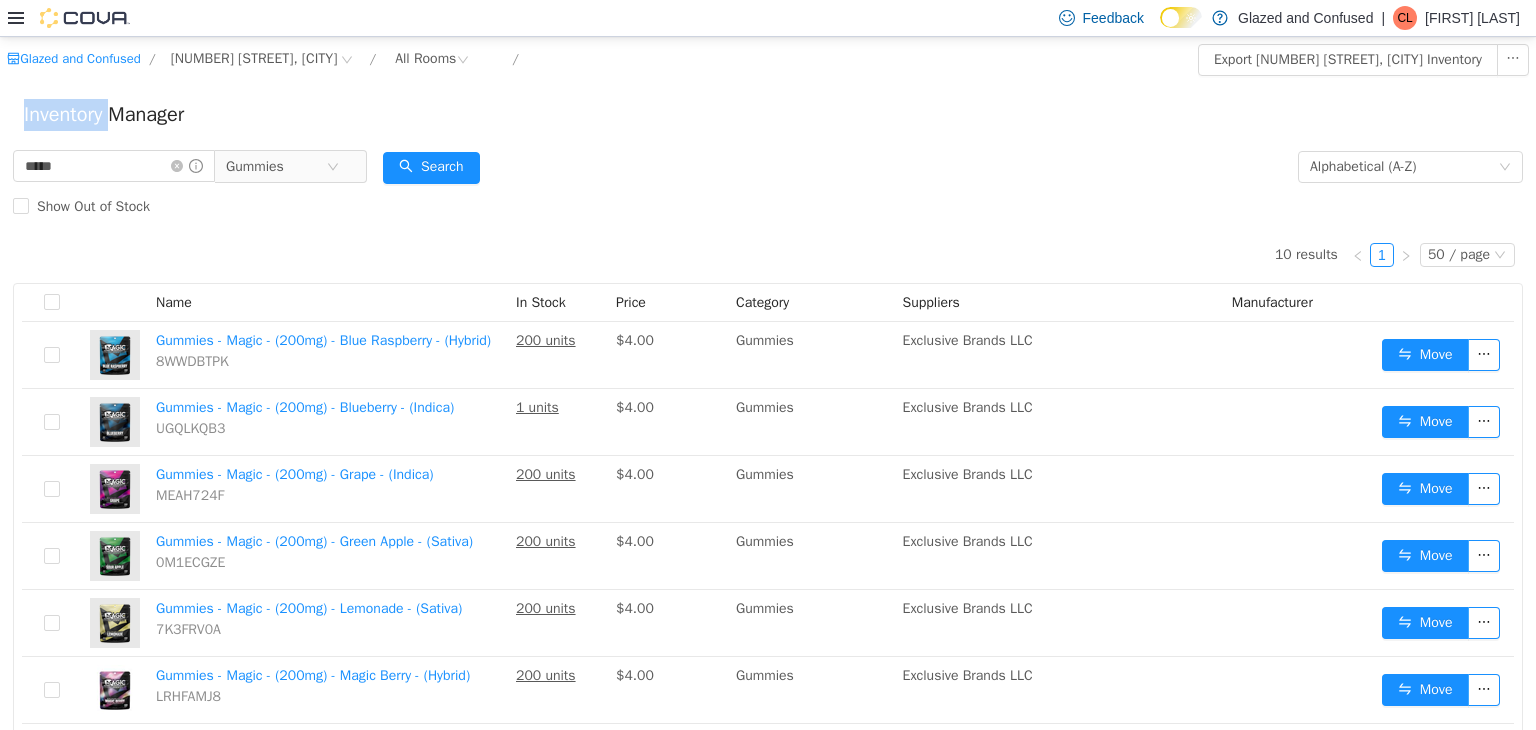 click on "Inventory Manager" at bounding box center [768, 114] 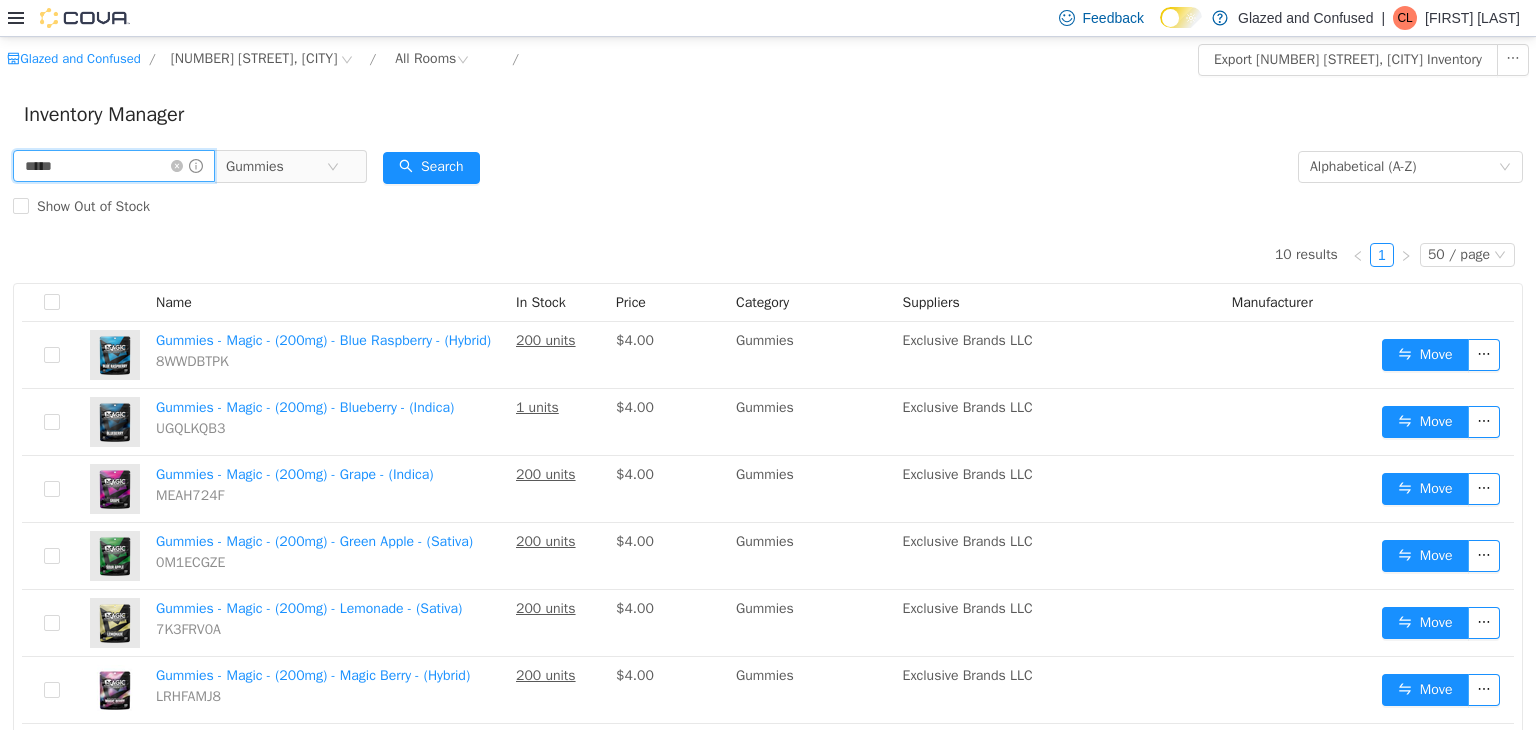 click on "*****" at bounding box center (114, 165) 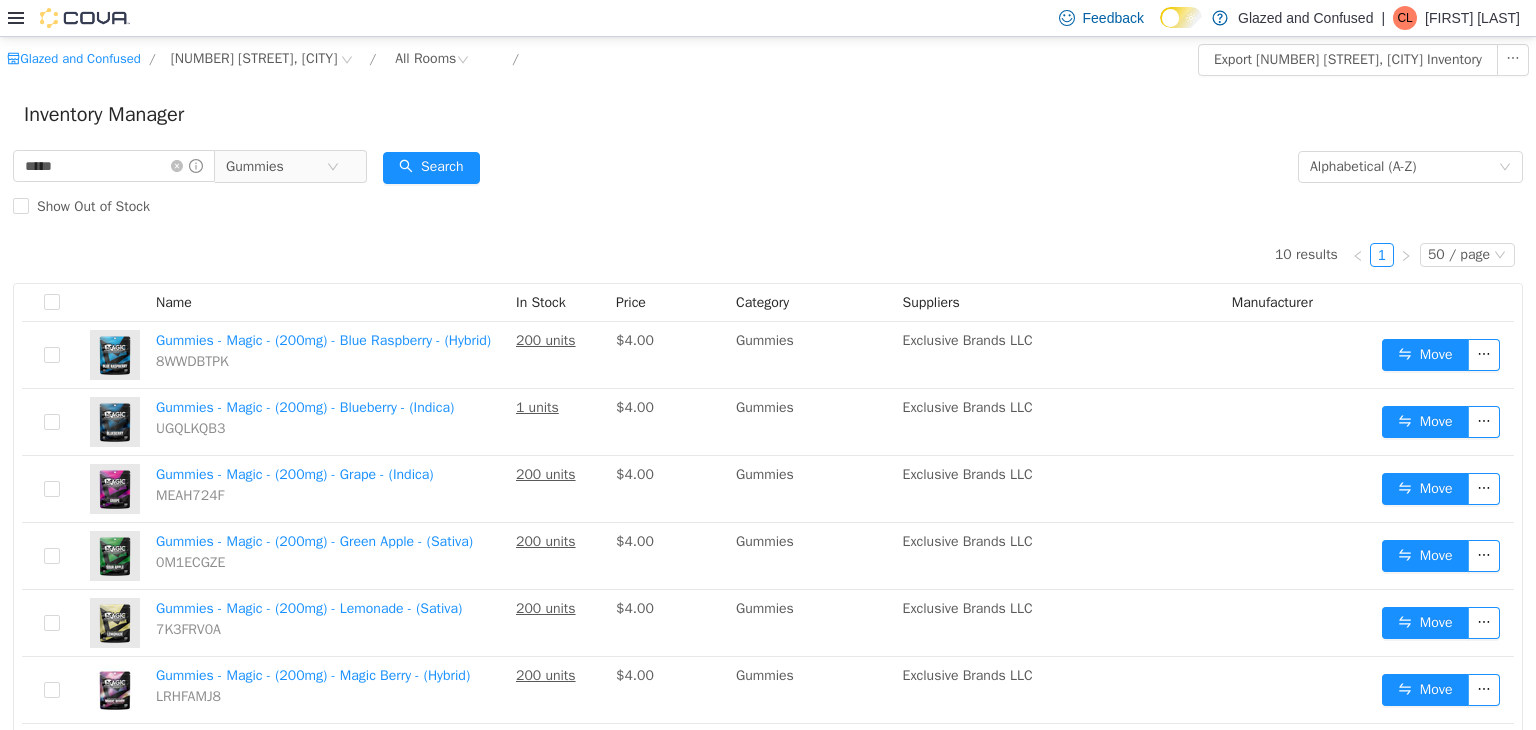click on "Show Out of Stock" at bounding box center [768, 206] 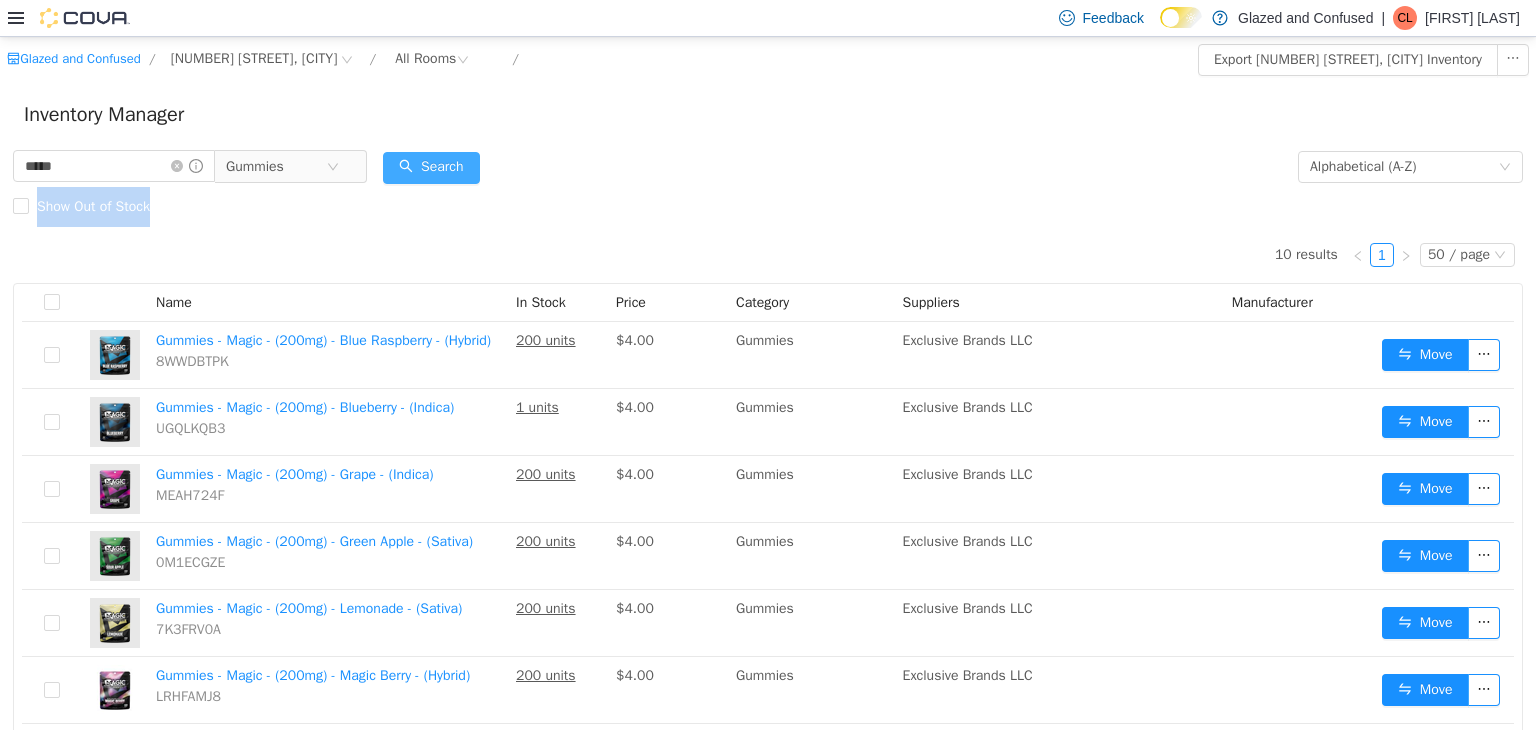 click on "***** Gummies Alphabetical (A-Z) Search Show Out of Stock" at bounding box center [768, 186] 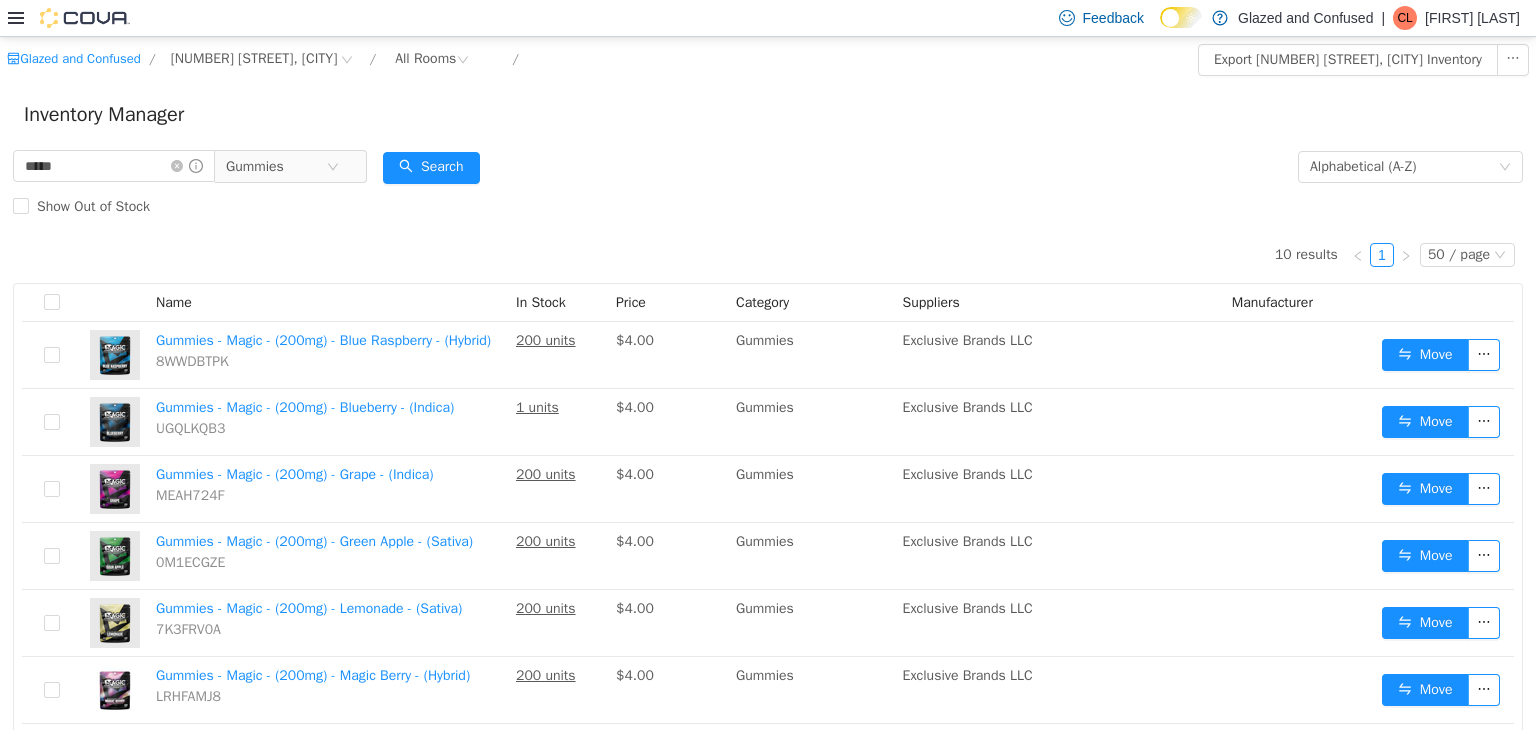 click on "Inventory Manager" at bounding box center (768, 114) 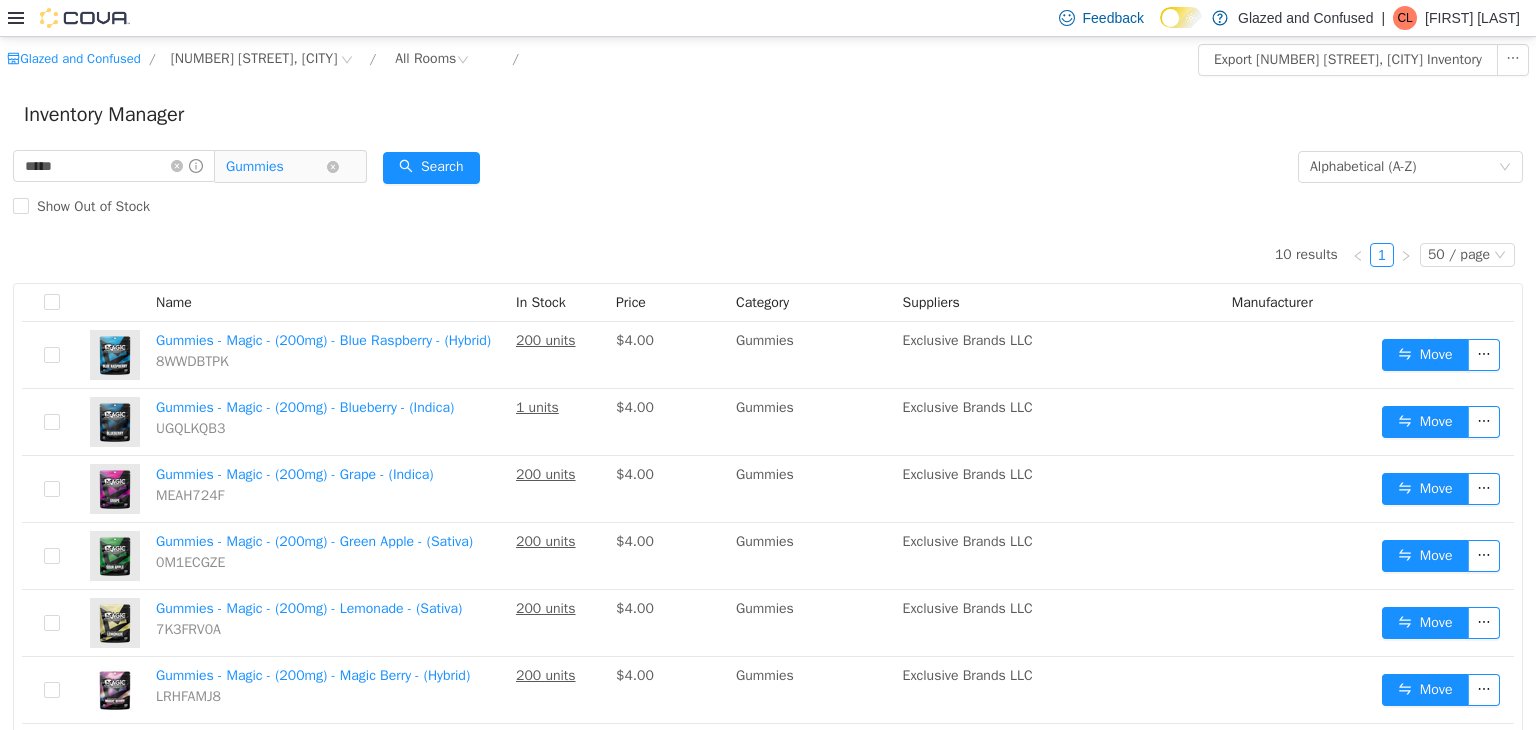 click on "Gummies" at bounding box center (255, 166) 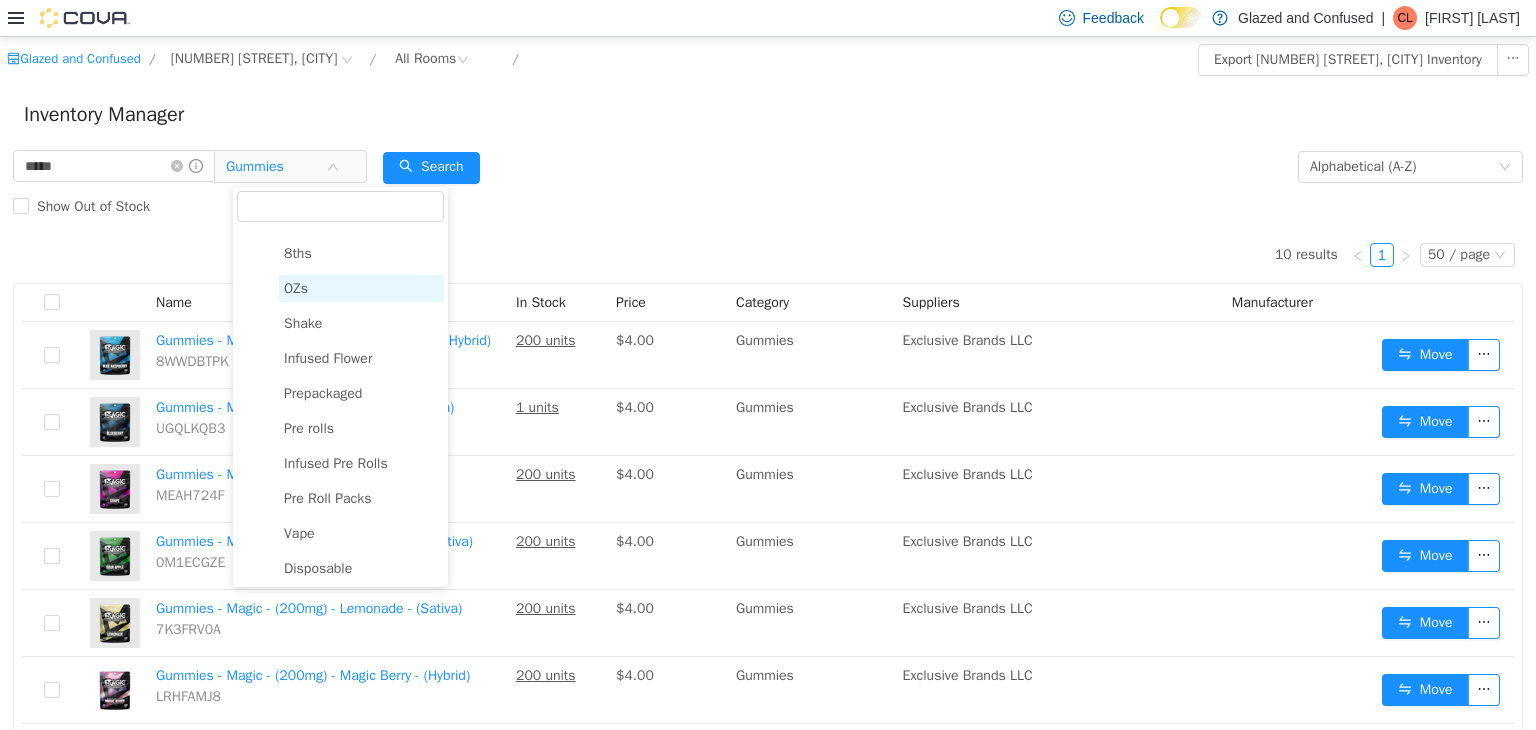 scroll, scrollTop: 48, scrollLeft: 0, axis: vertical 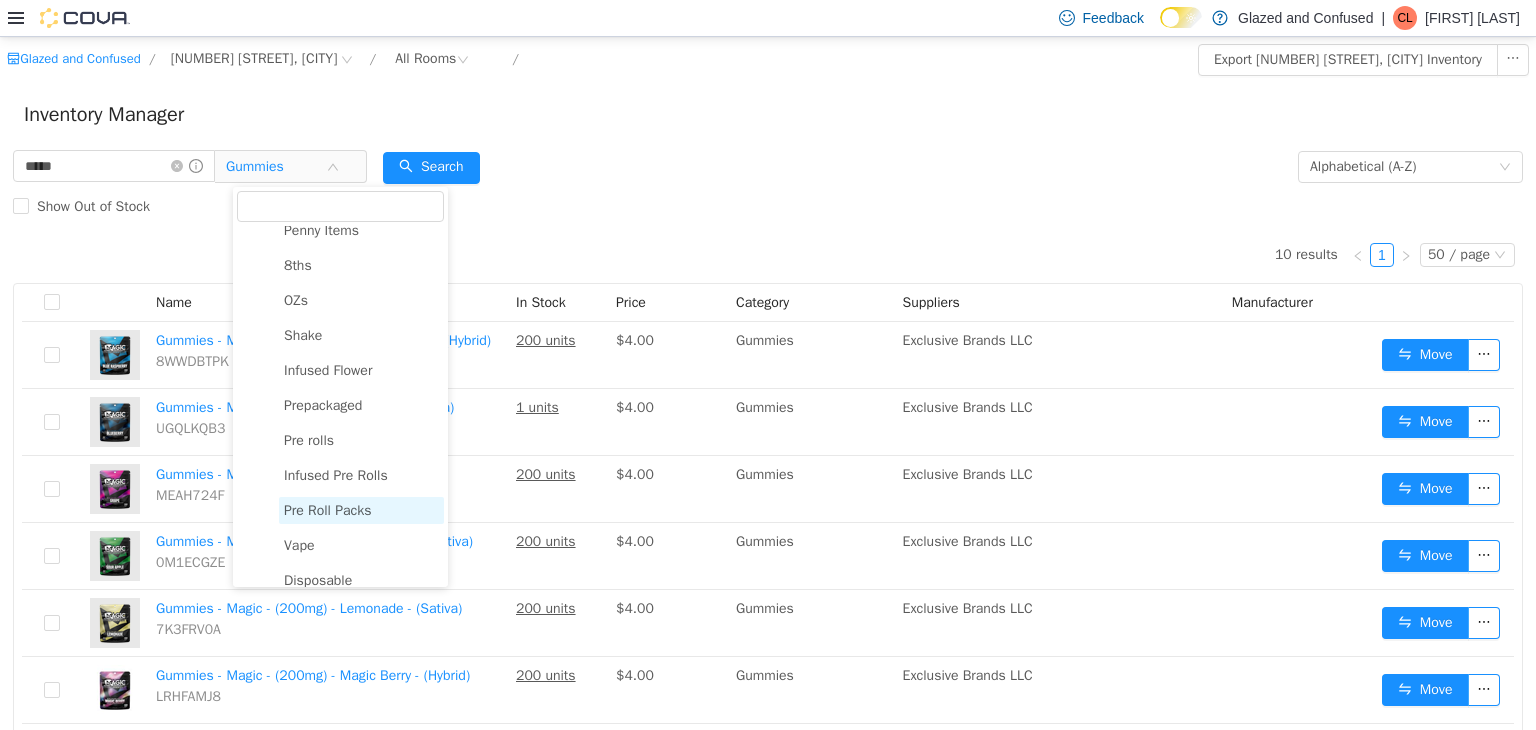 click on "Pre Roll Packs" at bounding box center (361, 509) 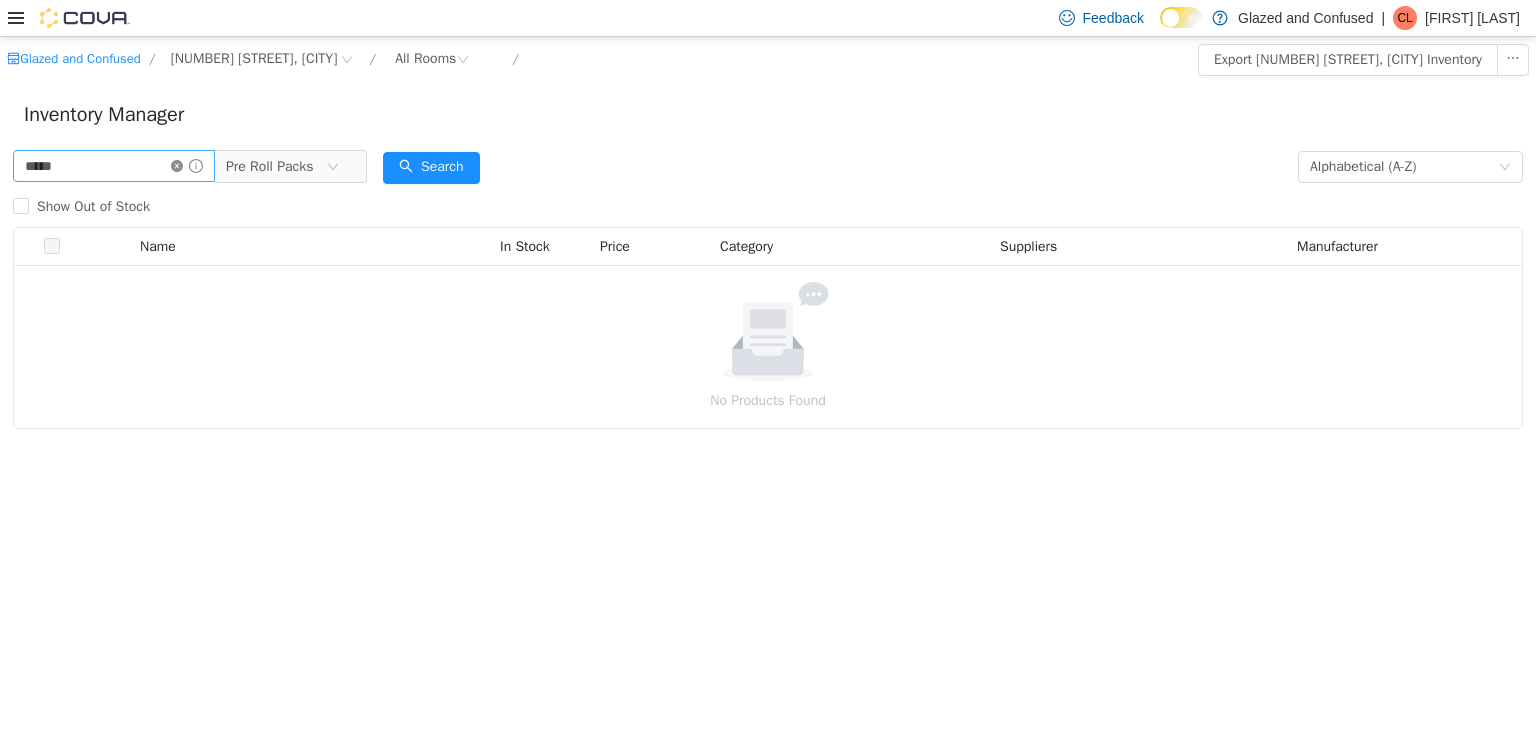 click 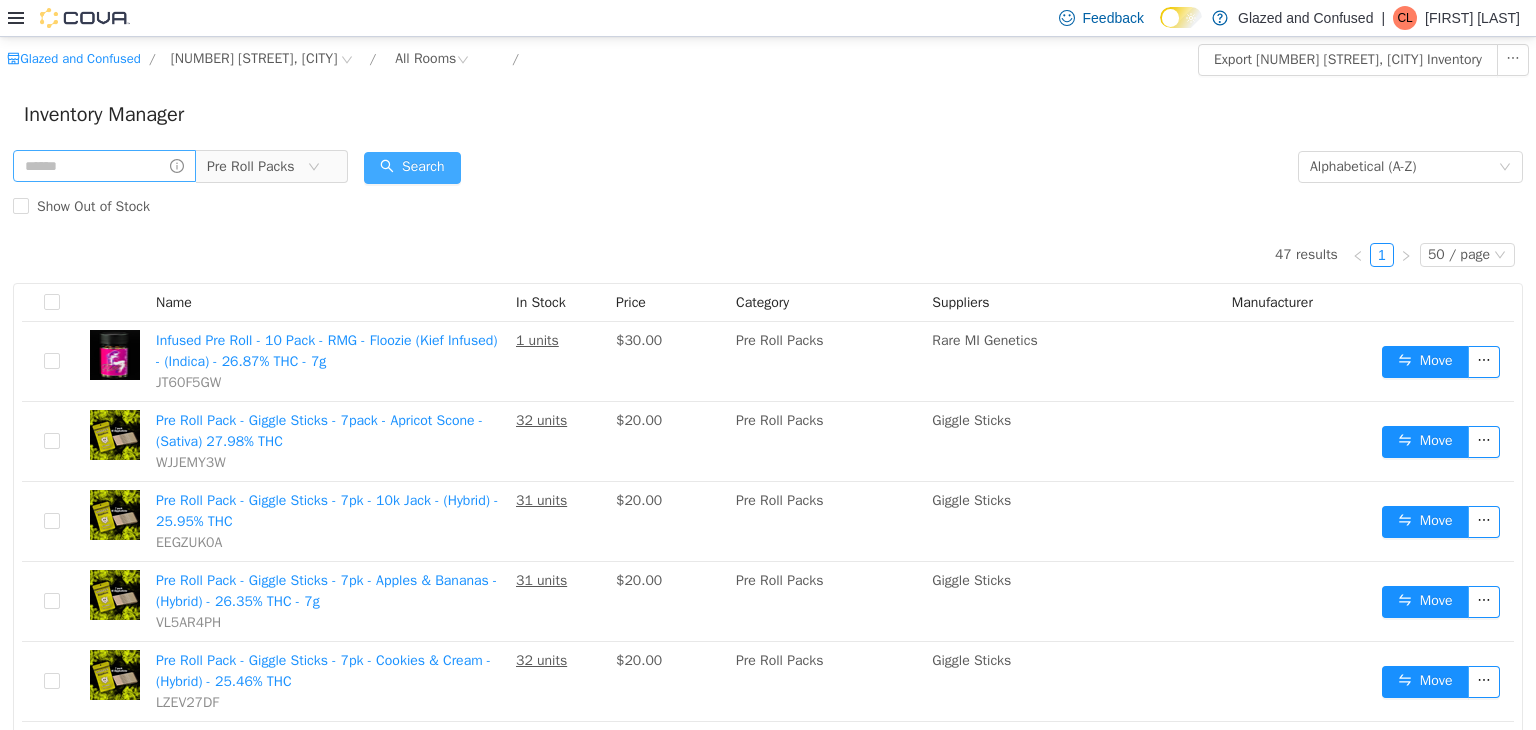 click on "Search" at bounding box center (412, 167) 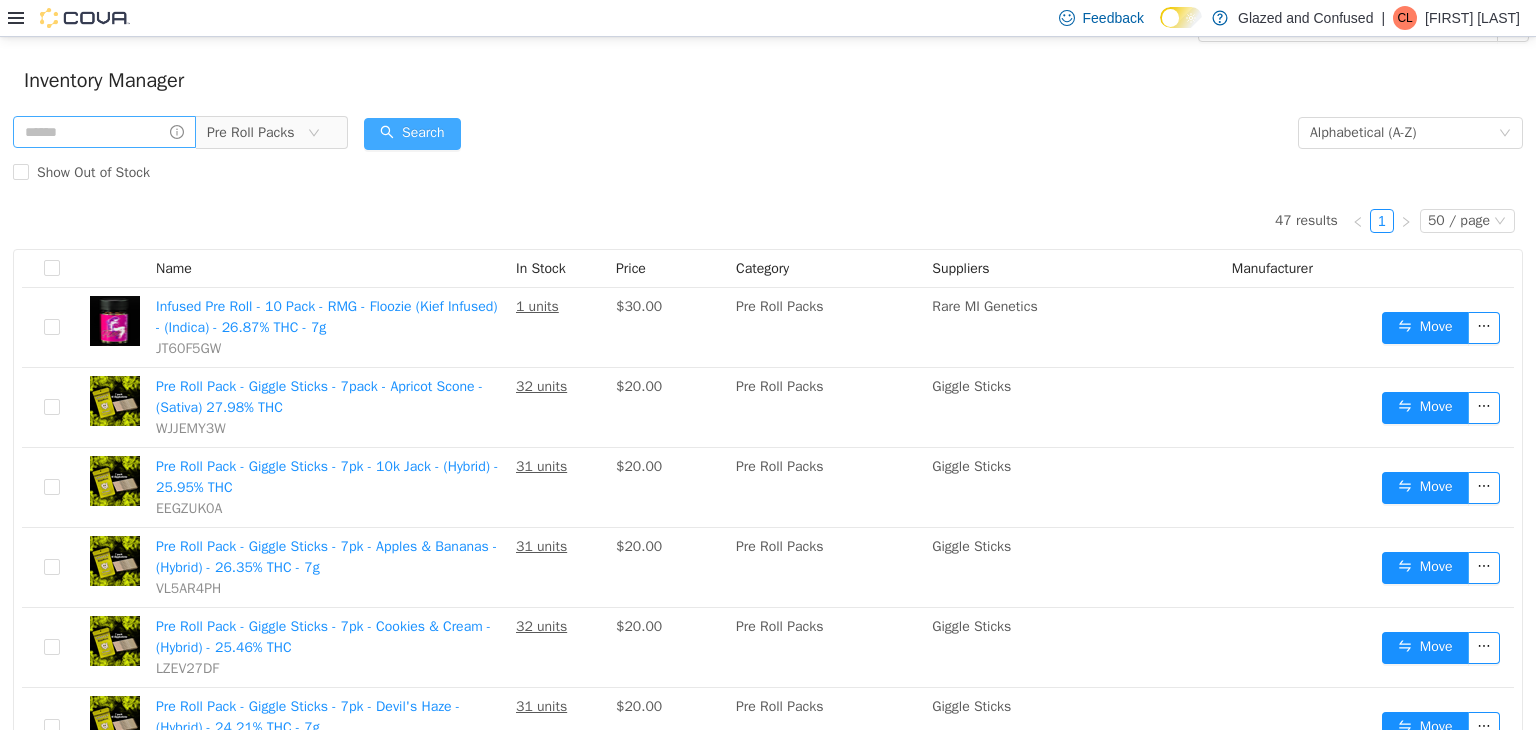 scroll, scrollTop: 0, scrollLeft: 0, axis: both 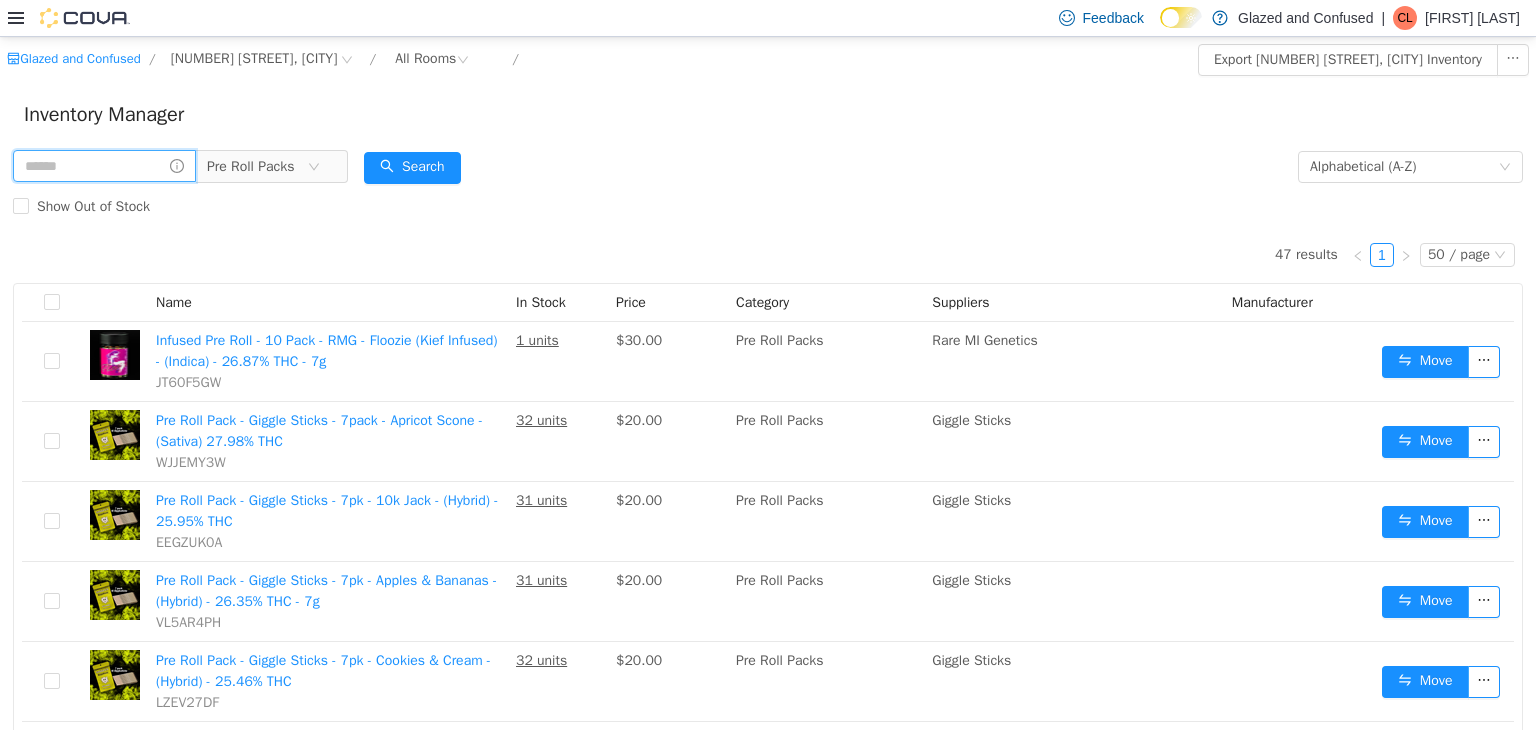 click at bounding box center (104, 165) 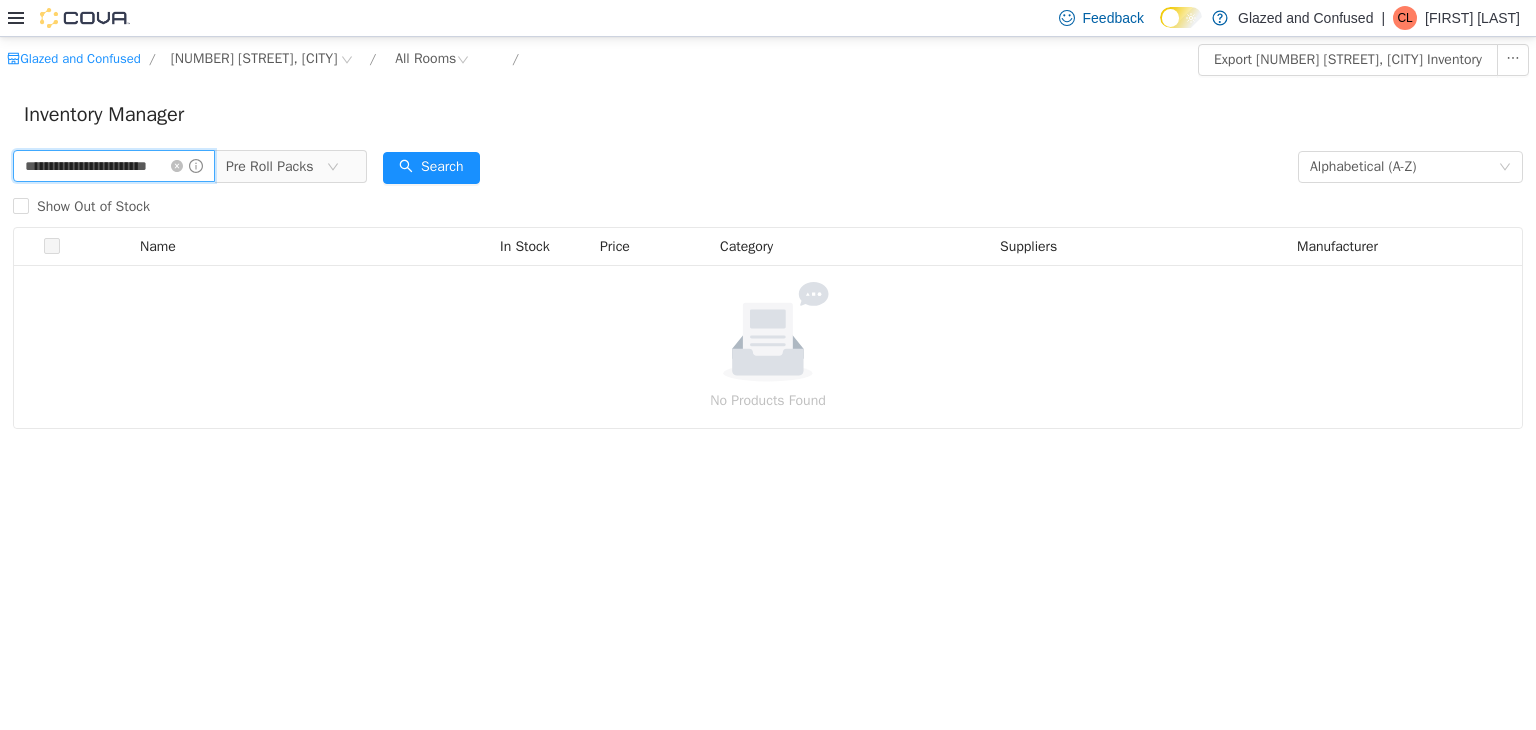 scroll, scrollTop: 0, scrollLeft: 60, axis: horizontal 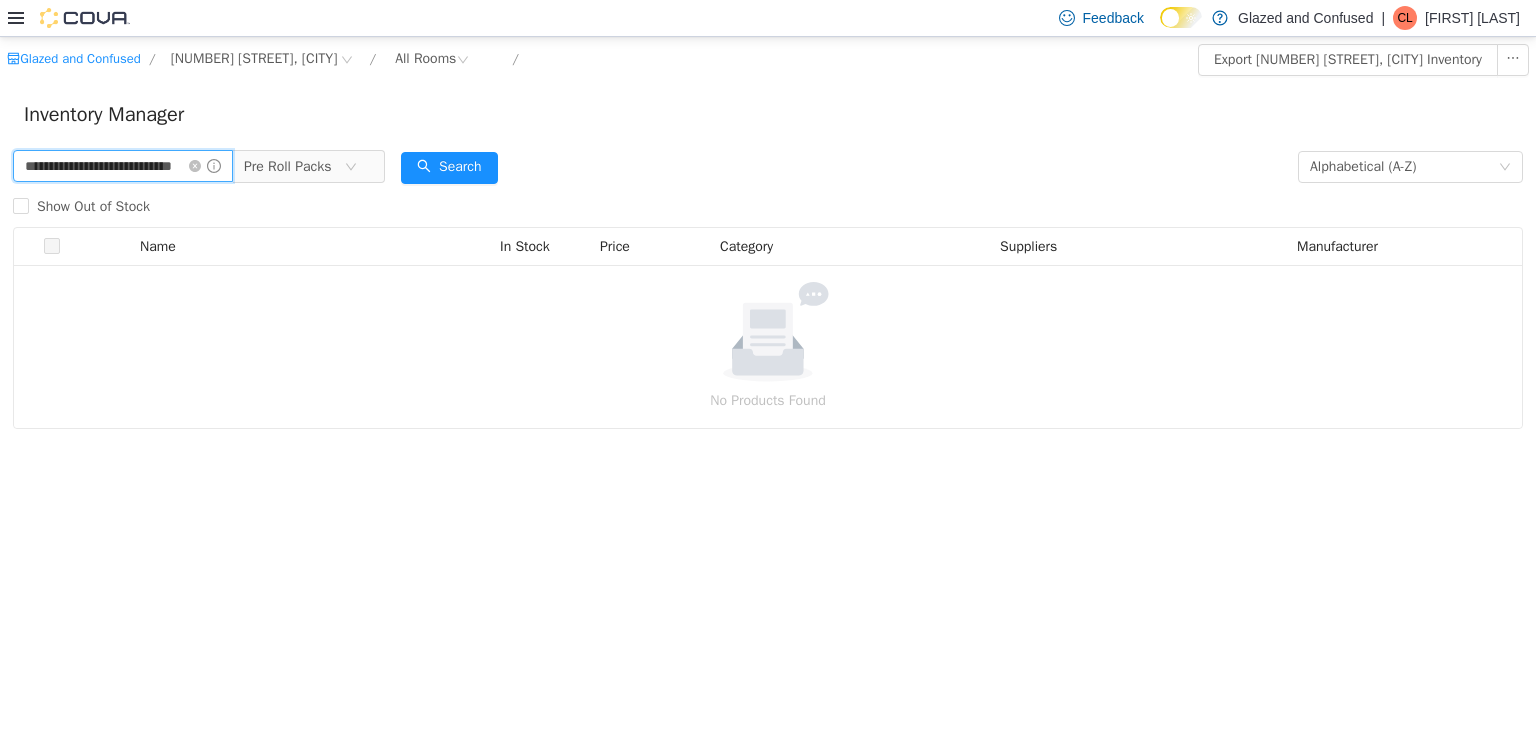 type on "**********" 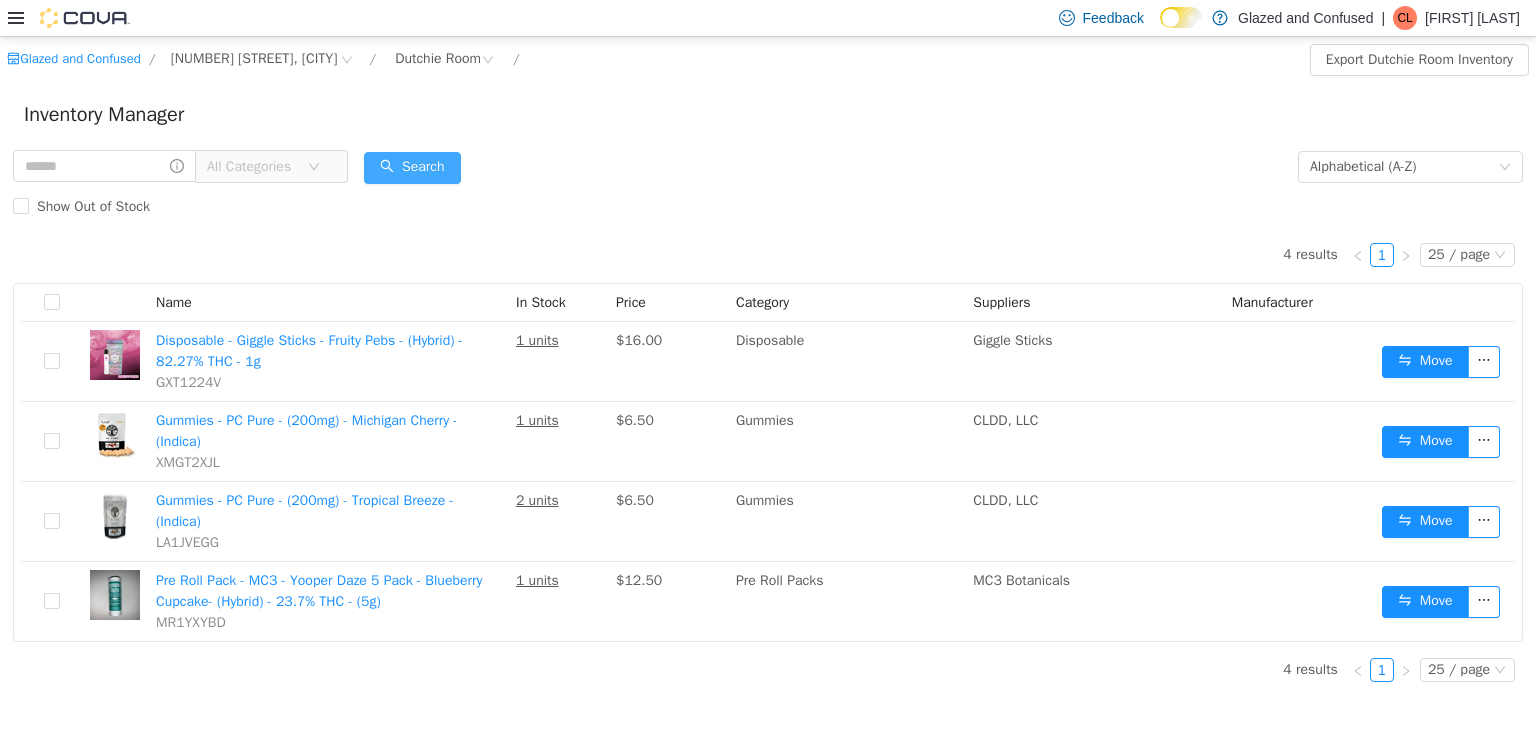 scroll, scrollTop: 0, scrollLeft: 0, axis: both 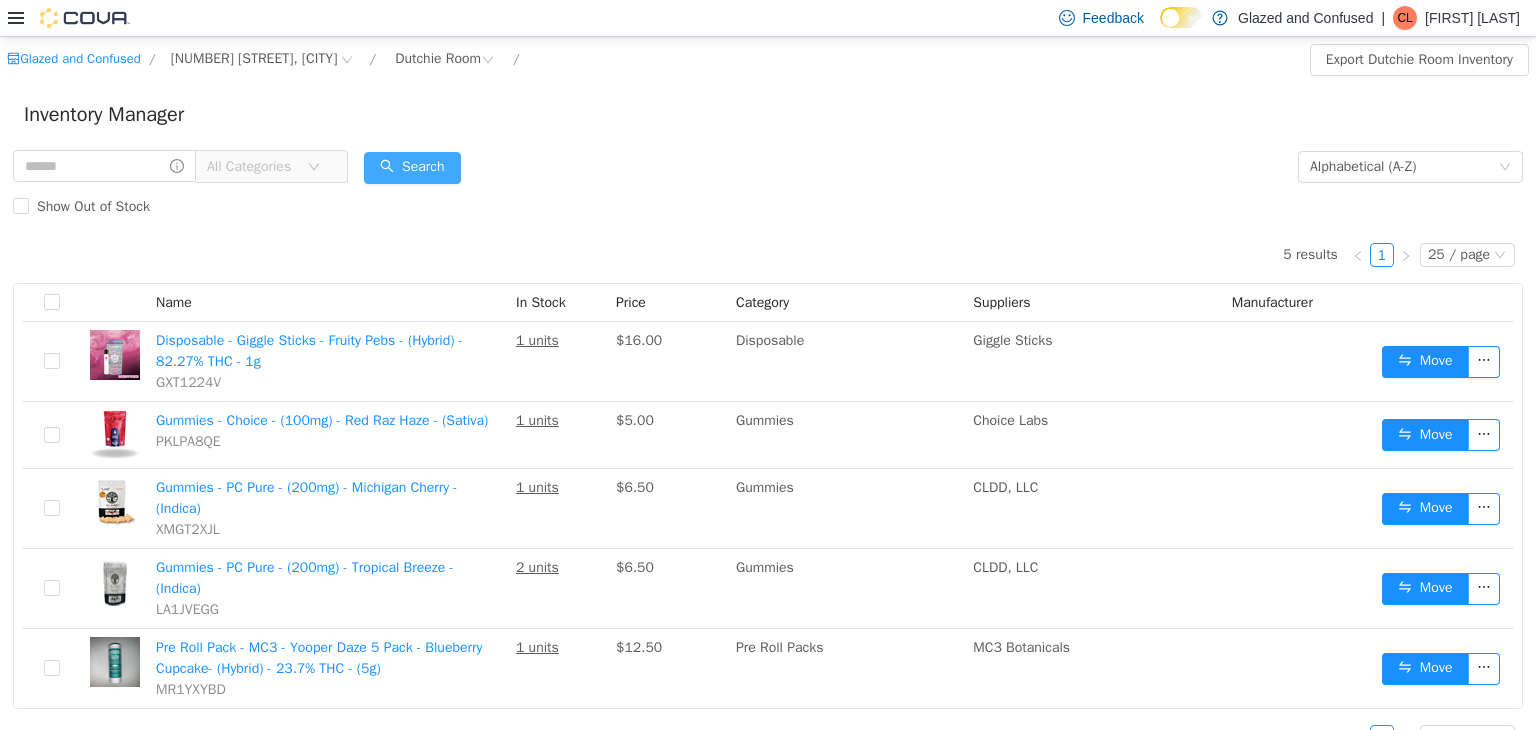 click on "Search" at bounding box center [412, 167] 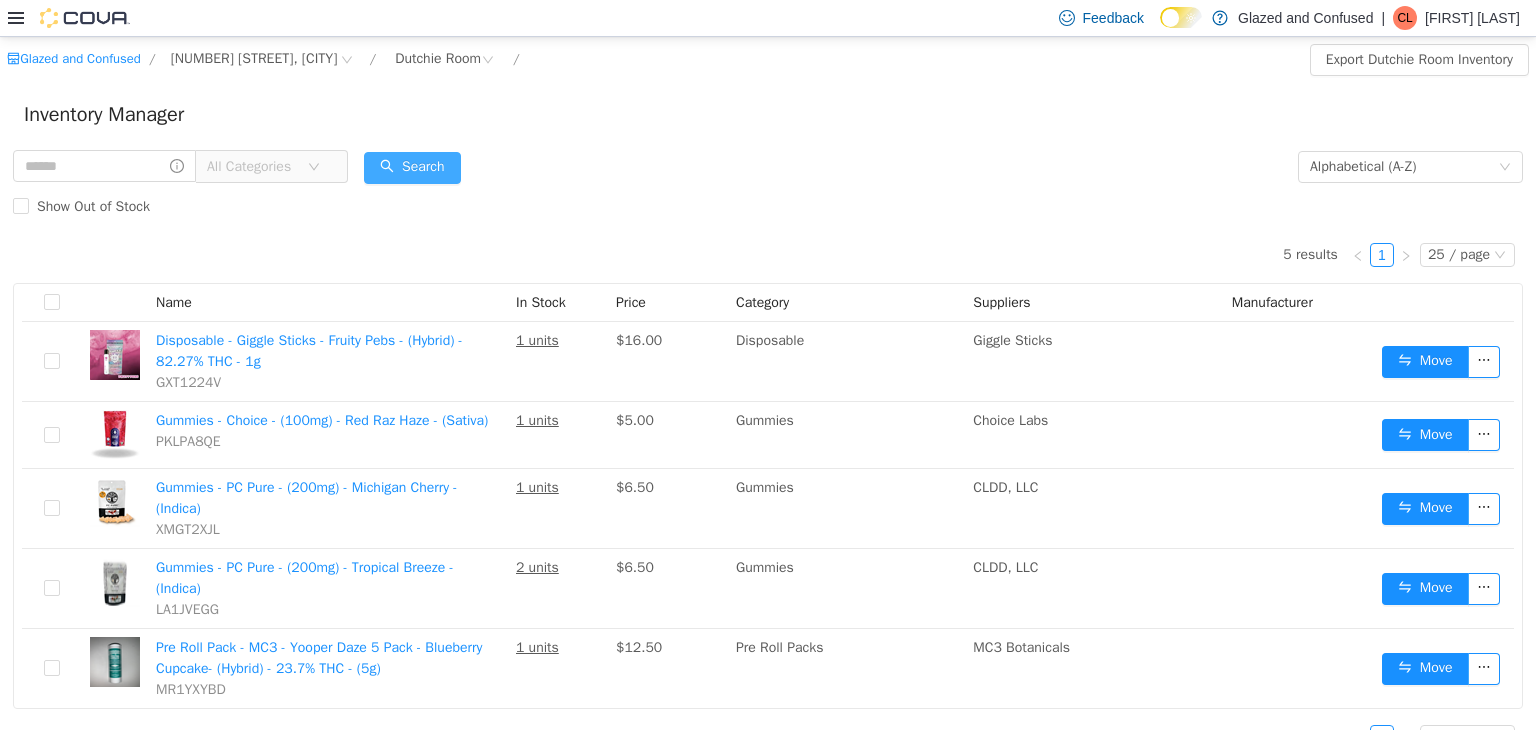 drag, startPoint x: 440, startPoint y: 154, endPoint x: 436, endPoint y: 182, distance: 28.284271 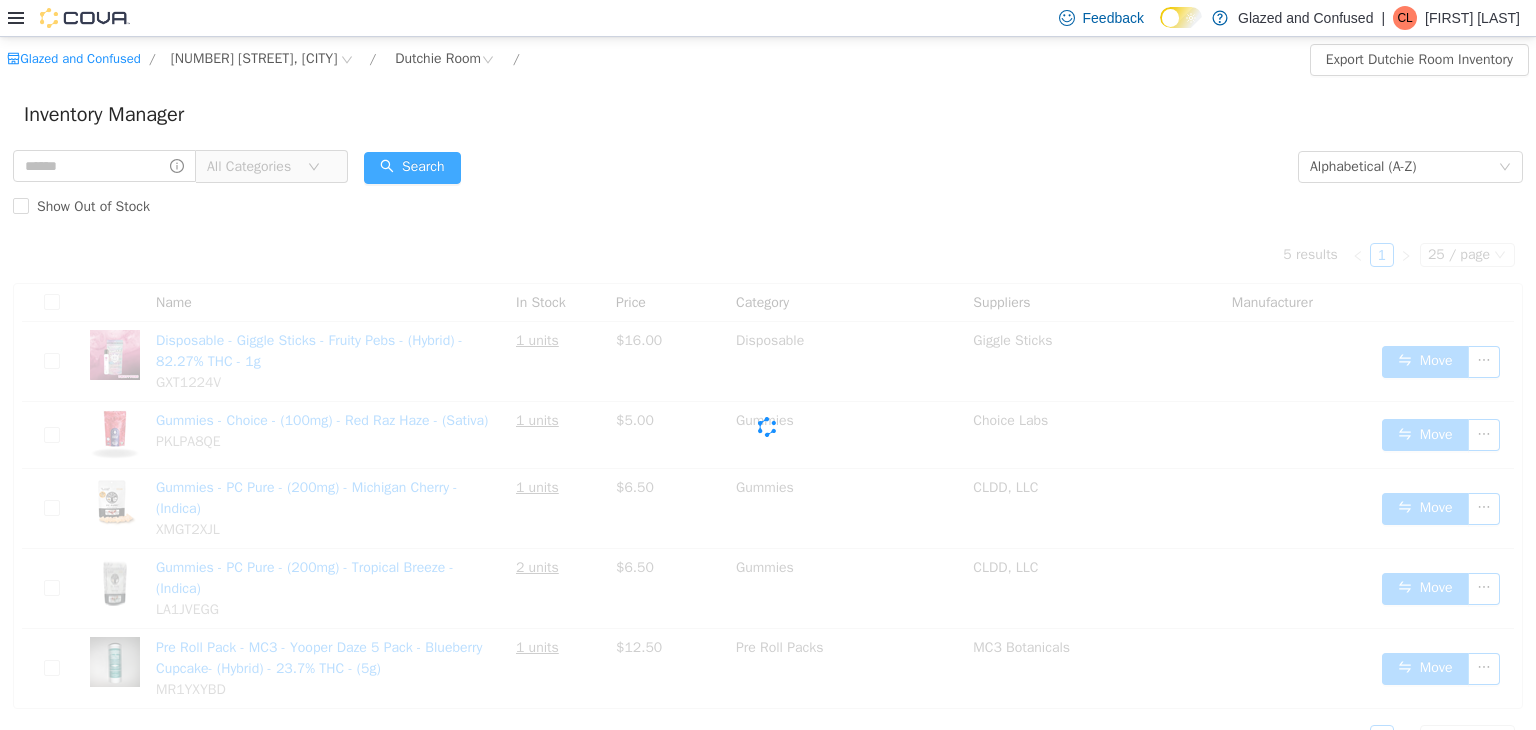 click on "Search" at bounding box center [412, 167] 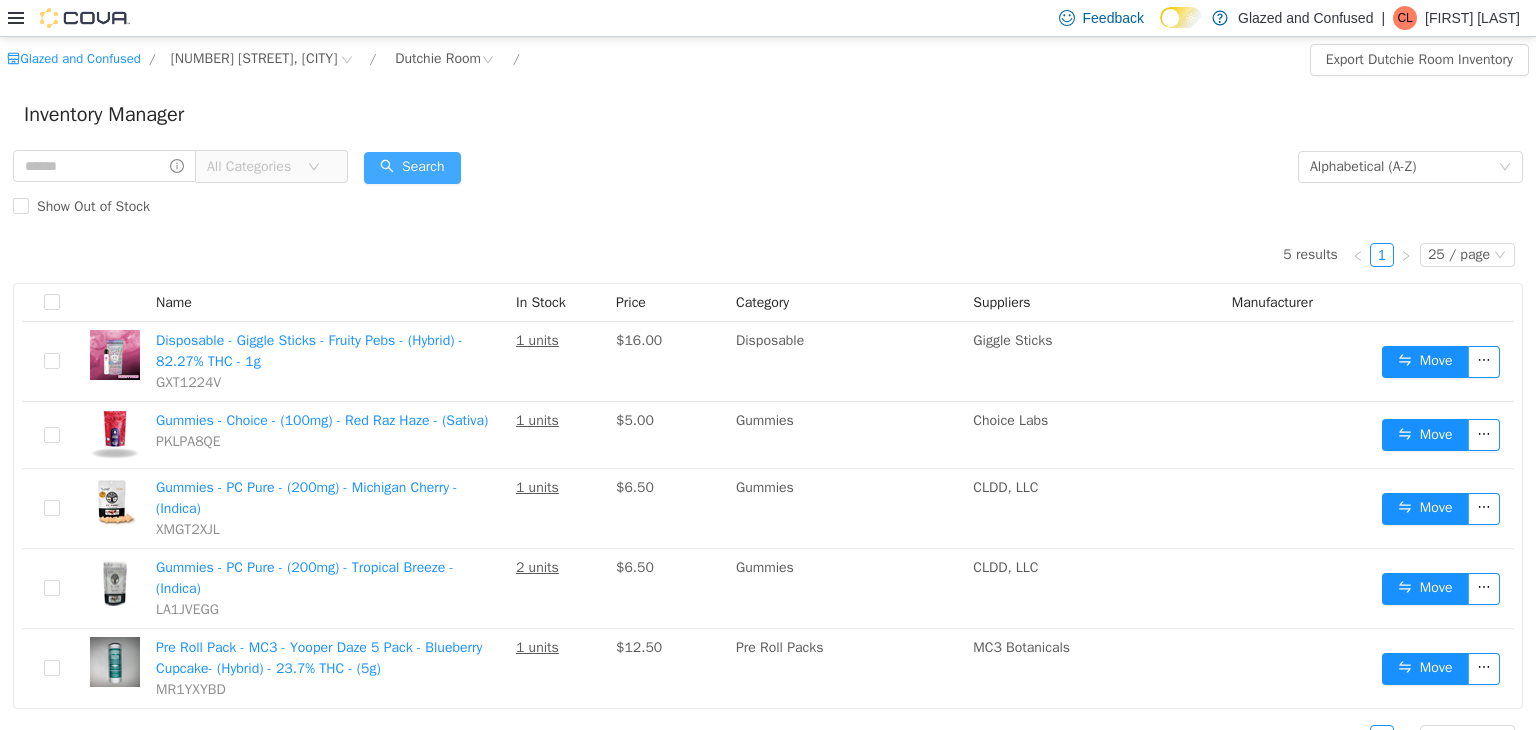 click on "Search" at bounding box center [412, 167] 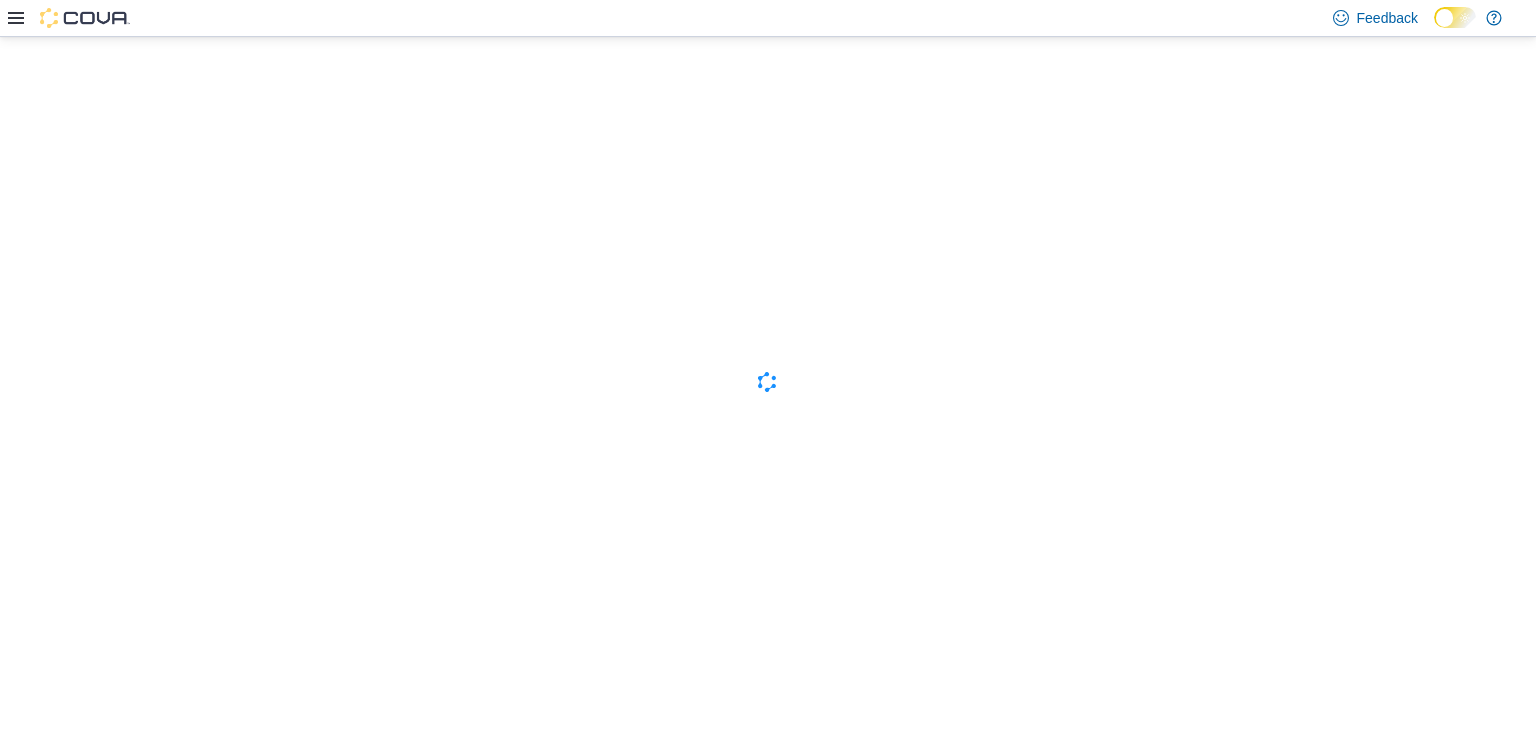 scroll, scrollTop: 0, scrollLeft: 0, axis: both 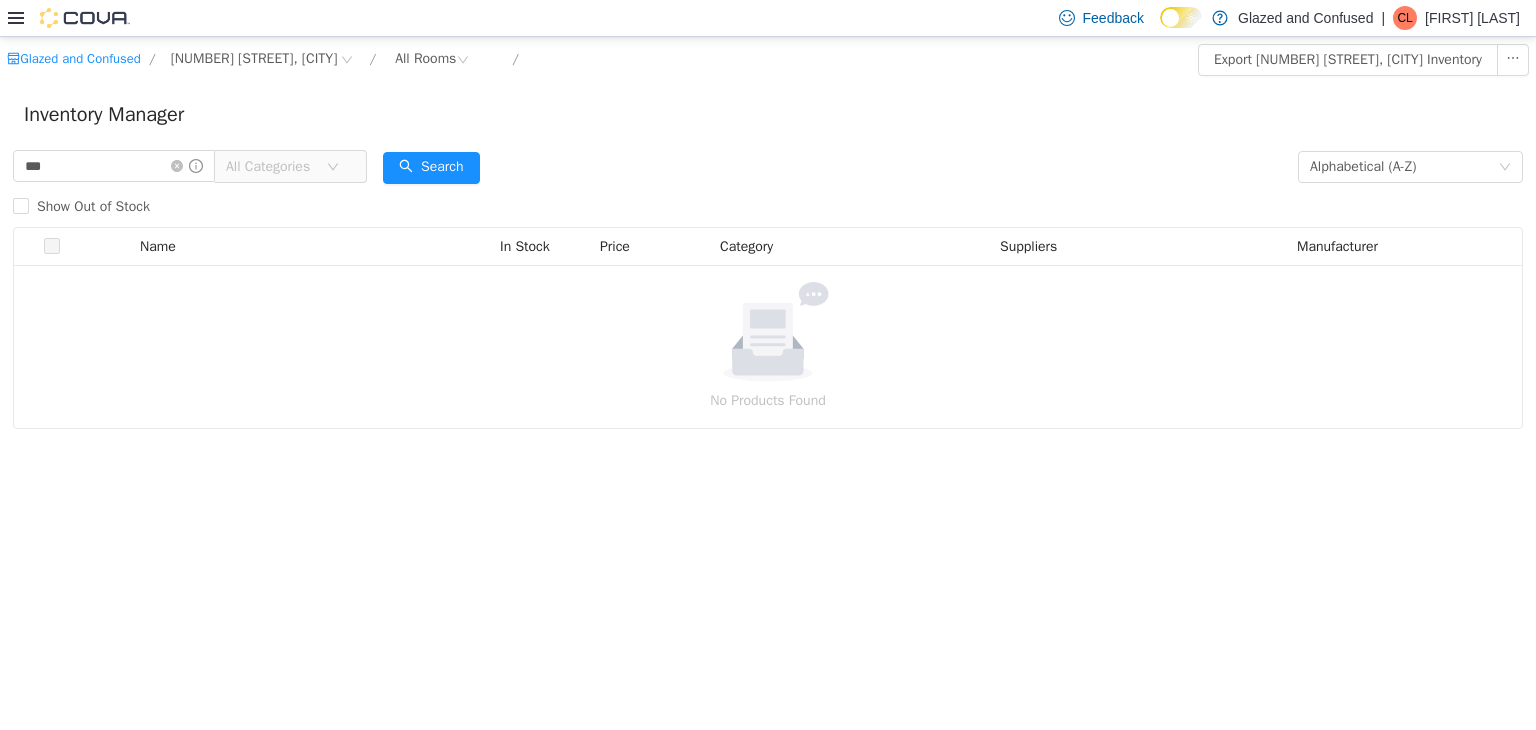 drag, startPoint x: 756, startPoint y: 226, endPoint x: 574, endPoint y: 141, distance: 200.8706 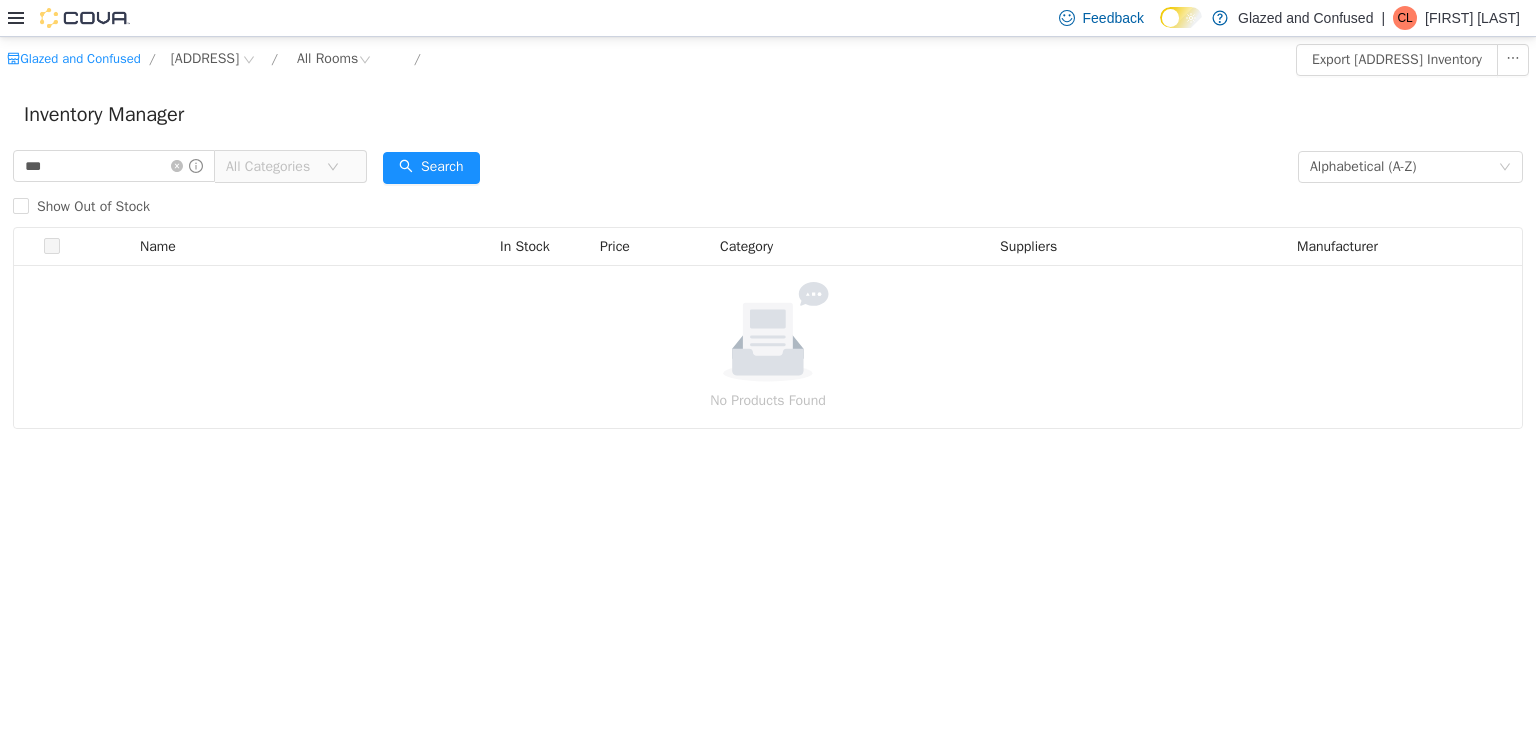 scroll, scrollTop: 0, scrollLeft: 0, axis: both 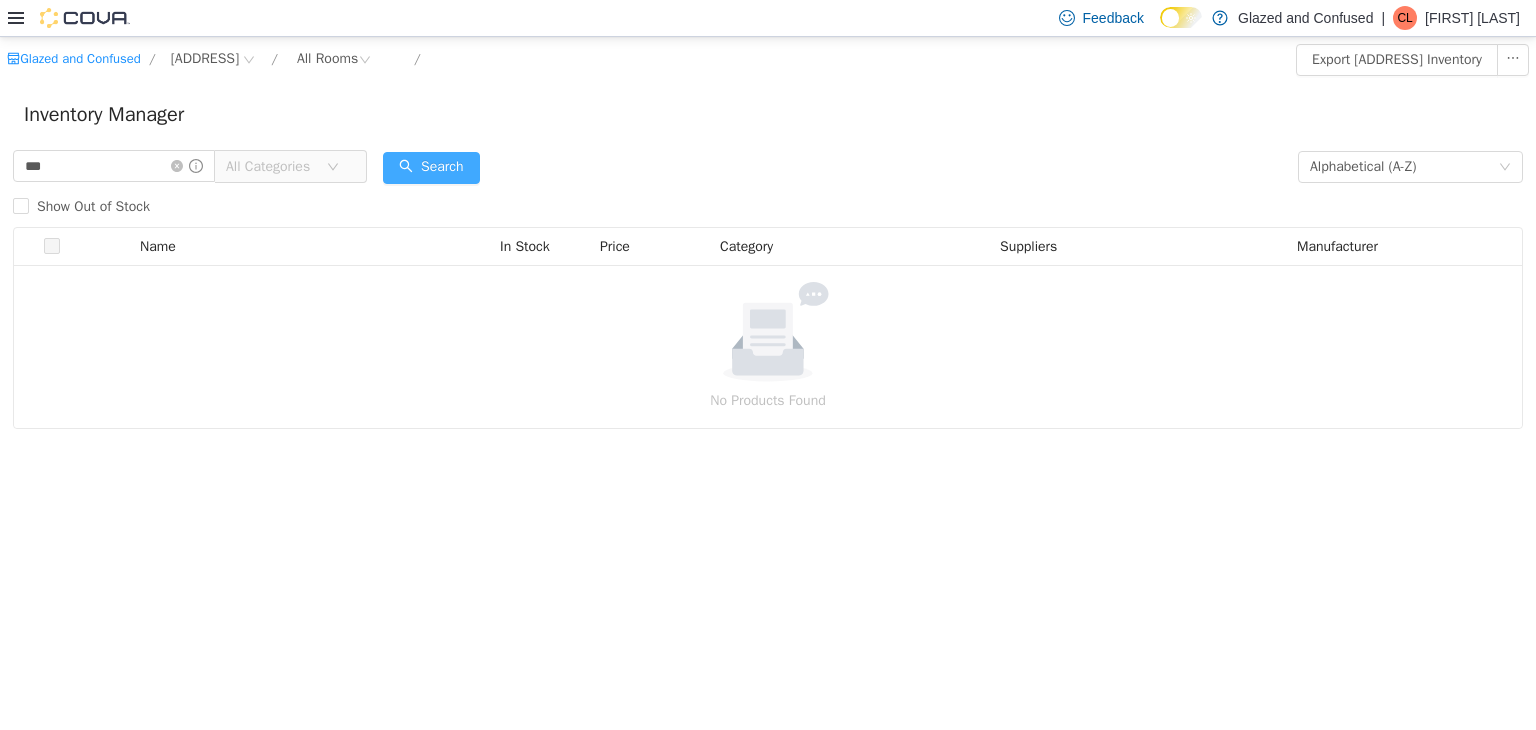 click on "Search" at bounding box center (431, 167) 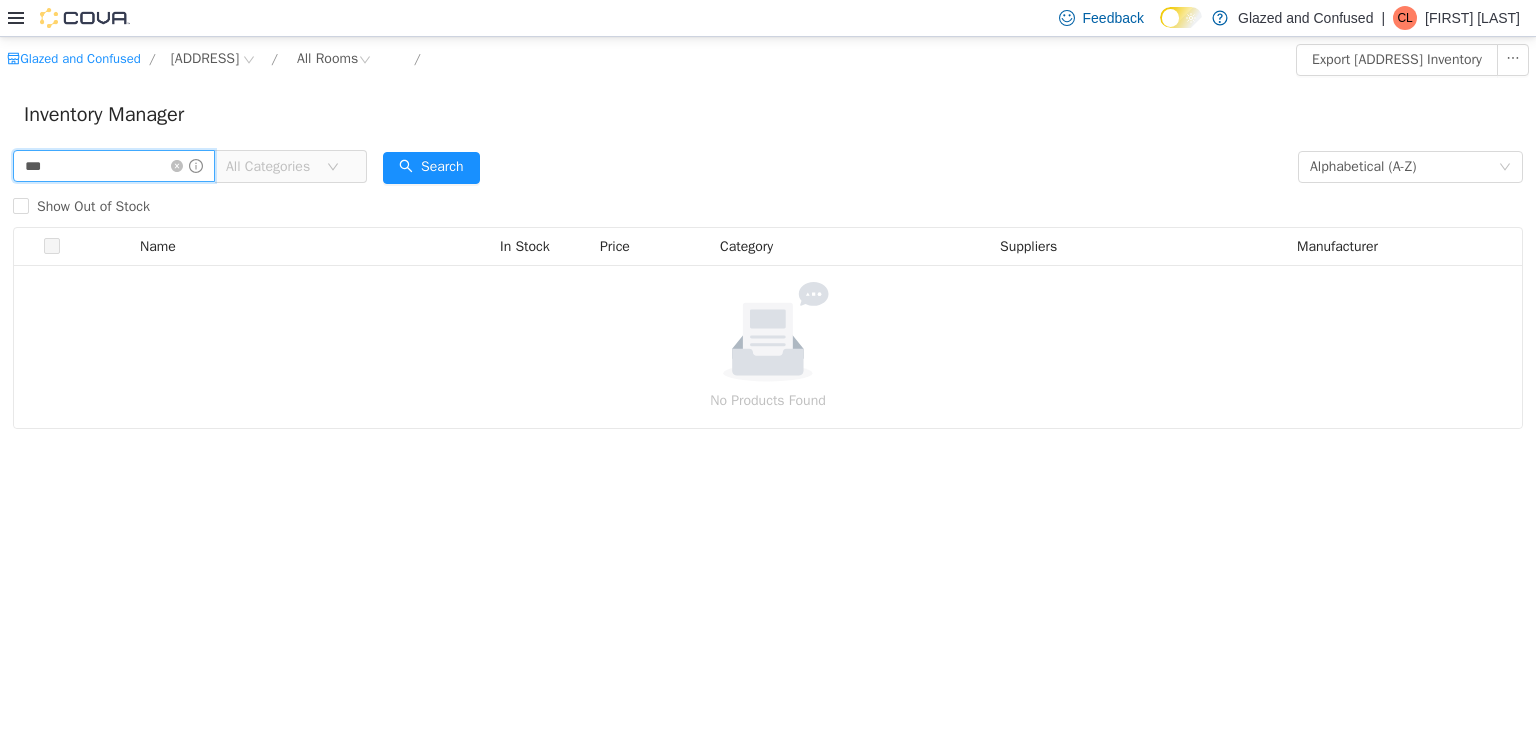 click on "***" at bounding box center (114, 165) 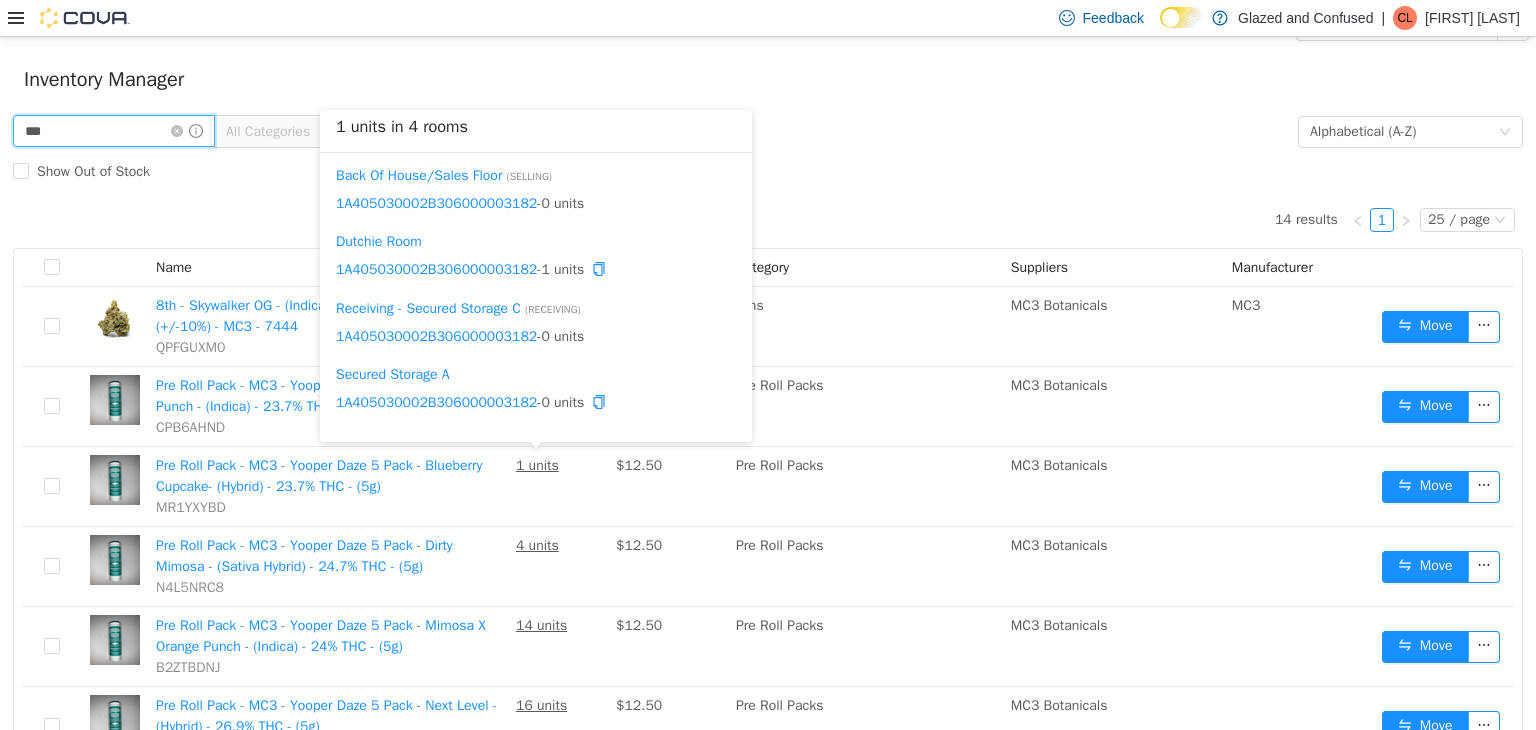 scroll, scrollTop: 0, scrollLeft: 0, axis: both 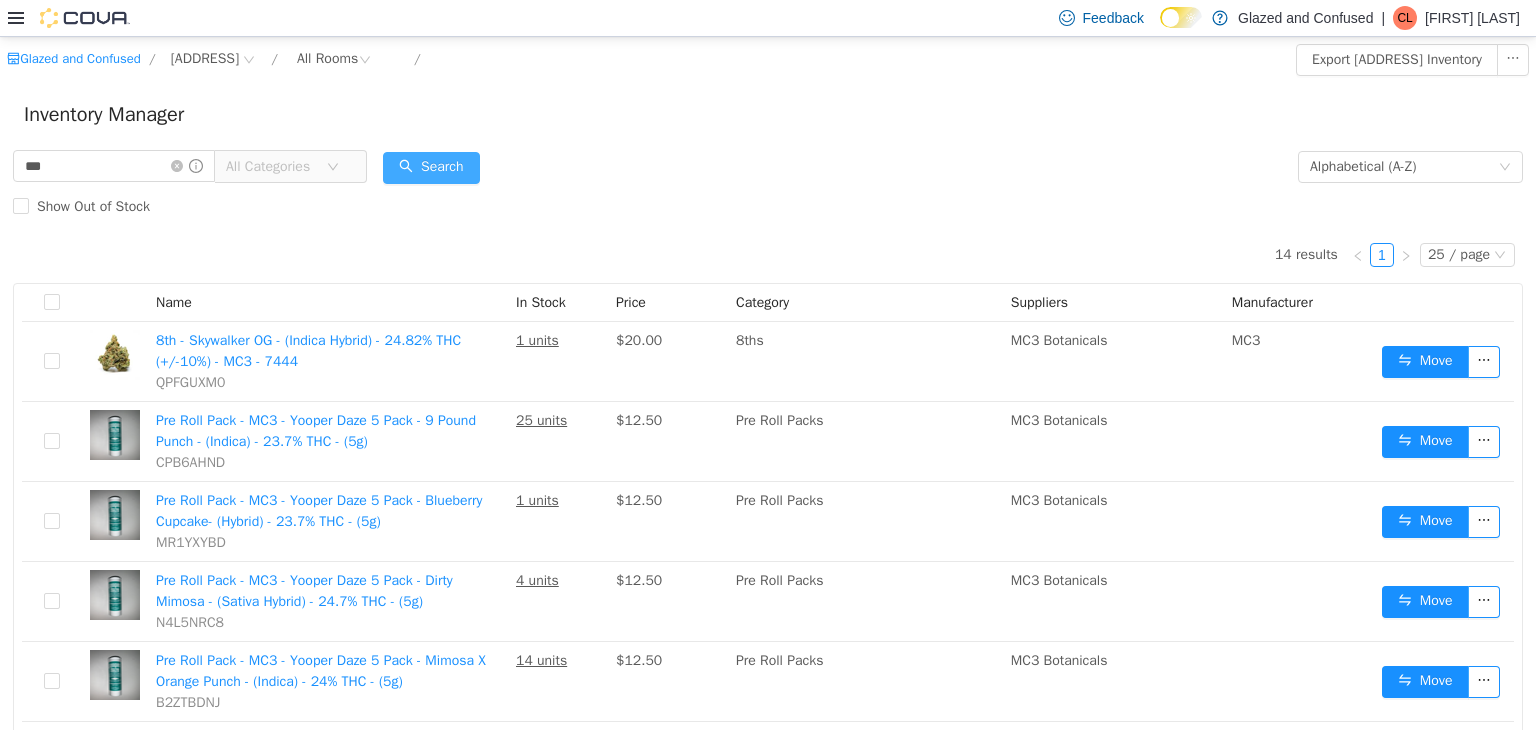 click on "Search" at bounding box center [431, 167] 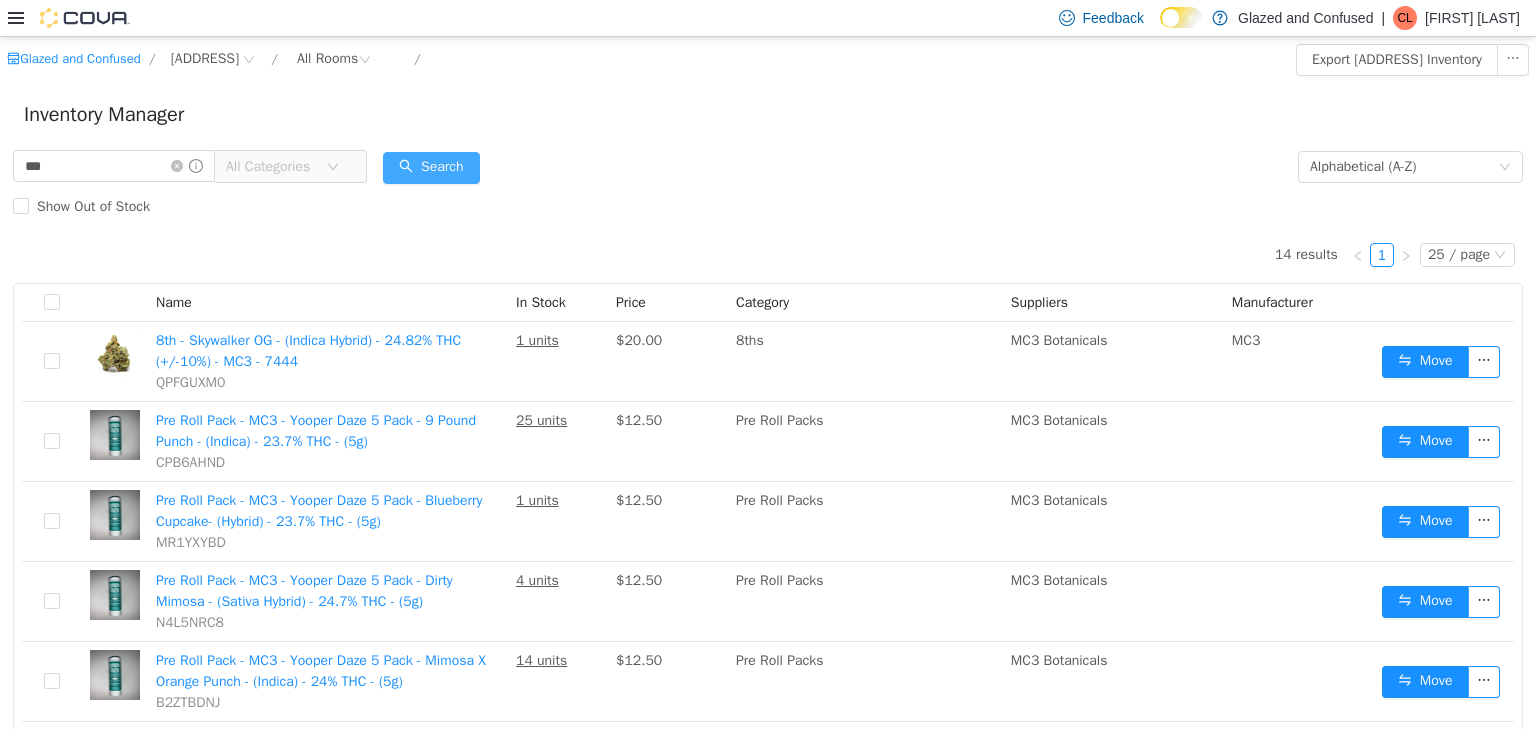 click on "Search" at bounding box center (431, 167) 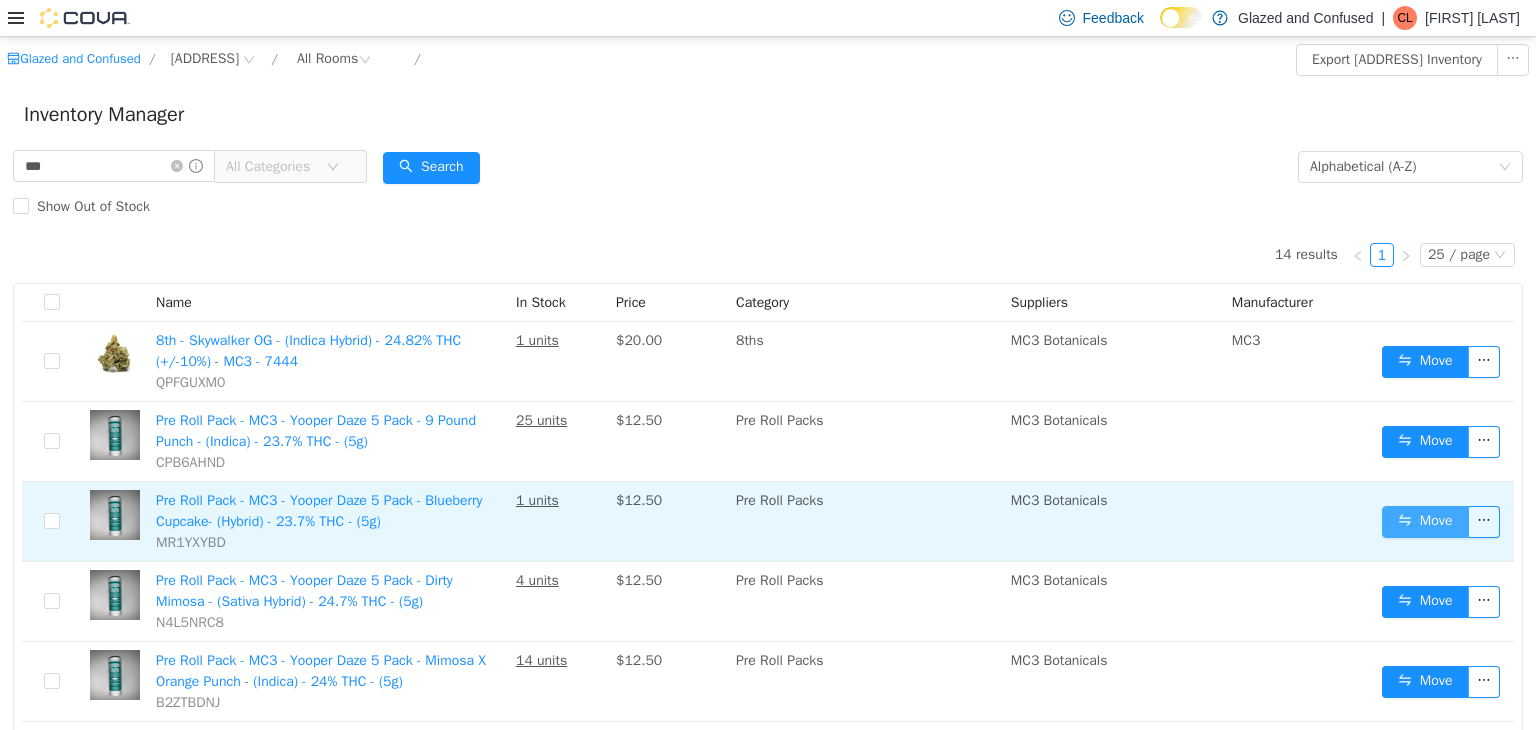 click on "Move" at bounding box center [1425, 521] 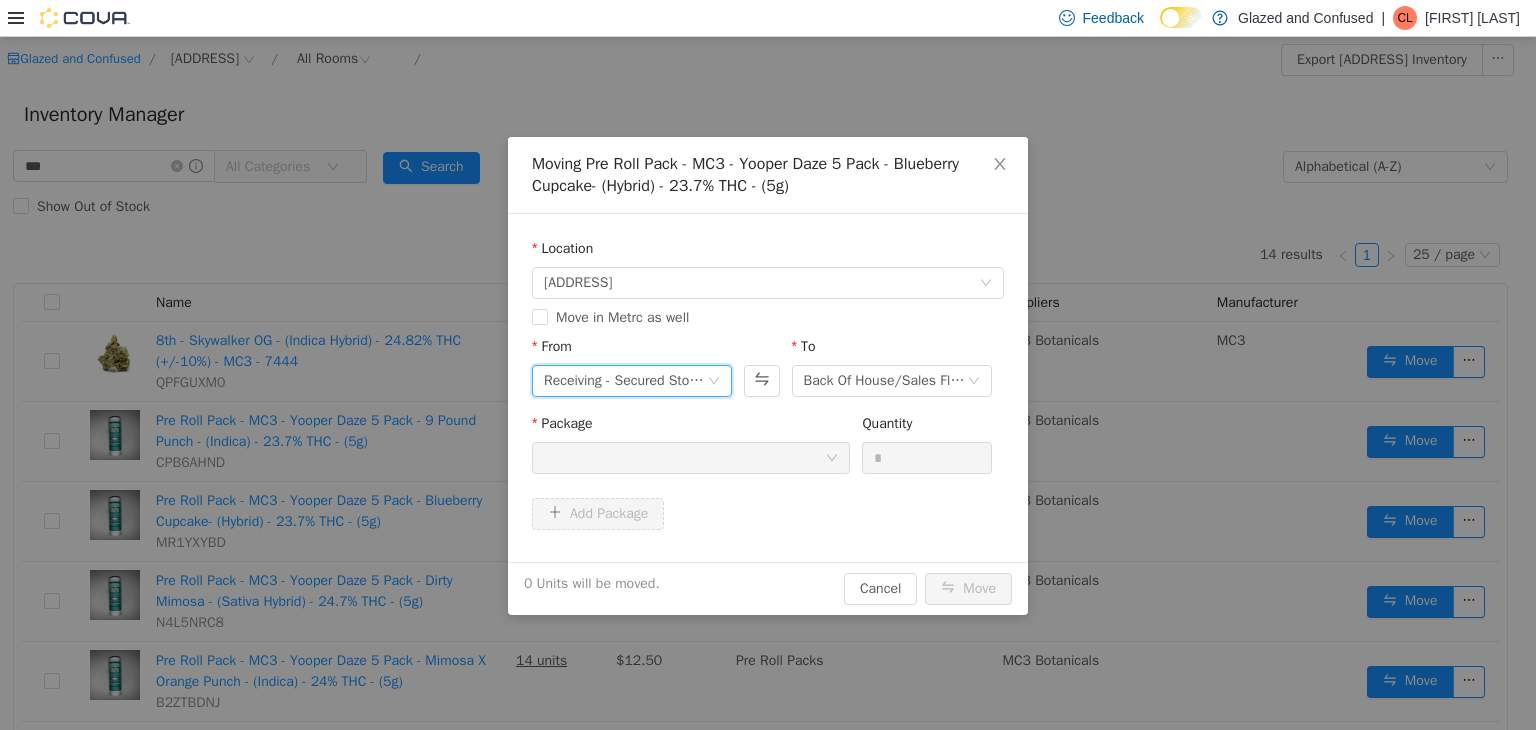 click on "Receiving - Secured Storage C" at bounding box center [625, 380] 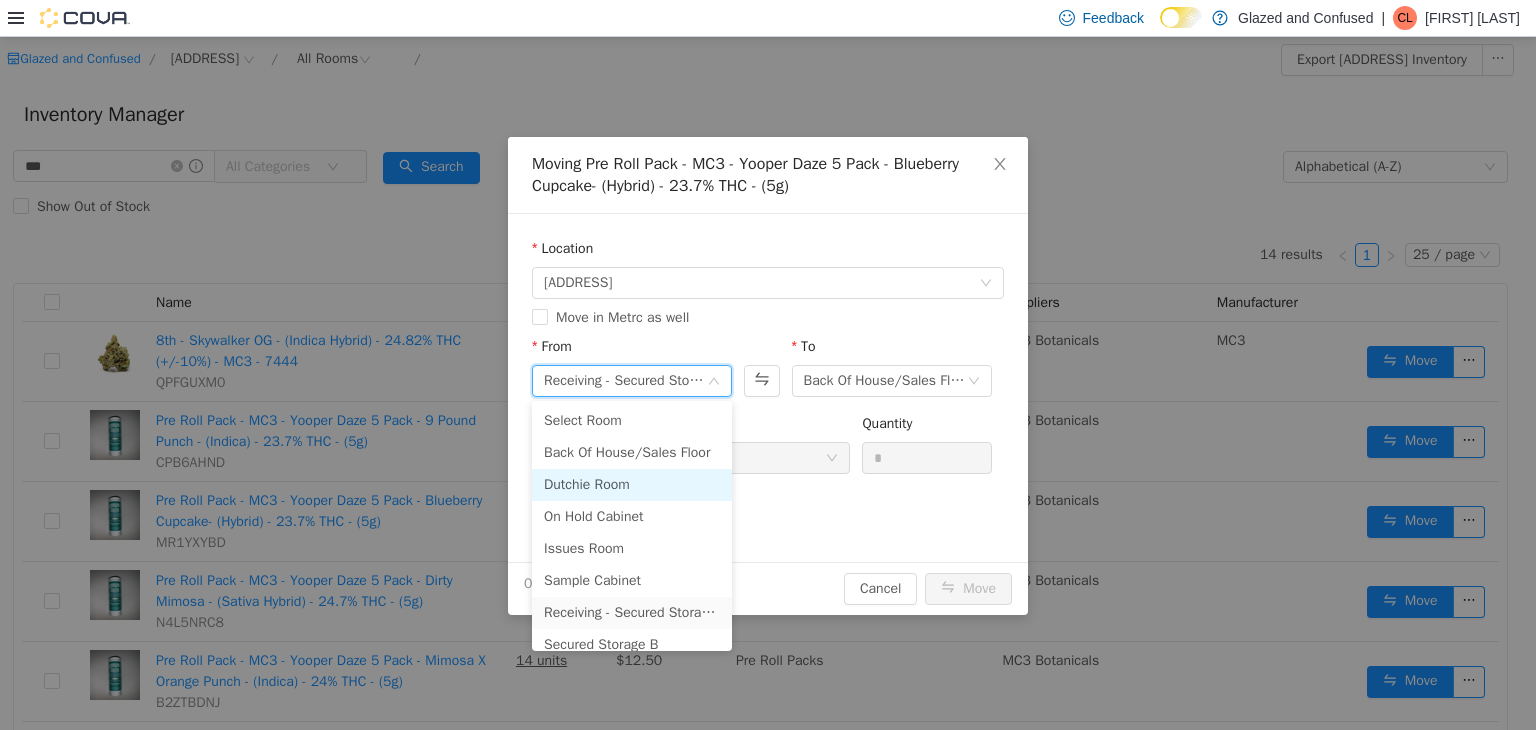 click on "Dutchie Room" at bounding box center (632, 484) 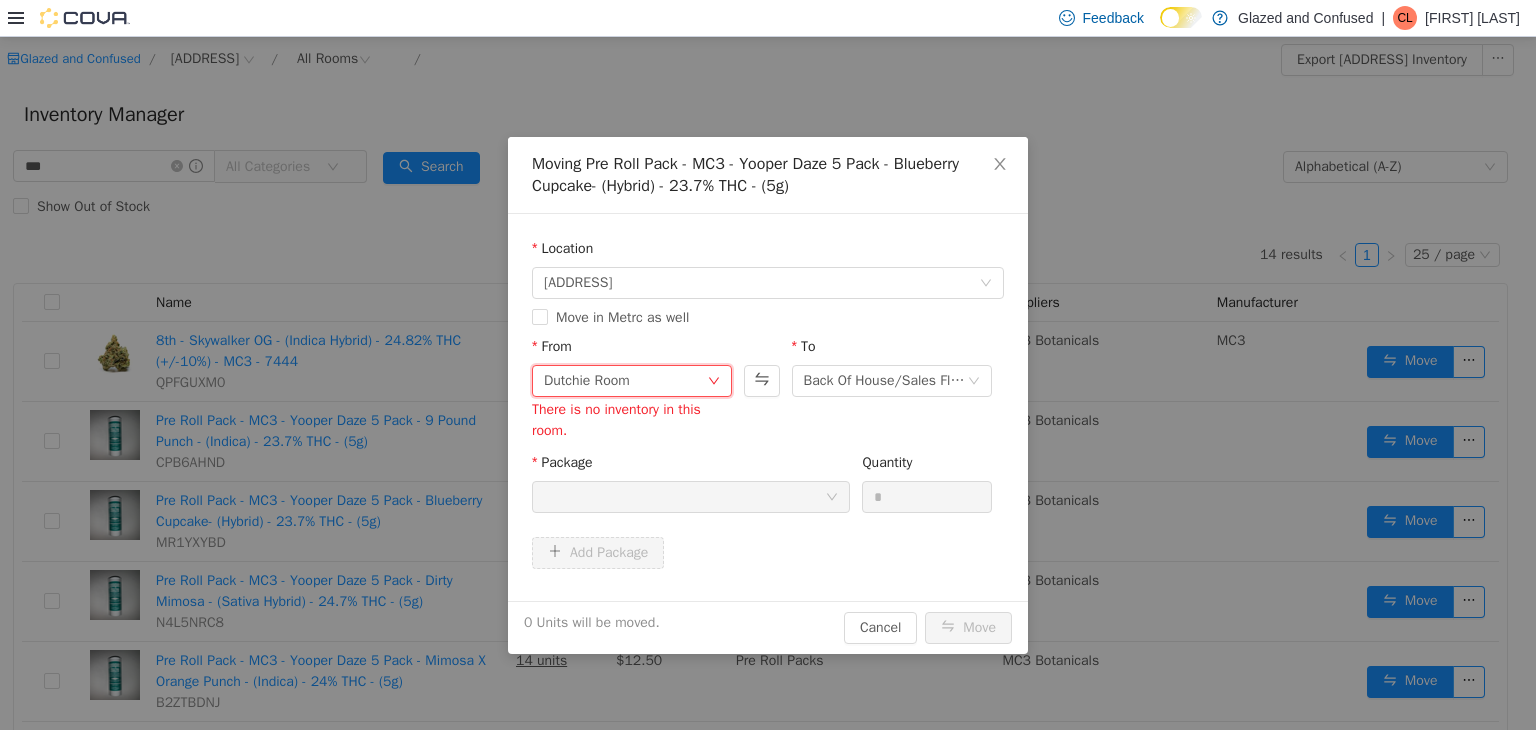 click at bounding box center [761, 369] 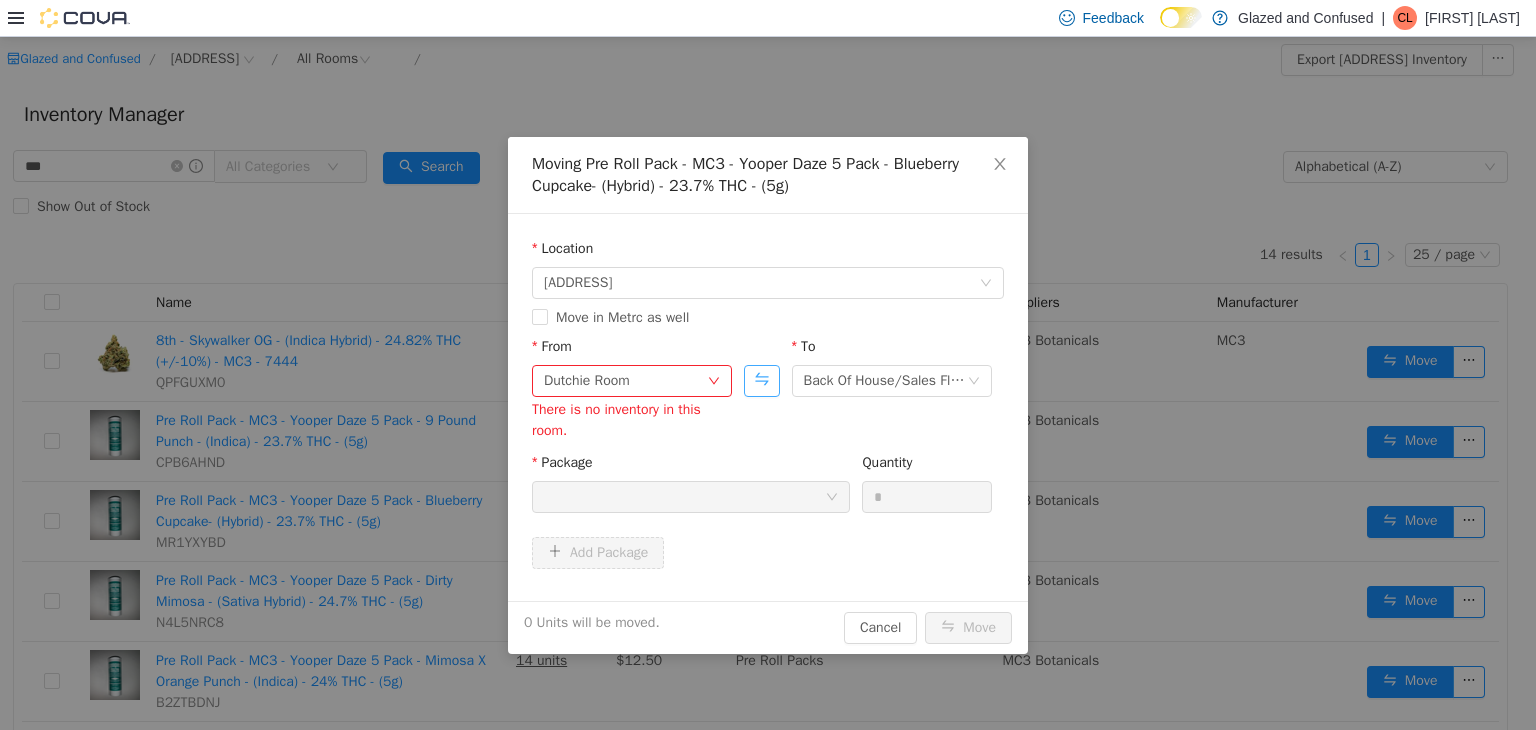 click at bounding box center (761, 380) 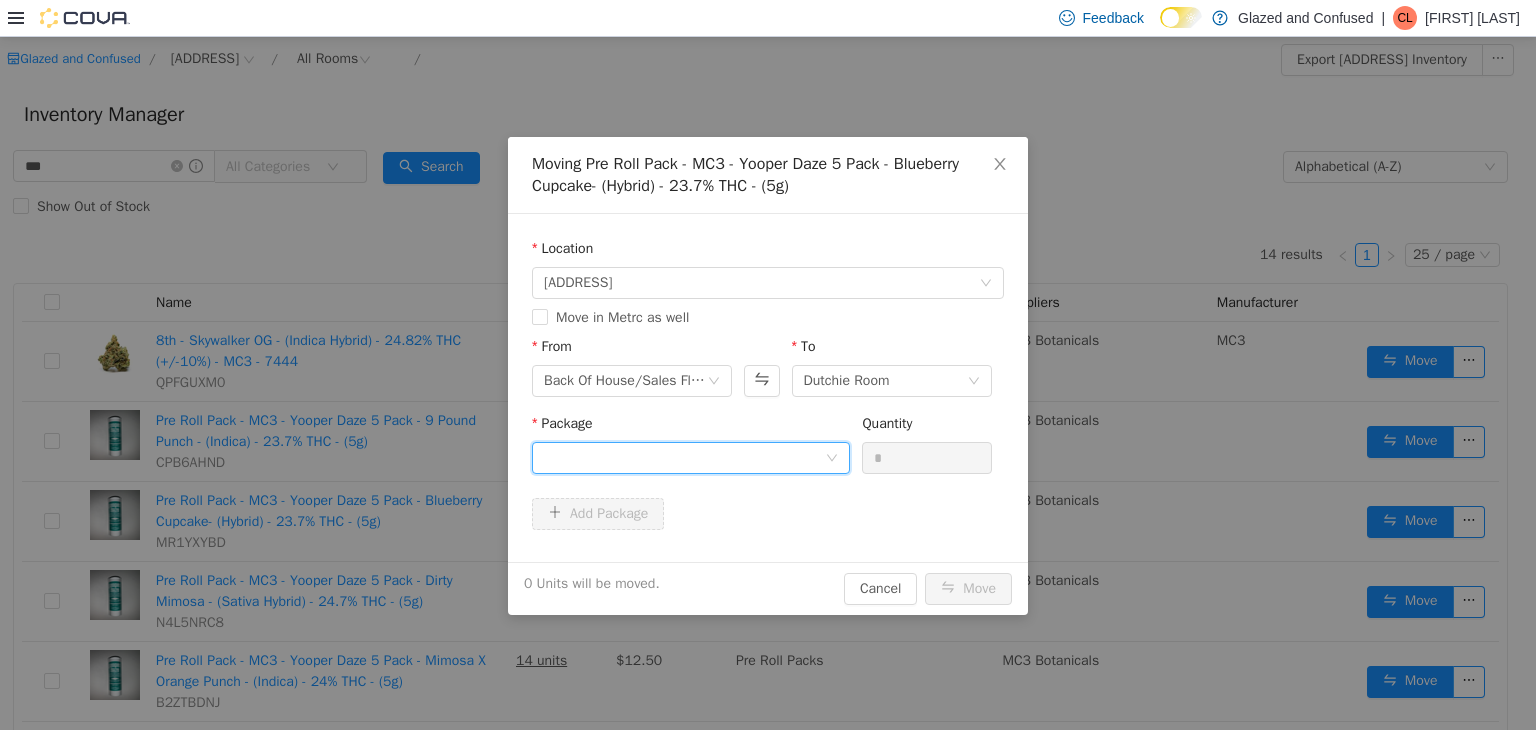 click at bounding box center (684, 457) 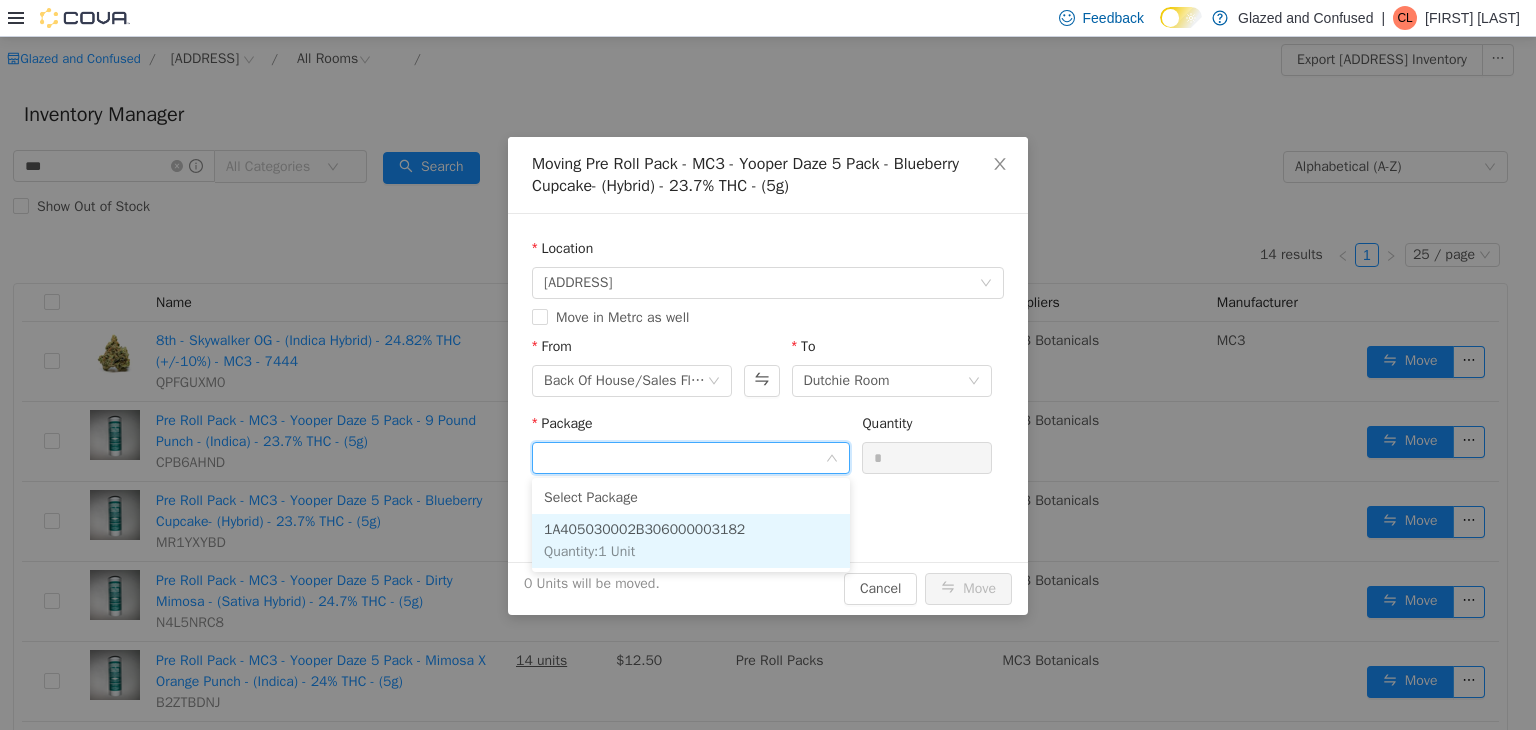 drag, startPoint x: 617, startPoint y: 538, endPoint x: 925, endPoint y: 474, distance: 314.57907 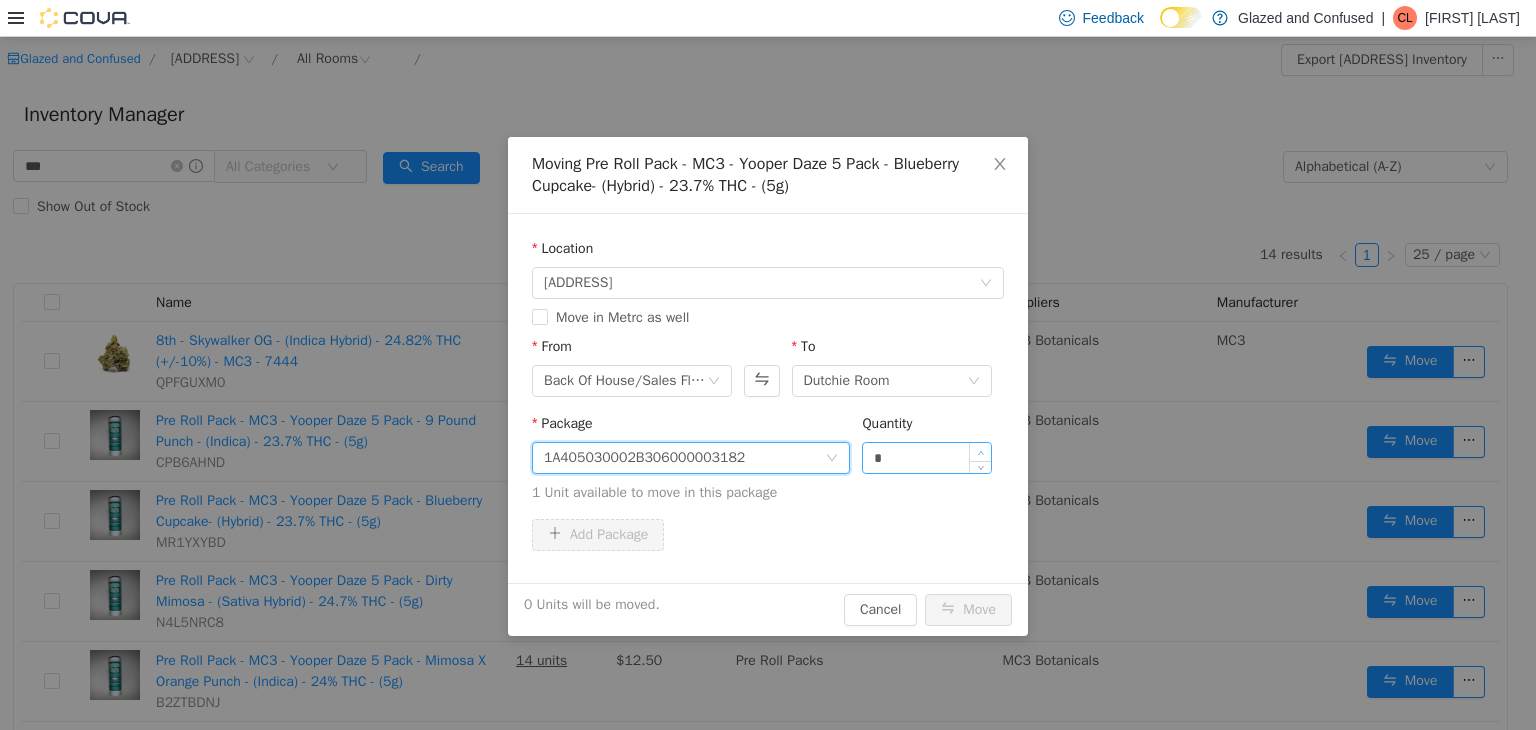 type on "*" 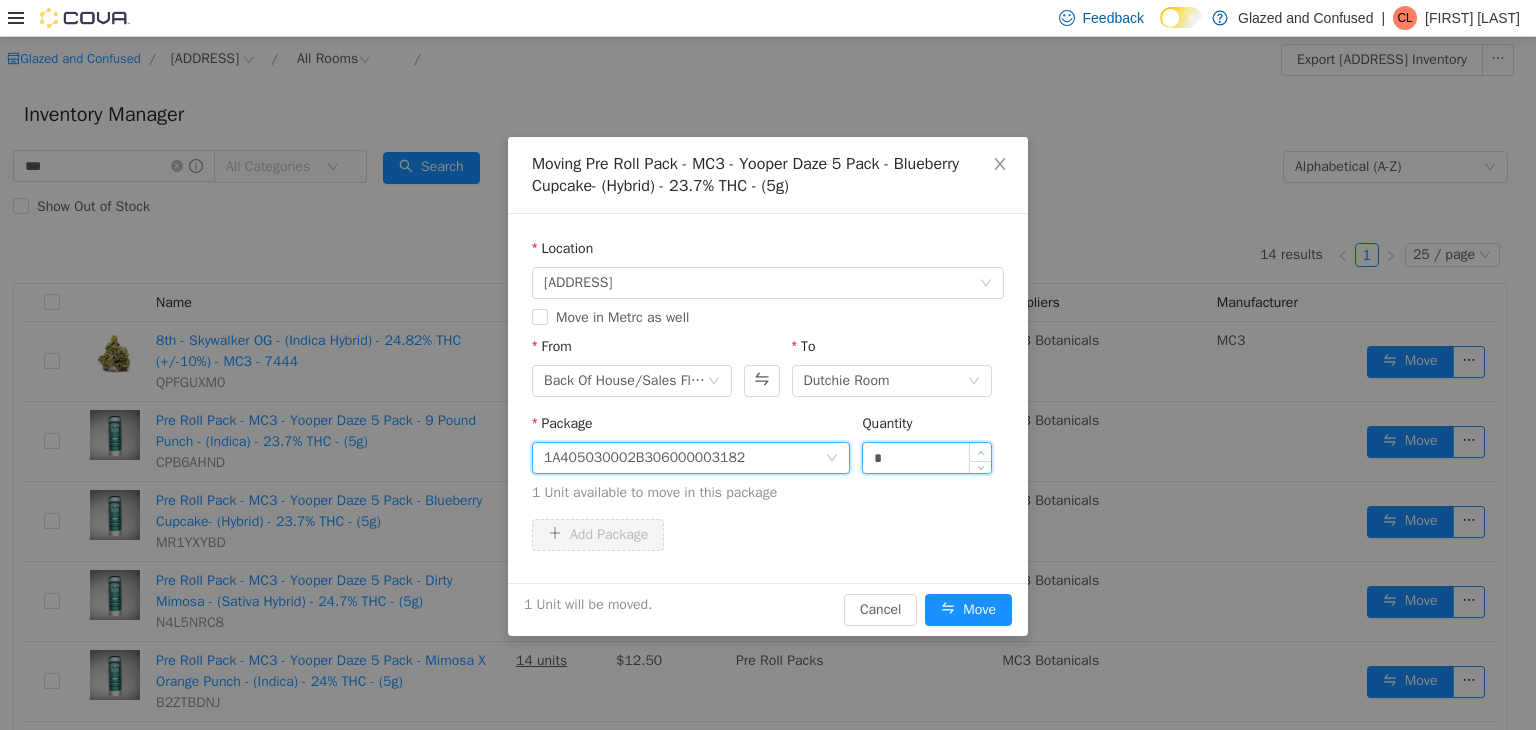 click at bounding box center (980, 451) 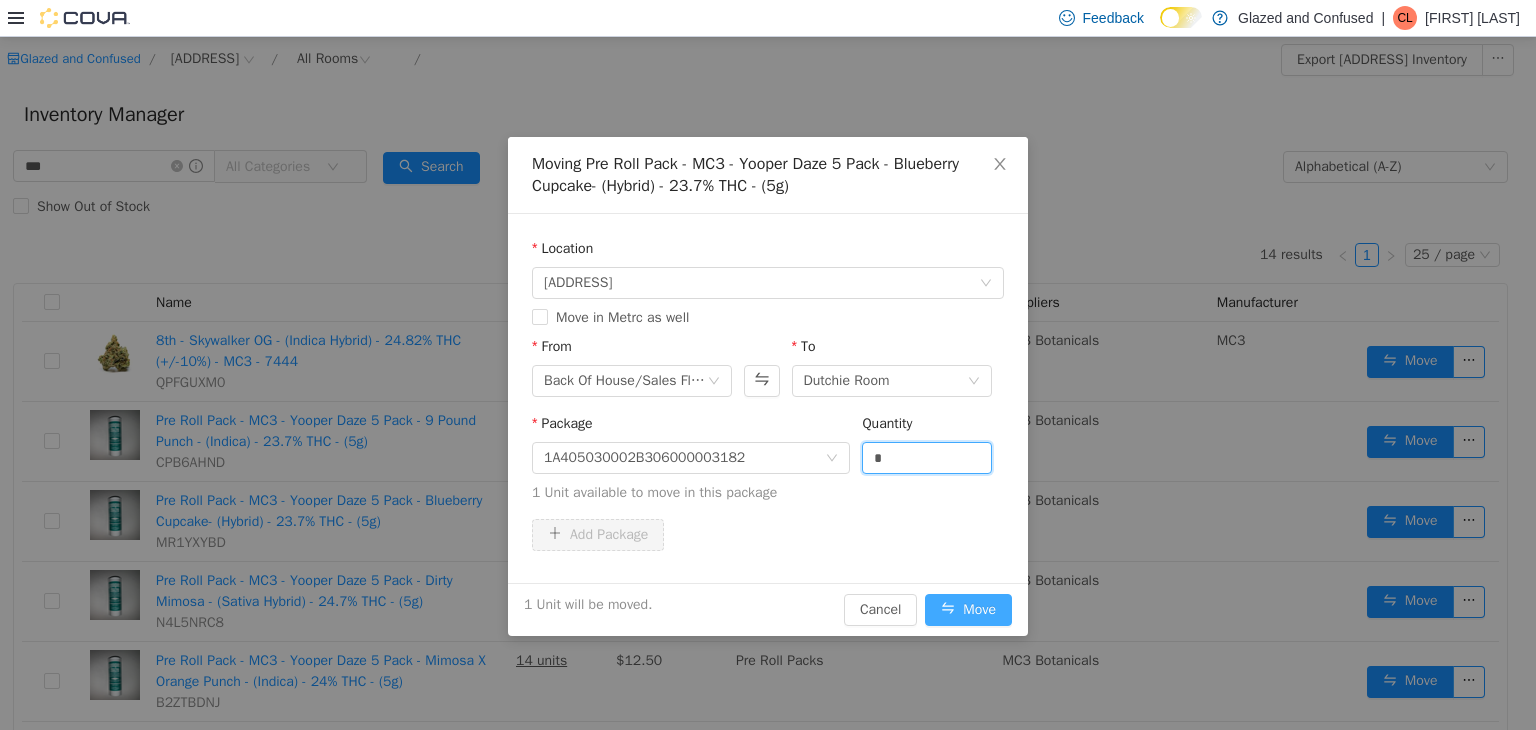 click on "Move" at bounding box center (968, 609) 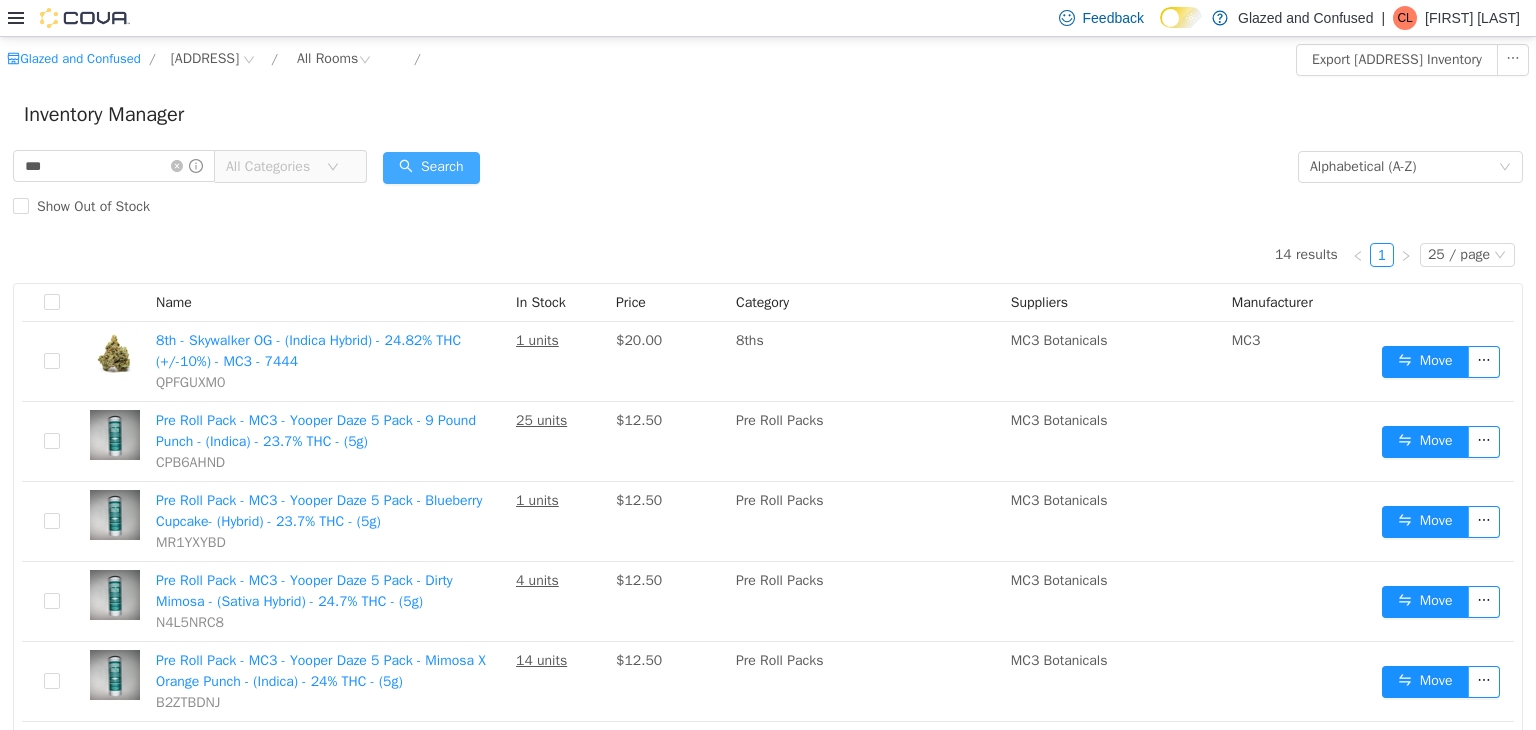 click on "Search" at bounding box center (431, 167) 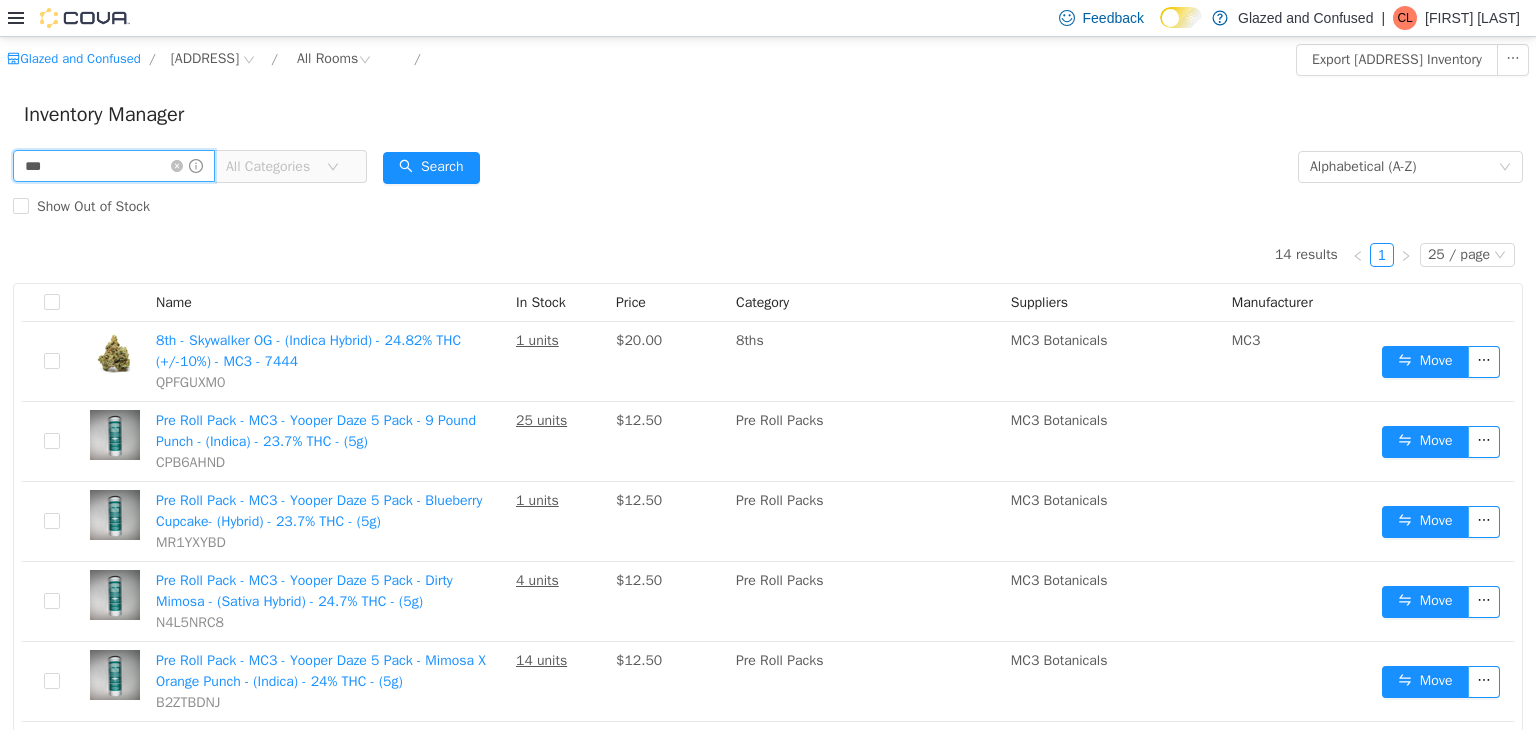 drag, startPoint x: 103, startPoint y: 174, endPoint x: 0, endPoint y: 157, distance: 104.393486 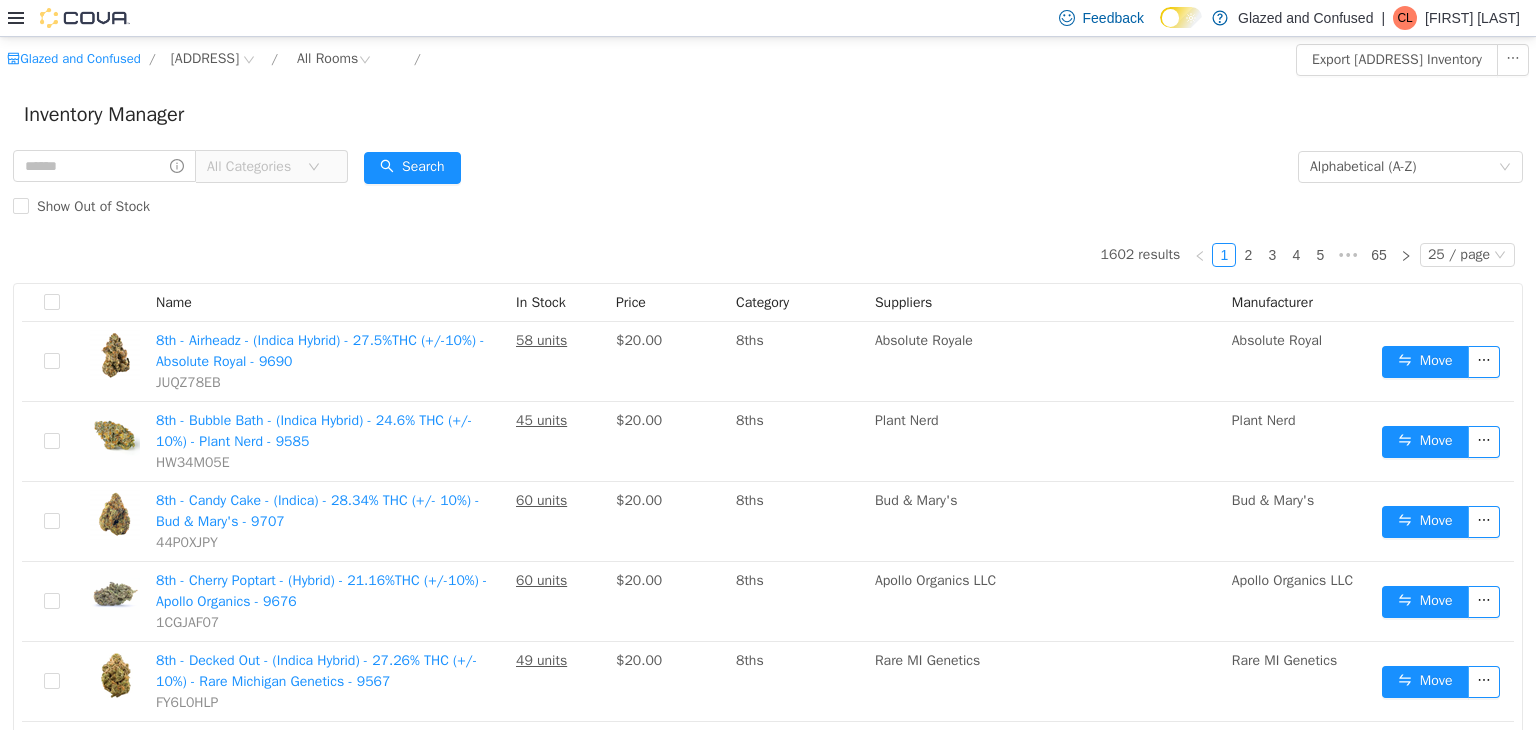 drag, startPoint x: 356, startPoint y: 156, endPoint x: 333, endPoint y: 163, distance: 24.04163 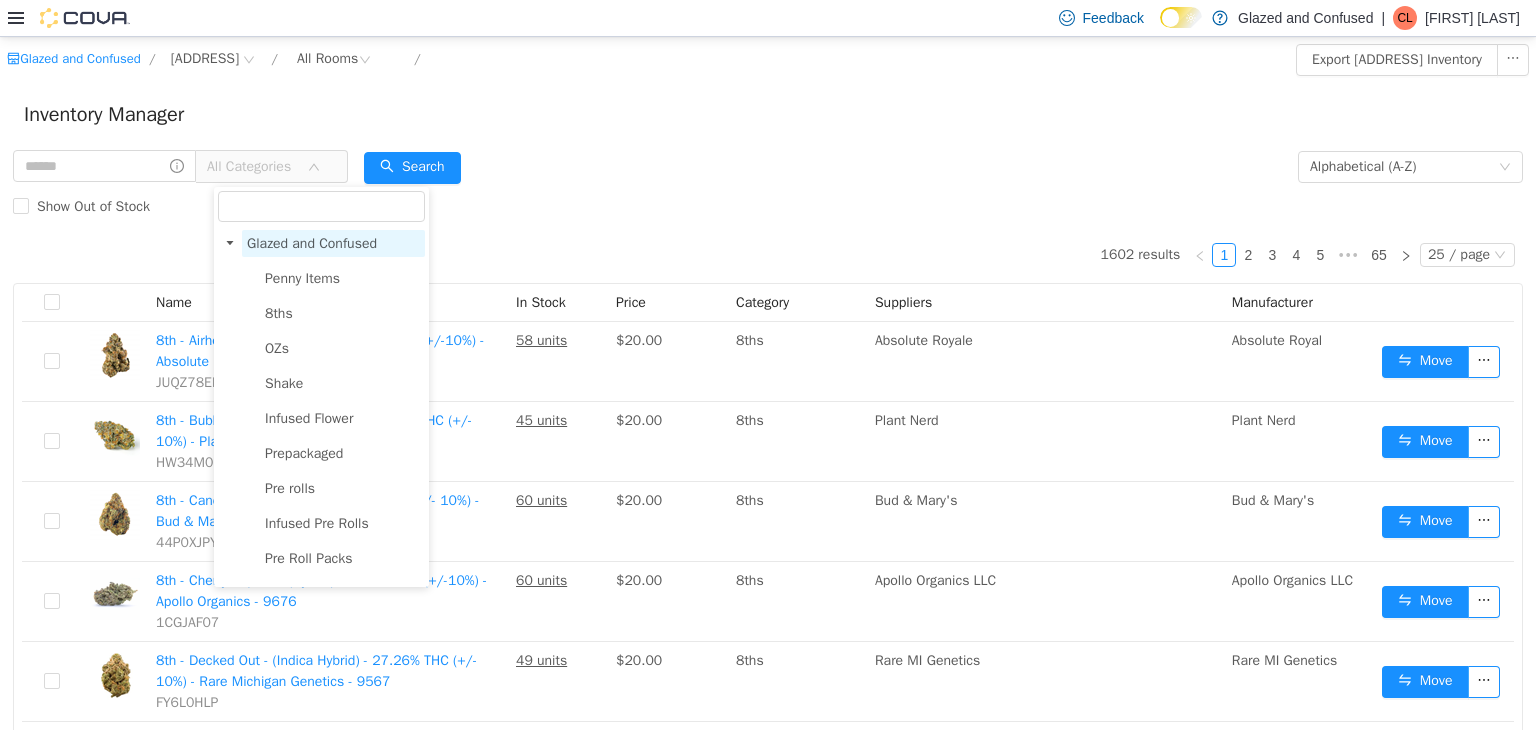 click on "Glazed and Confused" at bounding box center (312, 242) 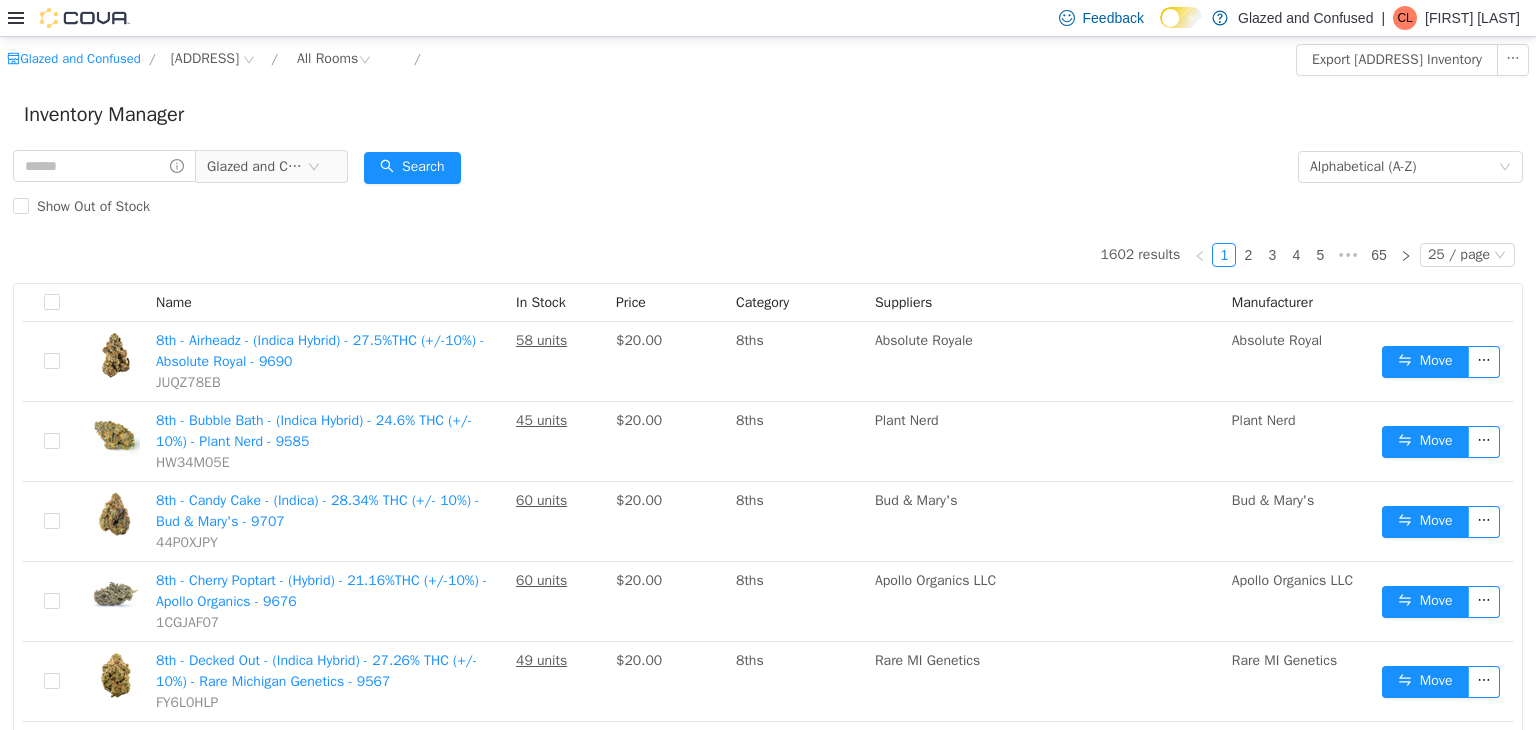 click on "Search" at bounding box center [412, 166] 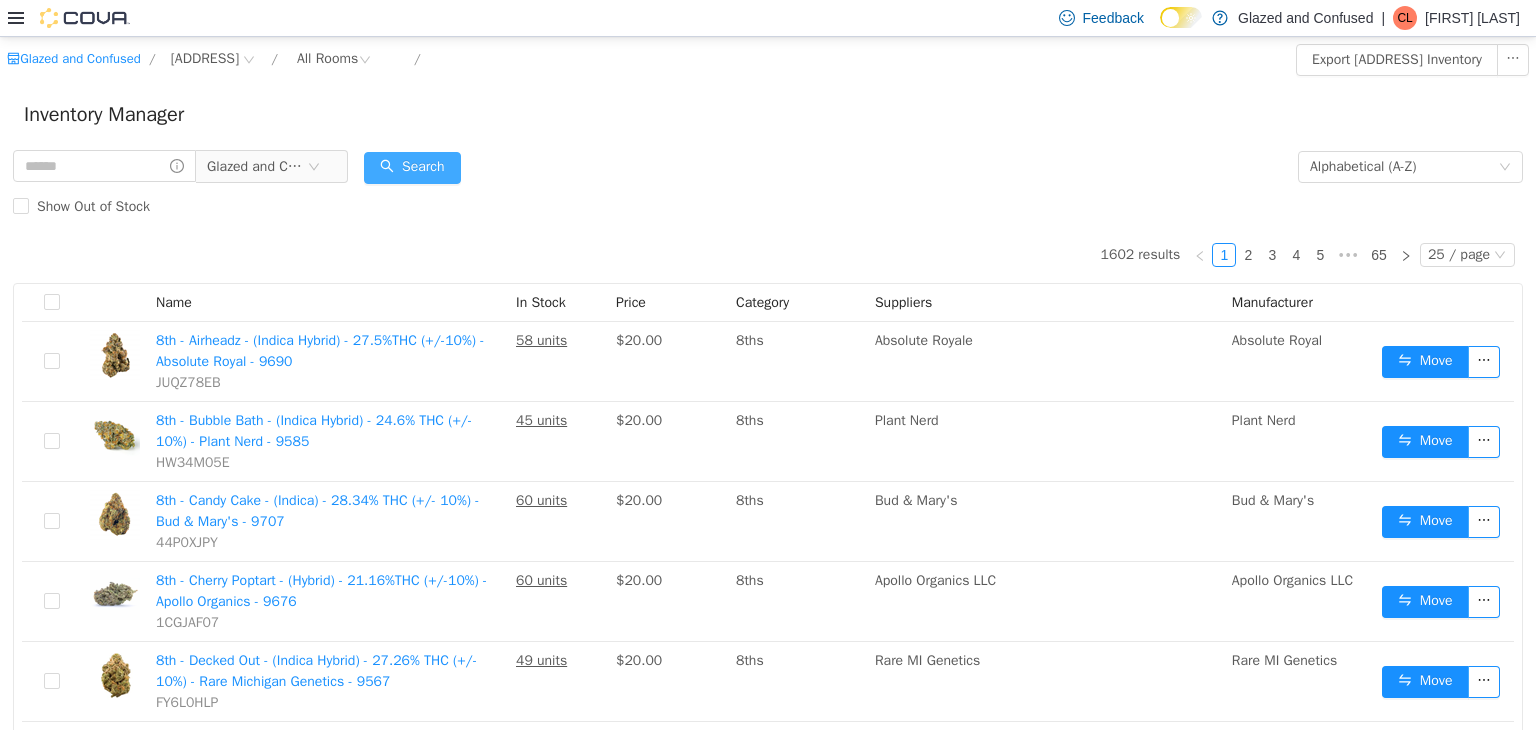 click on "Search" at bounding box center (412, 167) 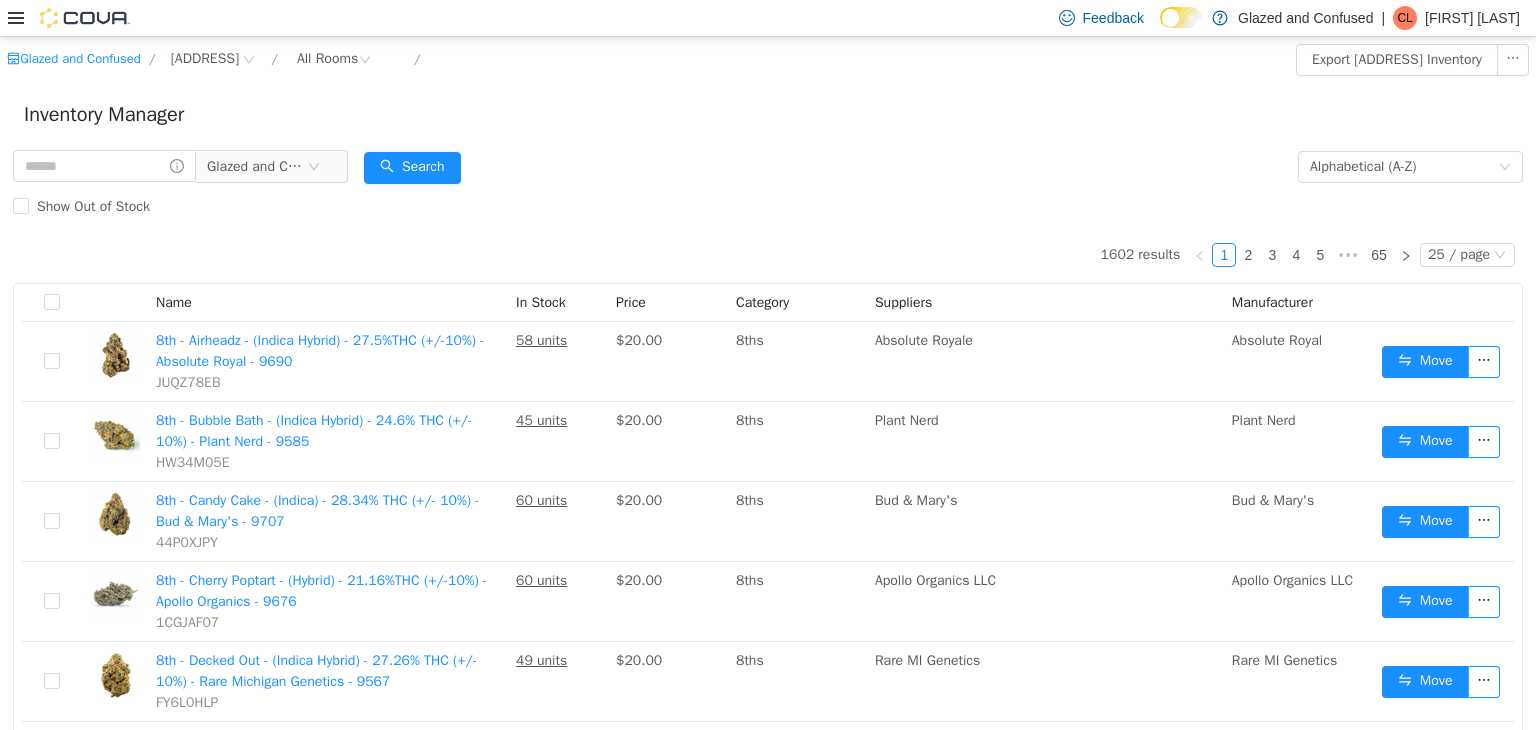 click on "Inventory Manager" at bounding box center [768, 114] 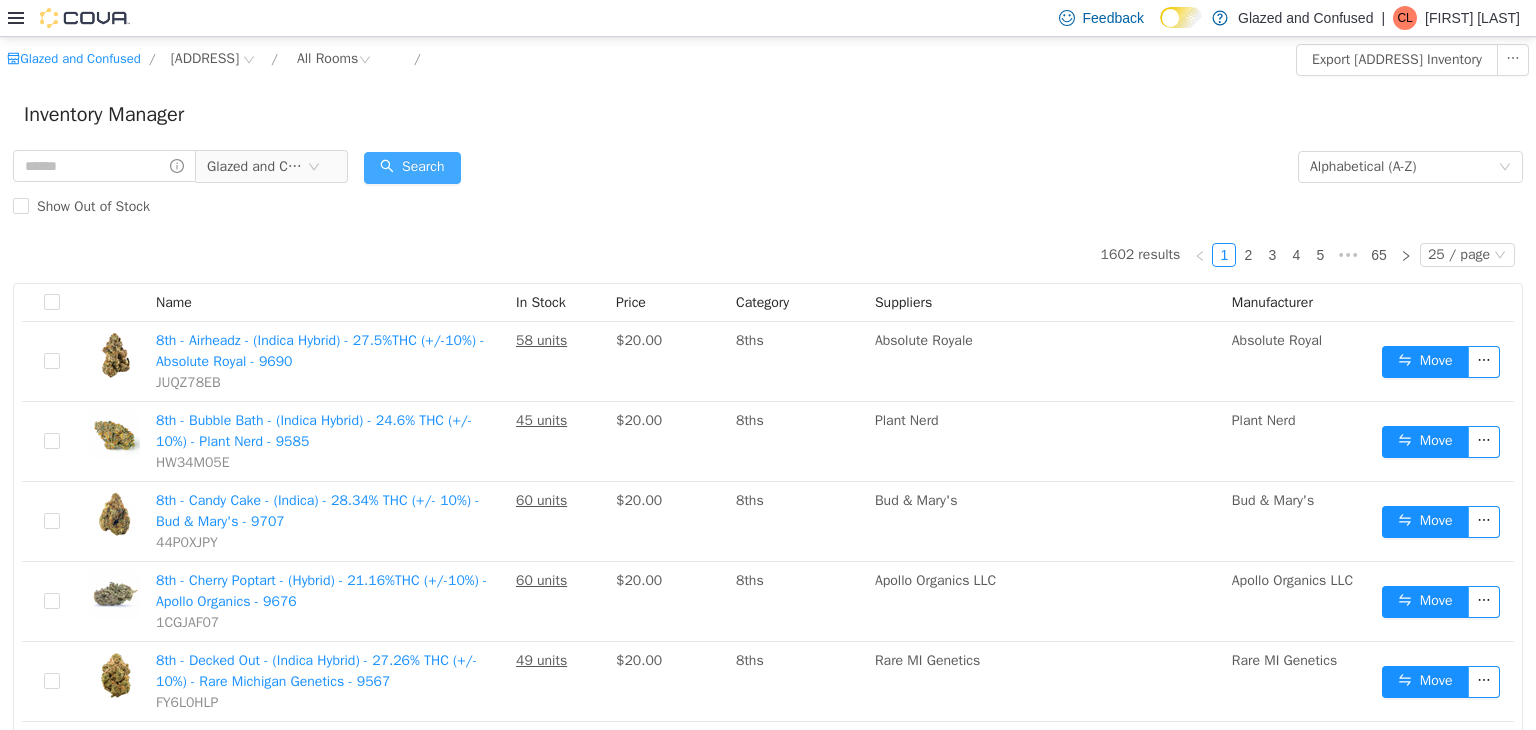 click on "Search" at bounding box center (412, 167) 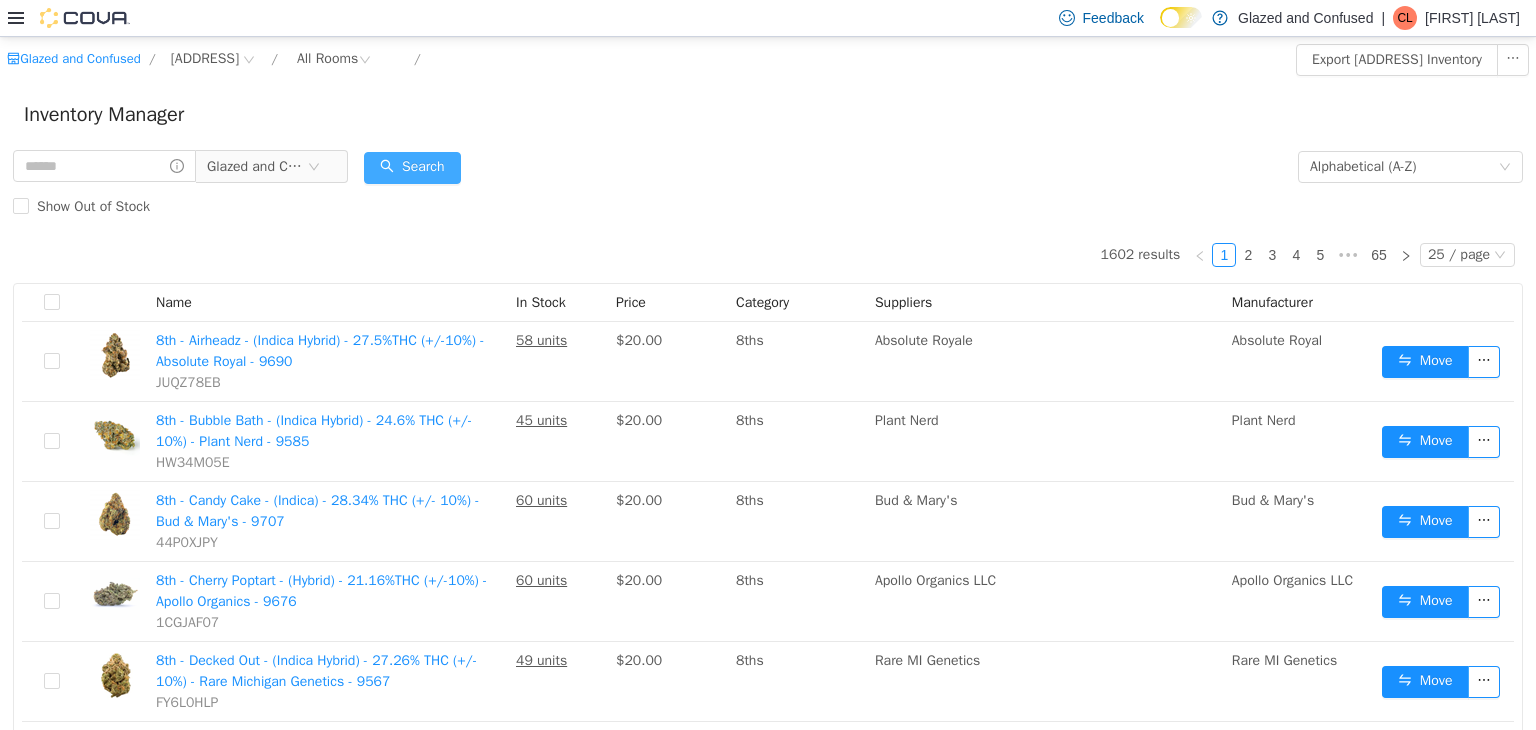 click on "Search" at bounding box center [412, 167] 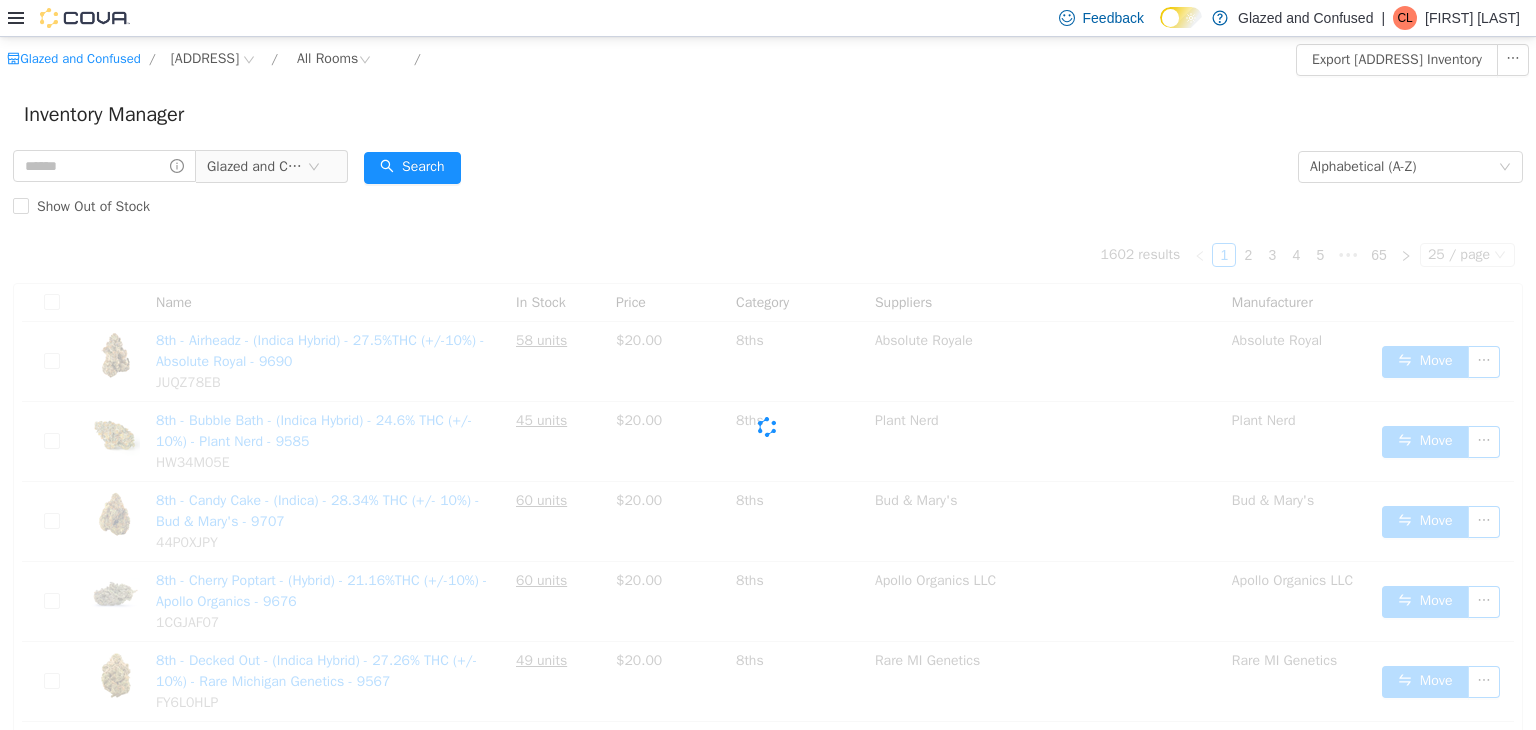 click on "Inventory Manager" at bounding box center [768, 114] 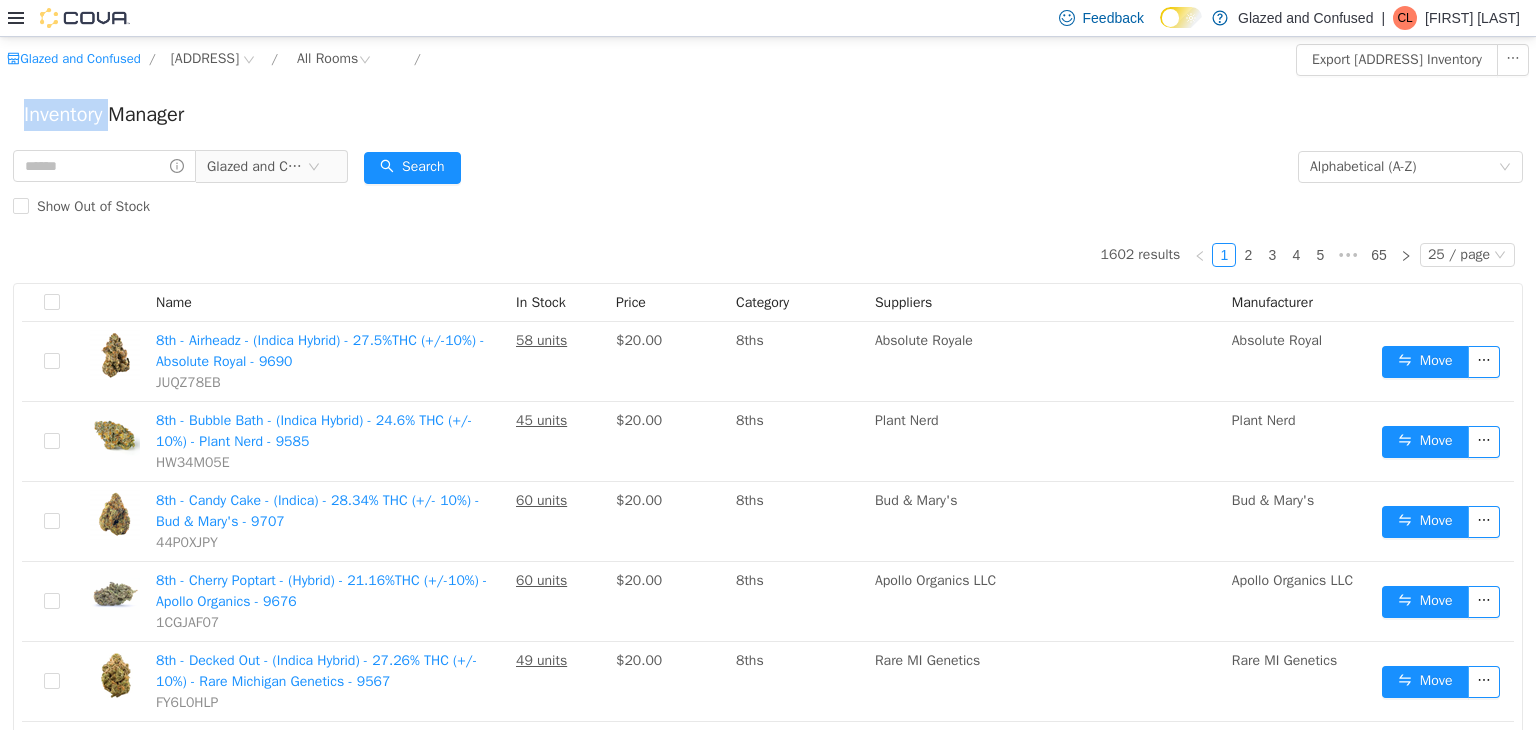 click on "Inventory Manager" at bounding box center [768, 114] 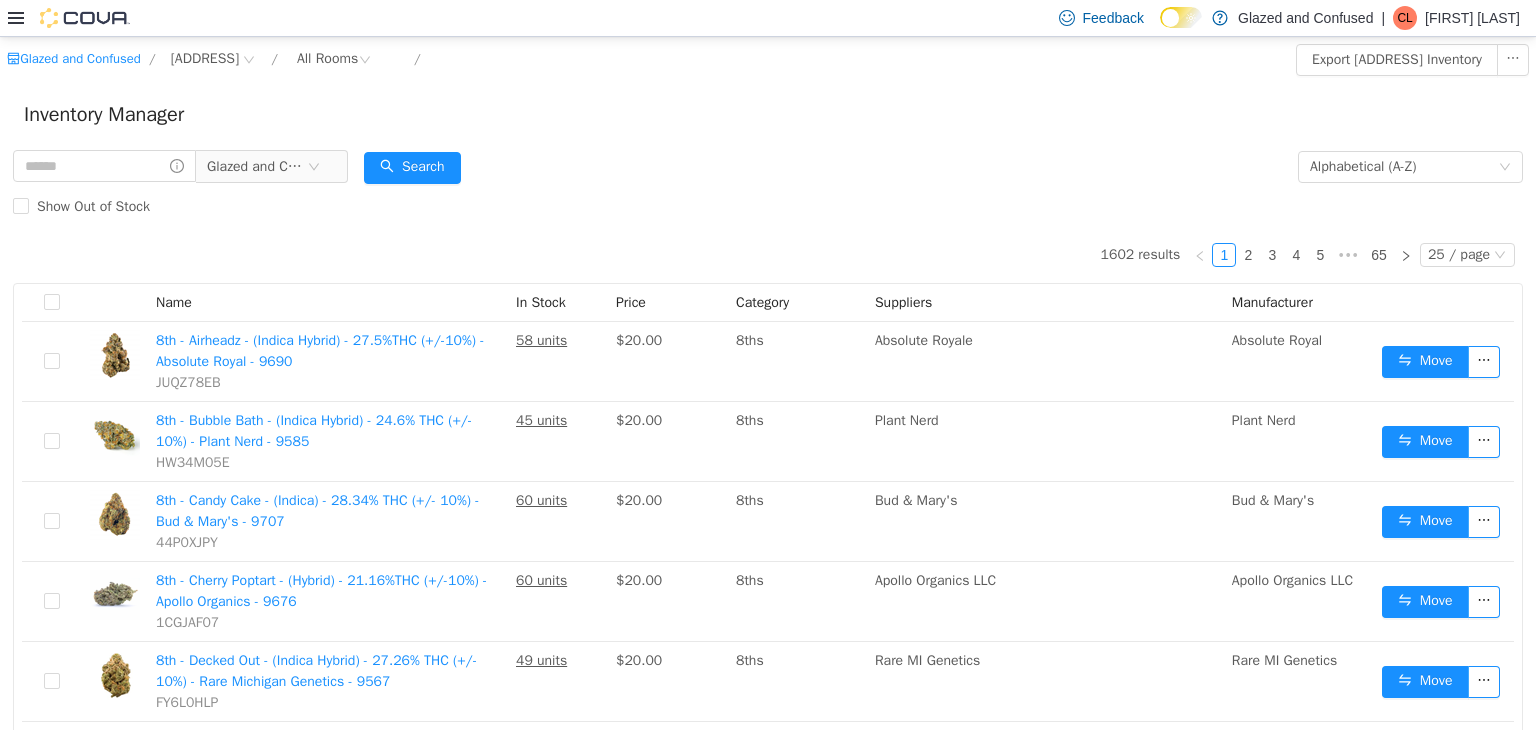 click on "Inventory Manager" at bounding box center (768, 114) 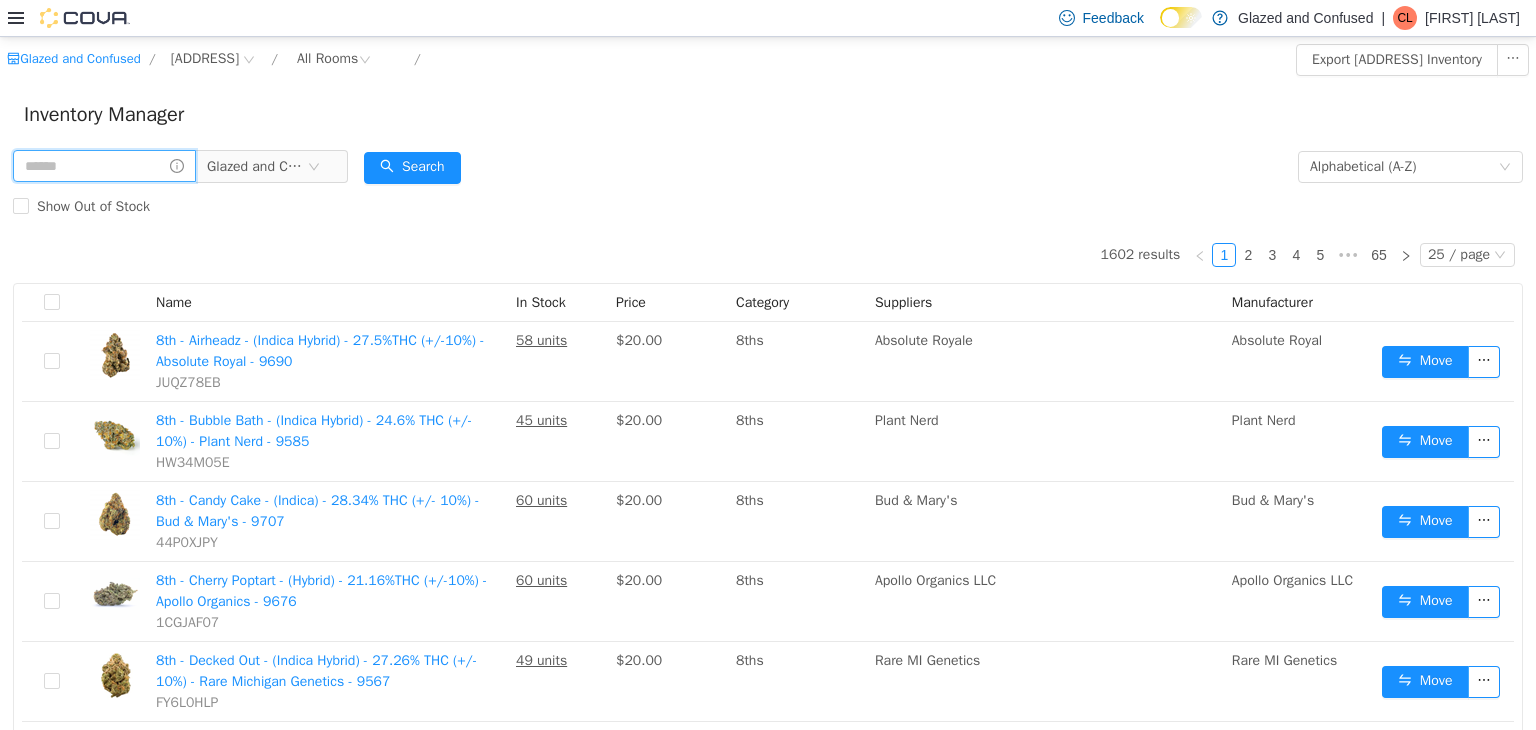 click at bounding box center (104, 165) 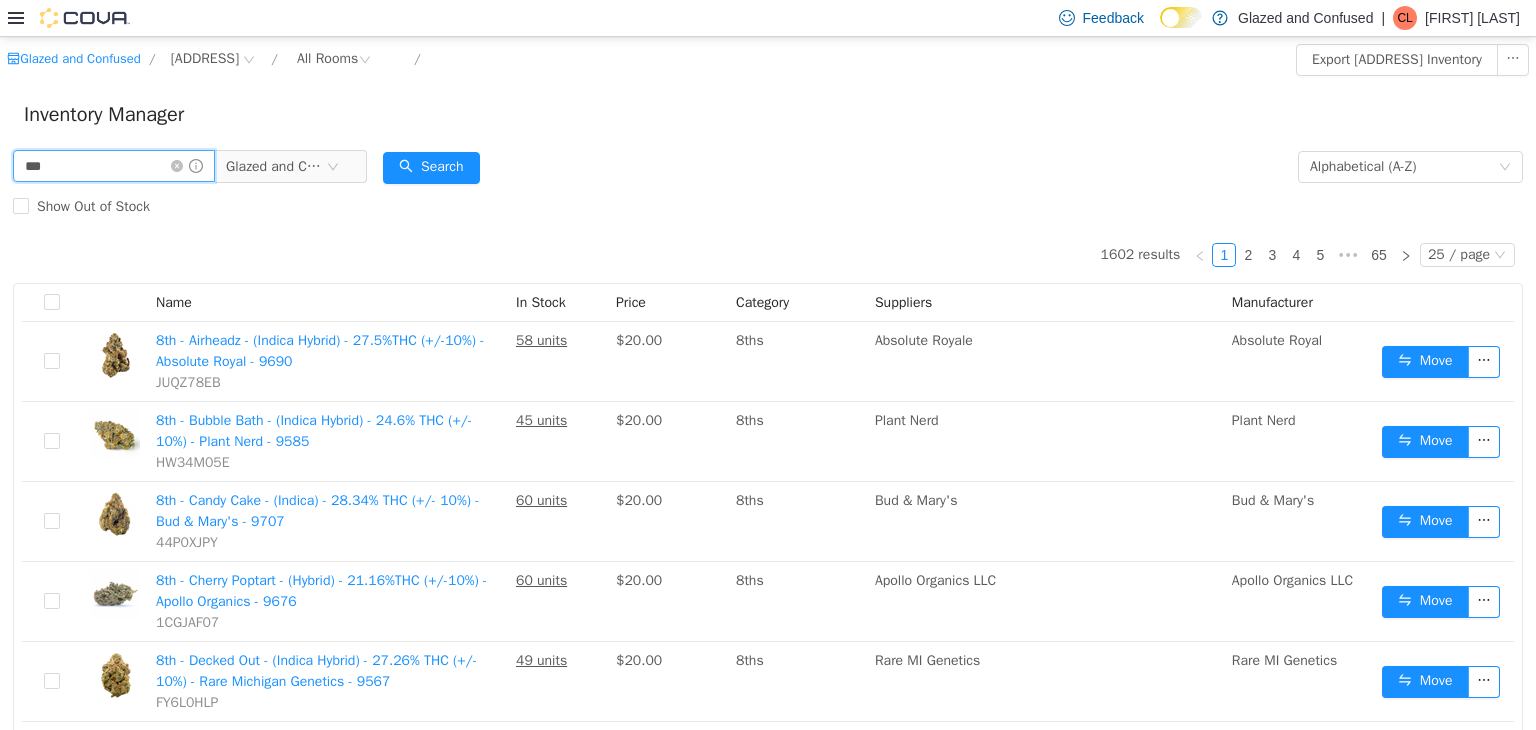 type on "**********" 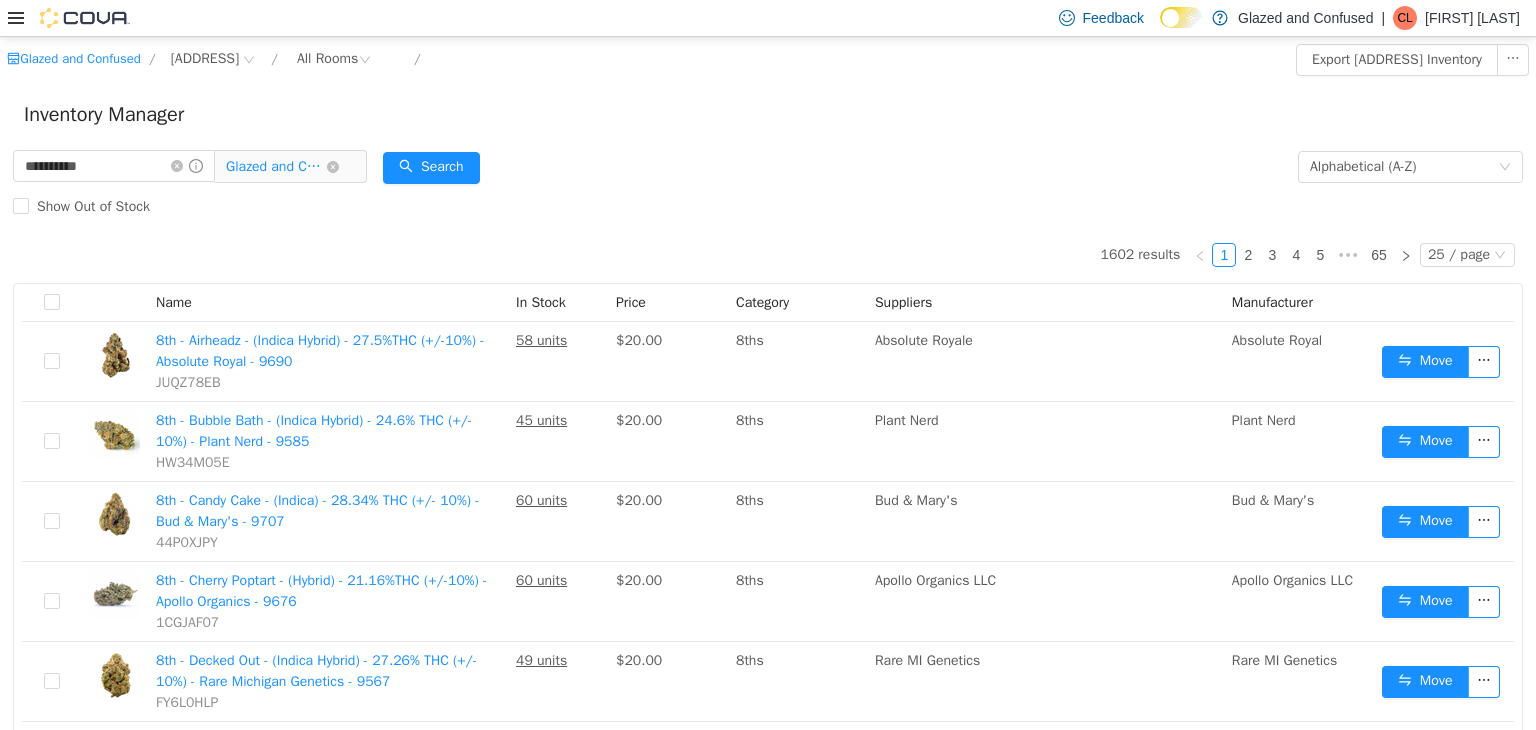 click on "Glazed and Confused" at bounding box center (276, 166) 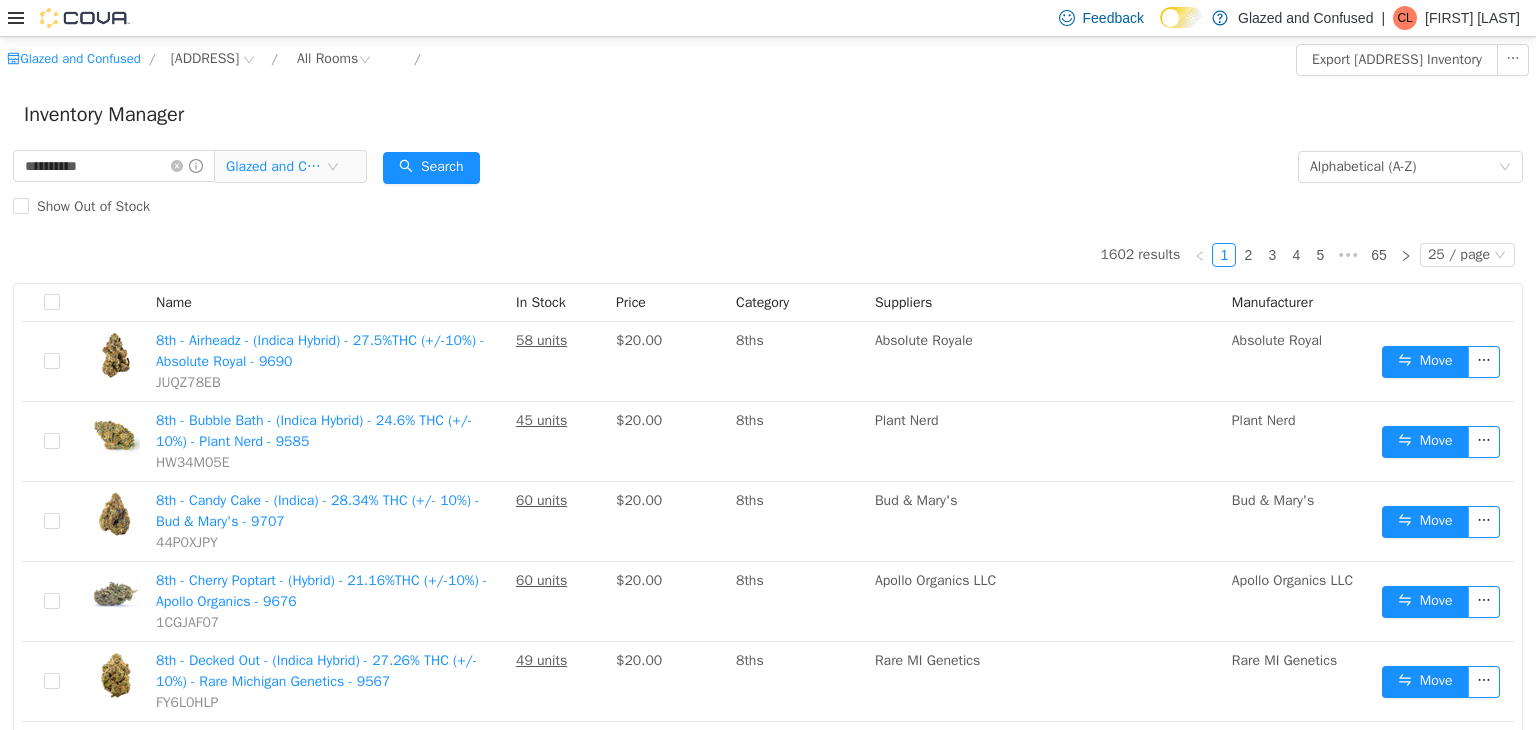 scroll, scrollTop: 948, scrollLeft: 0, axis: vertical 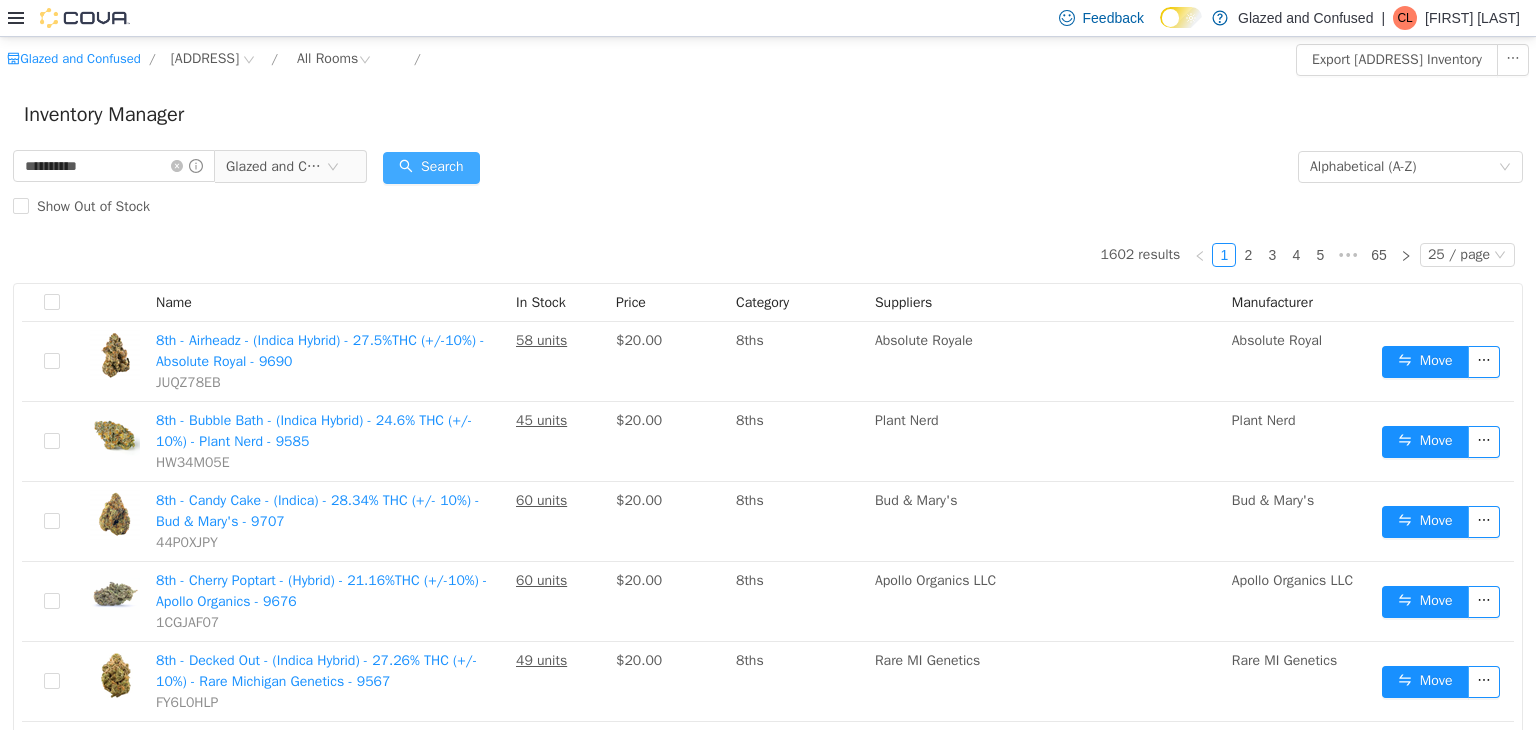 drag, startPoint x: 465, startPoint y: 139, endPoint x: 438, endPoint y: 163, distance: 36.124783 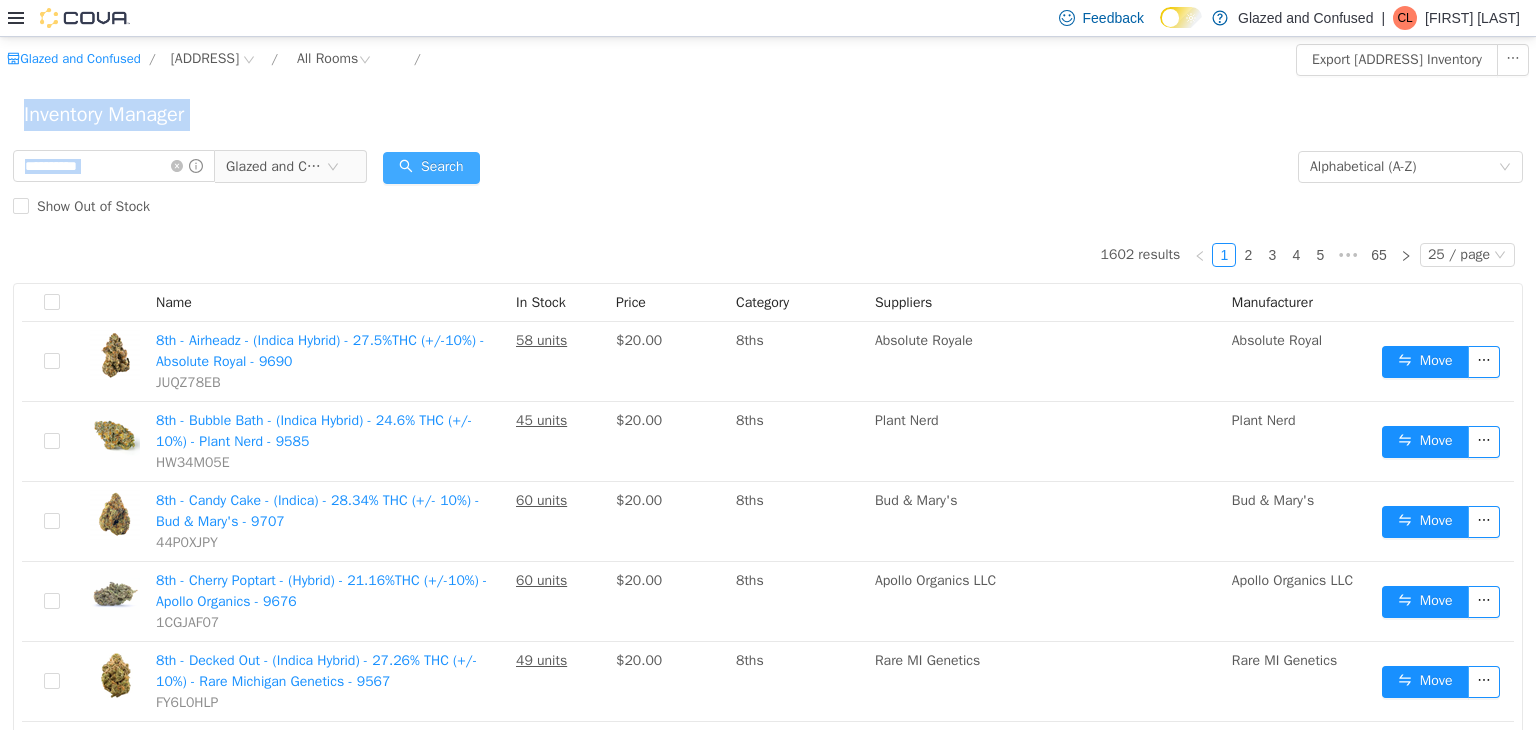 click on "Search" at bounding box center (431, 167) 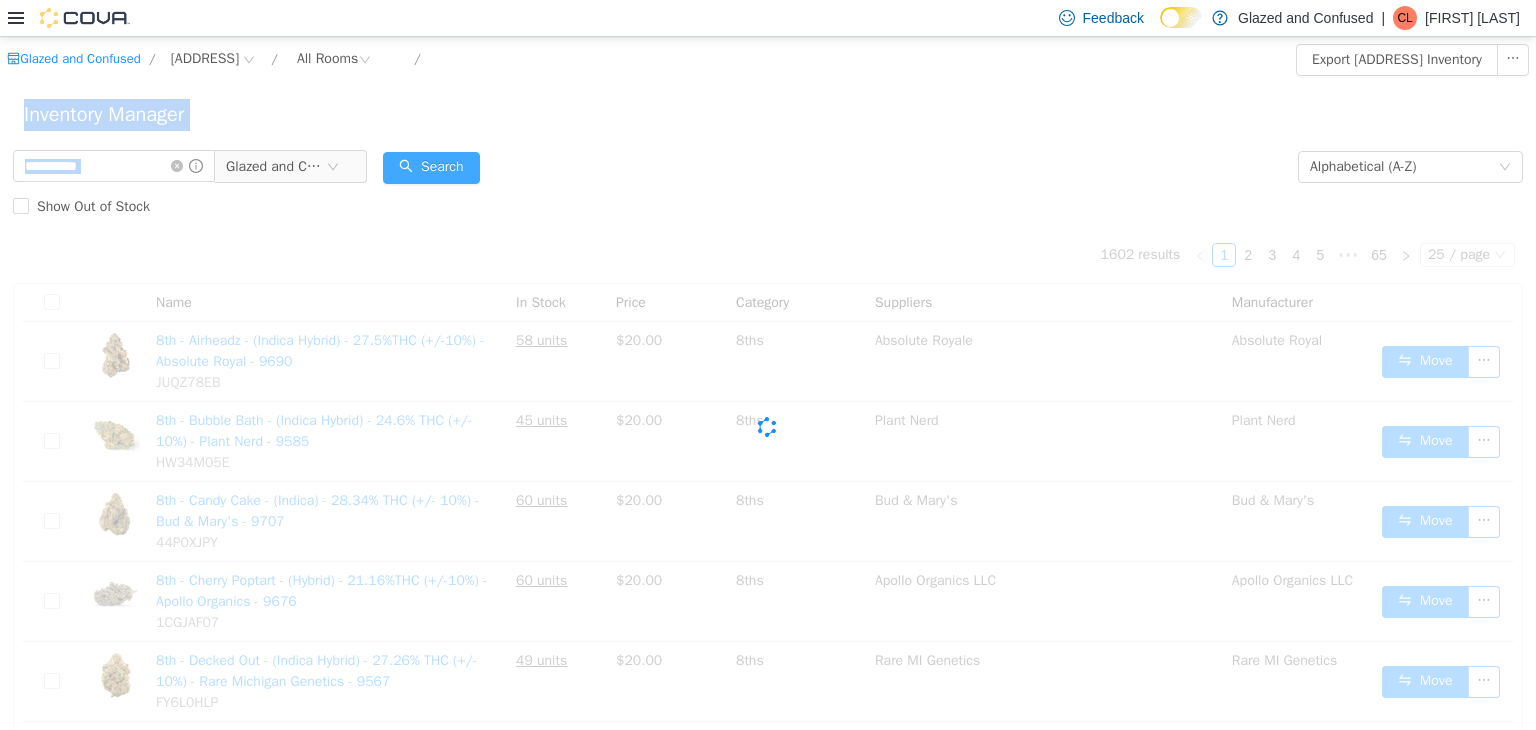 click on "Search" at bounding box center (431, 167) 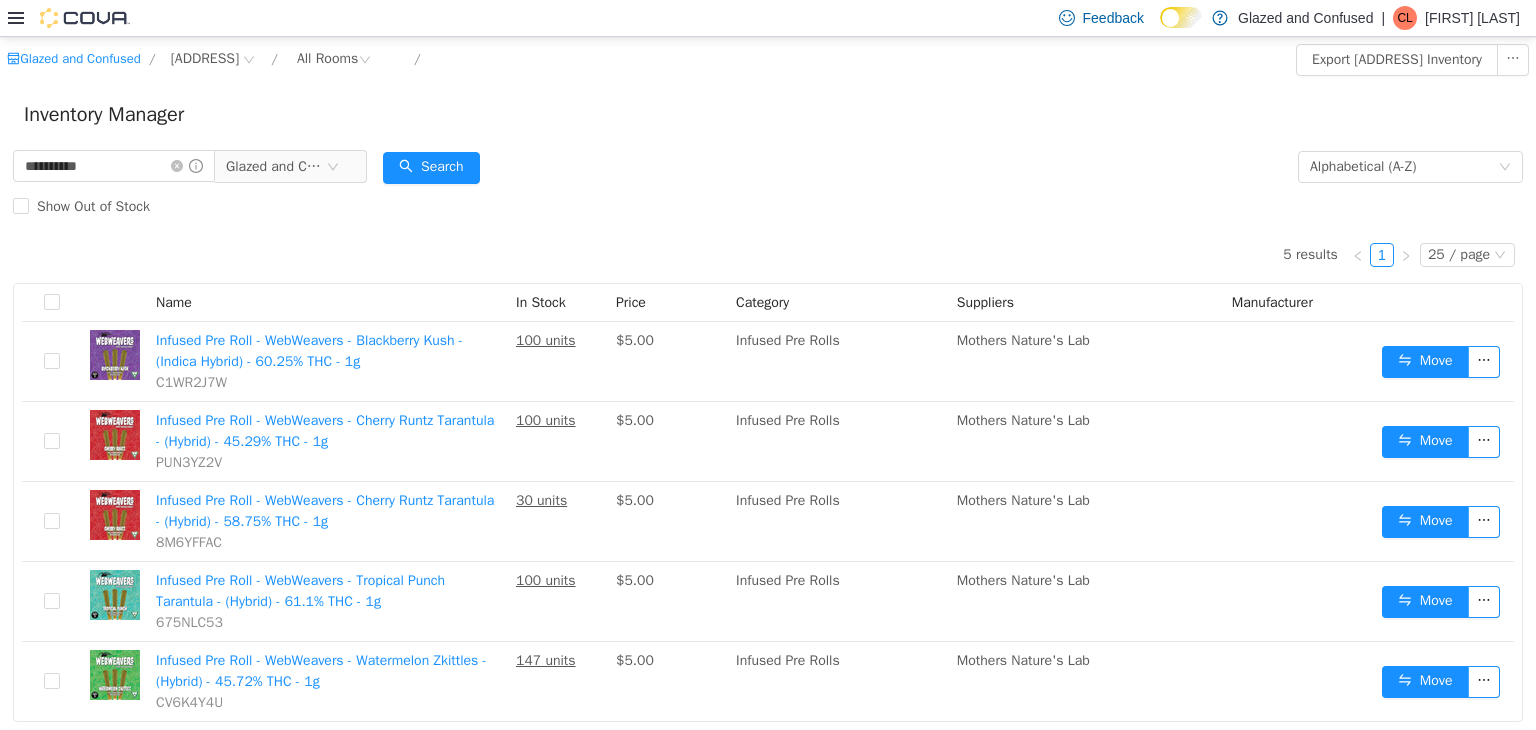 click on "Inventory Manager" at bounding box center (768, 114) 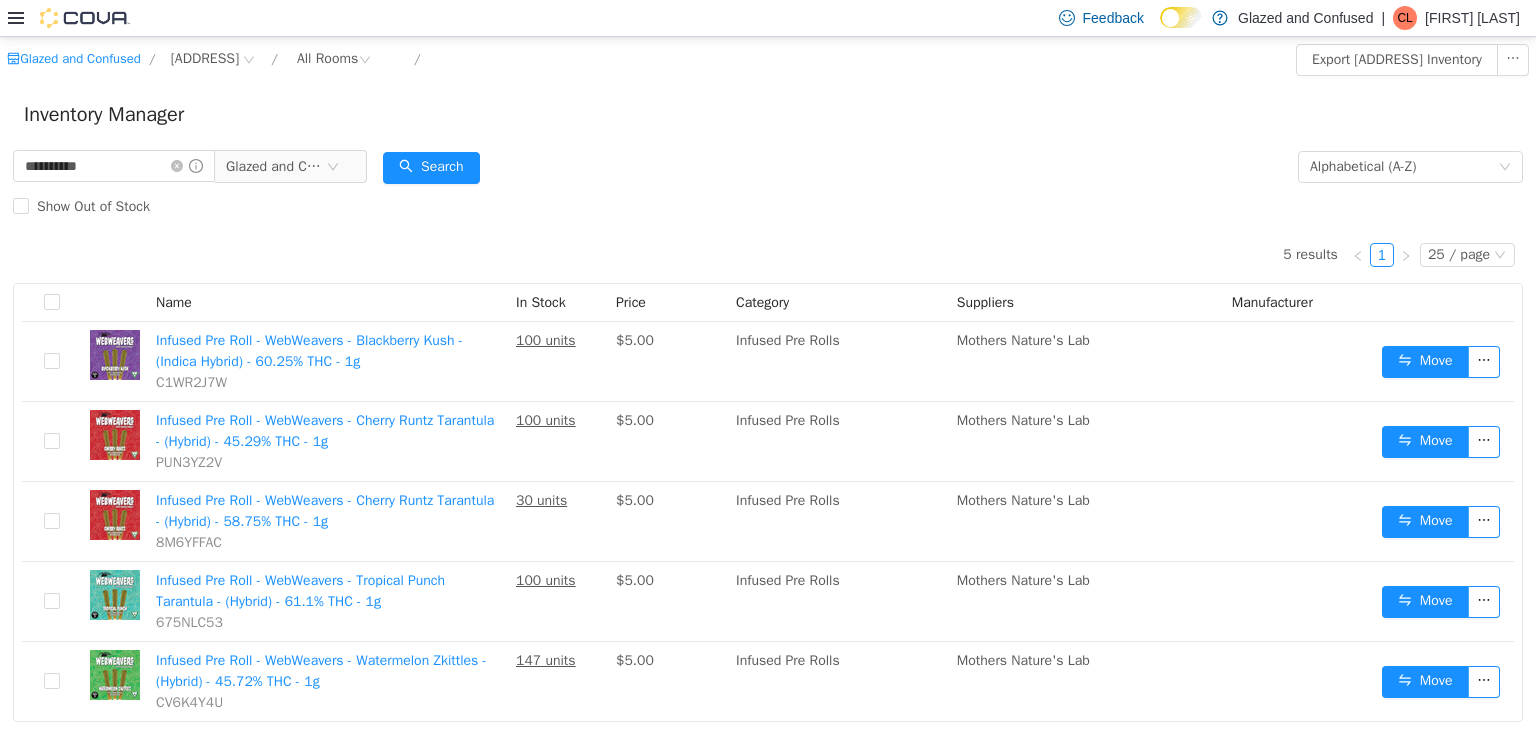 click on "Inventory Manager" at bounding box center (768, 114) 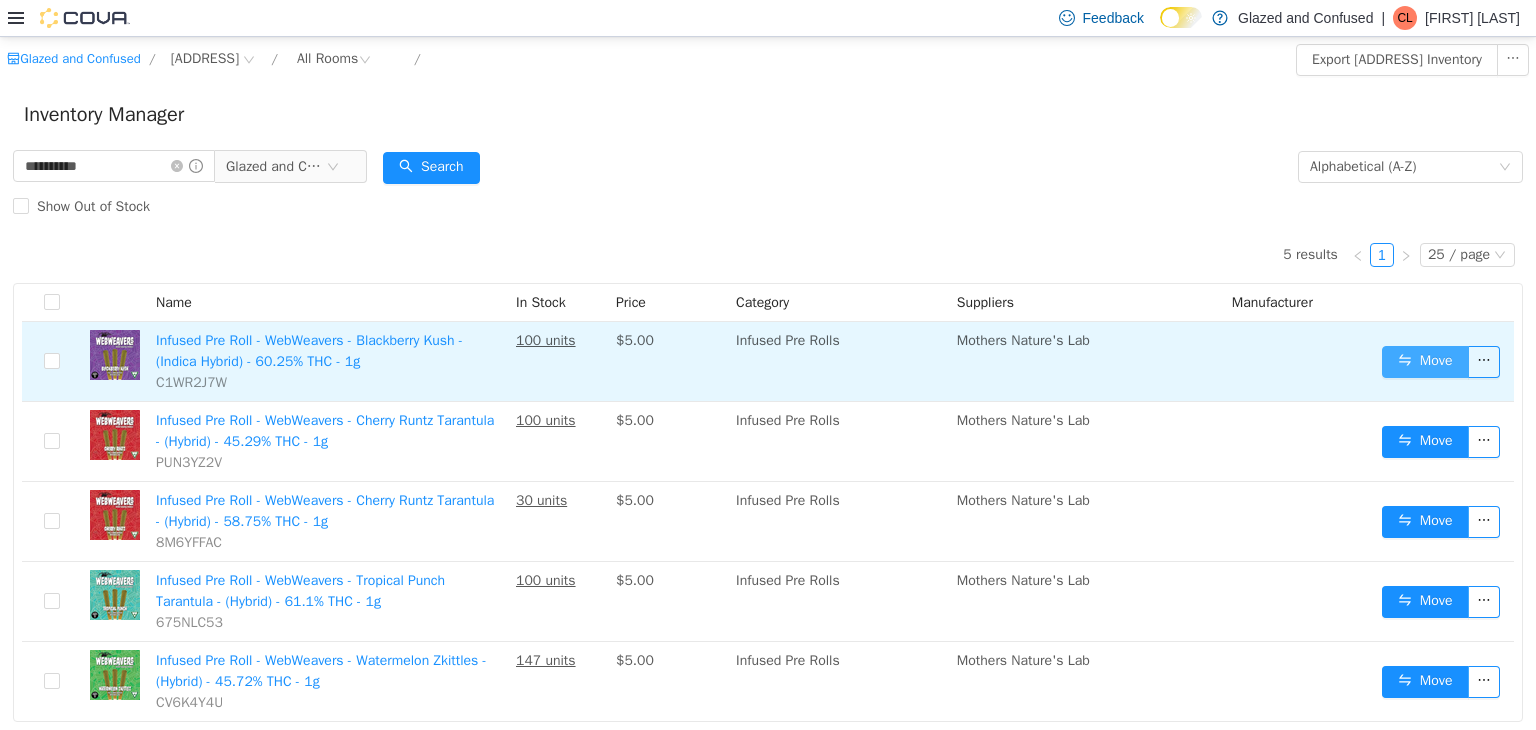click on "Move" at bounding box center [1425, 361] 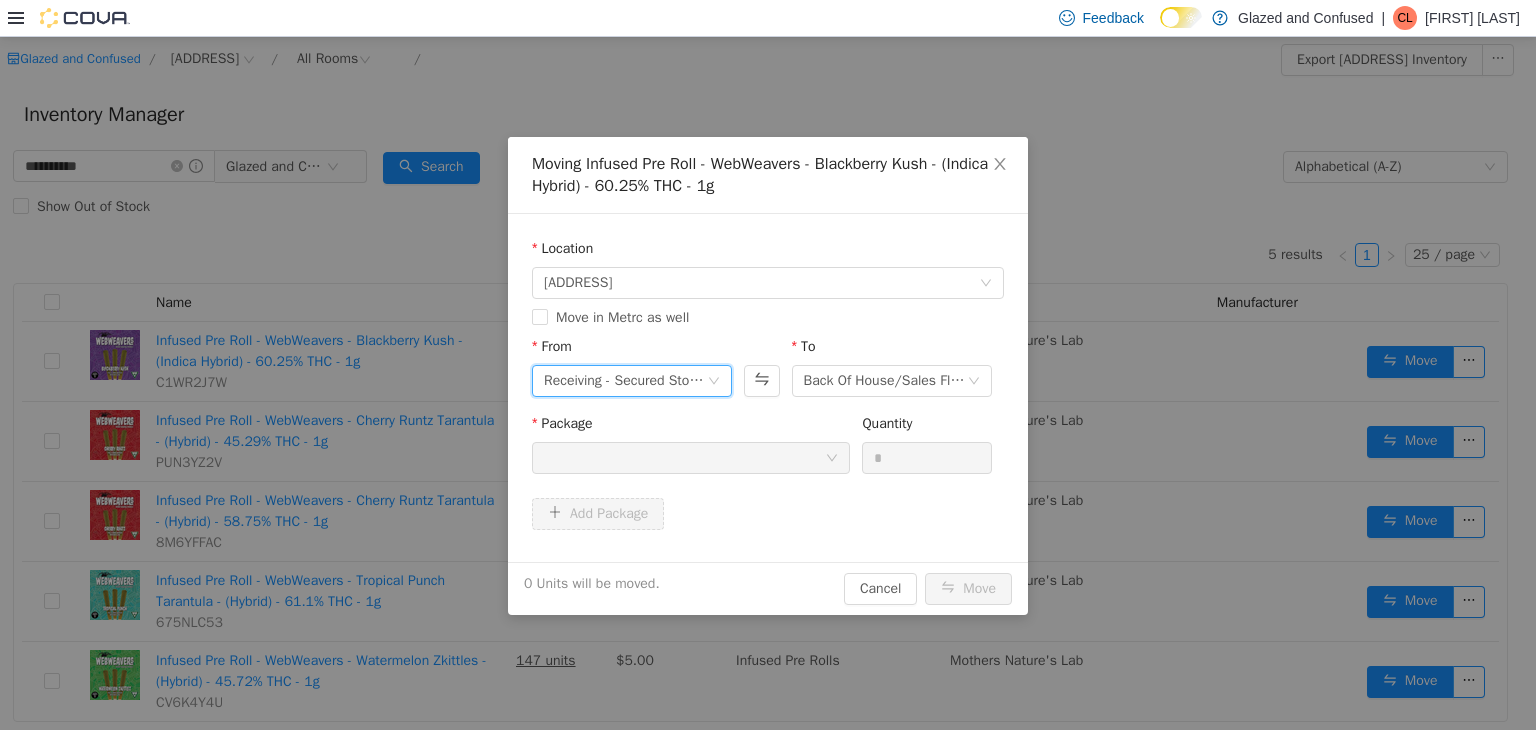 drag, startPoint x: 660, startPoint y: 383, endPoint x: 638, endPoint y: 388, distance: 22.561028 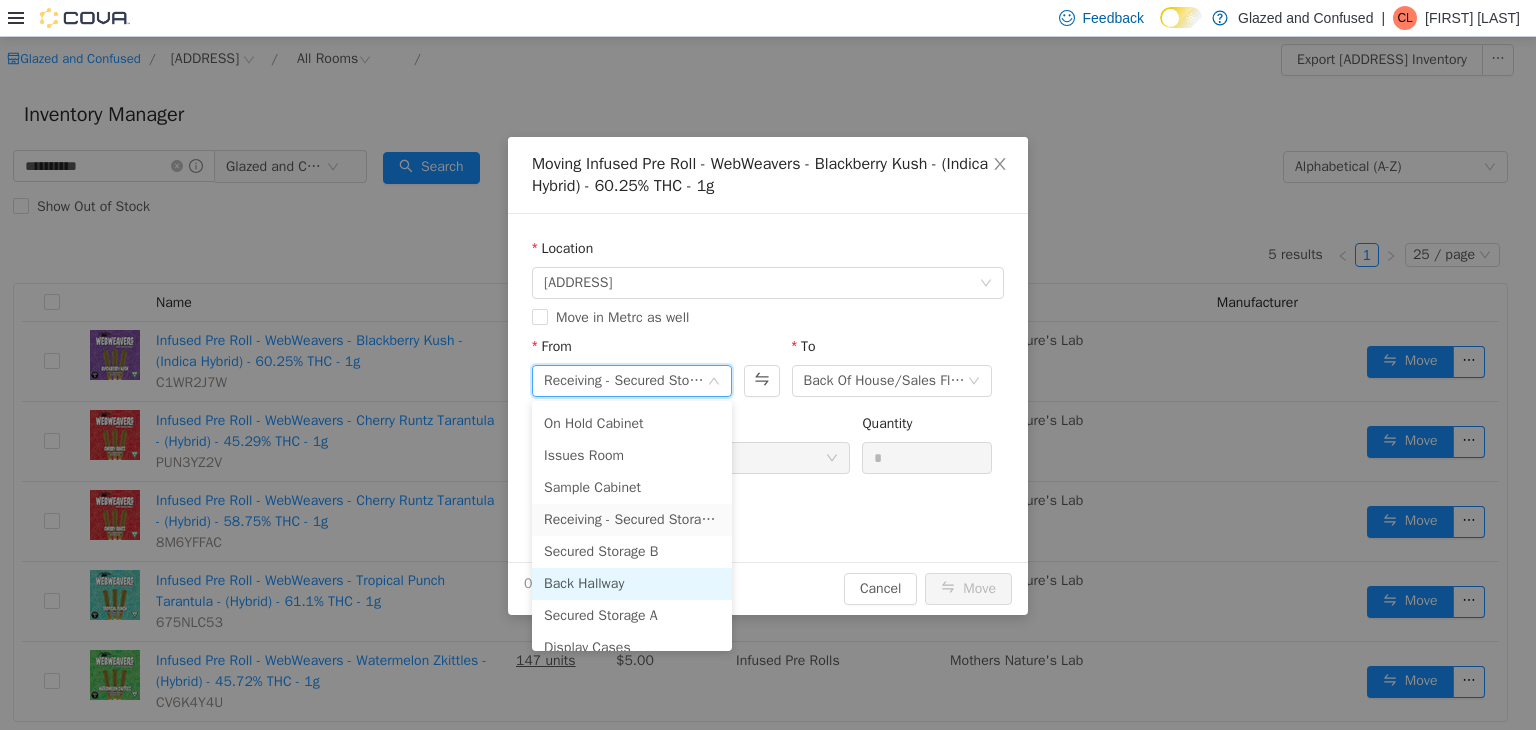 scroll, scrollTop: 173, scrollLeft: 0, axis: vertical 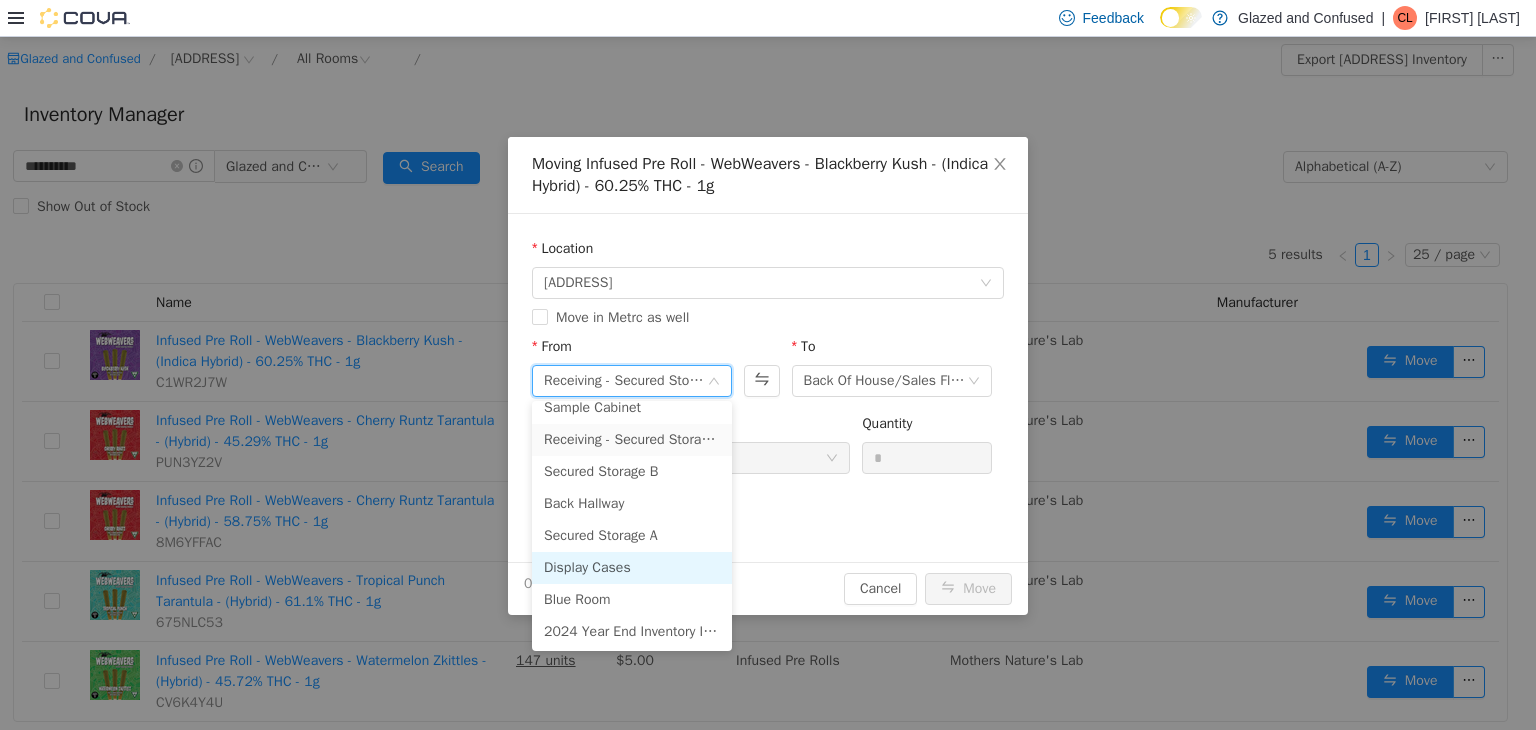 click on "Display Cases" at bounding box center (632, 567) 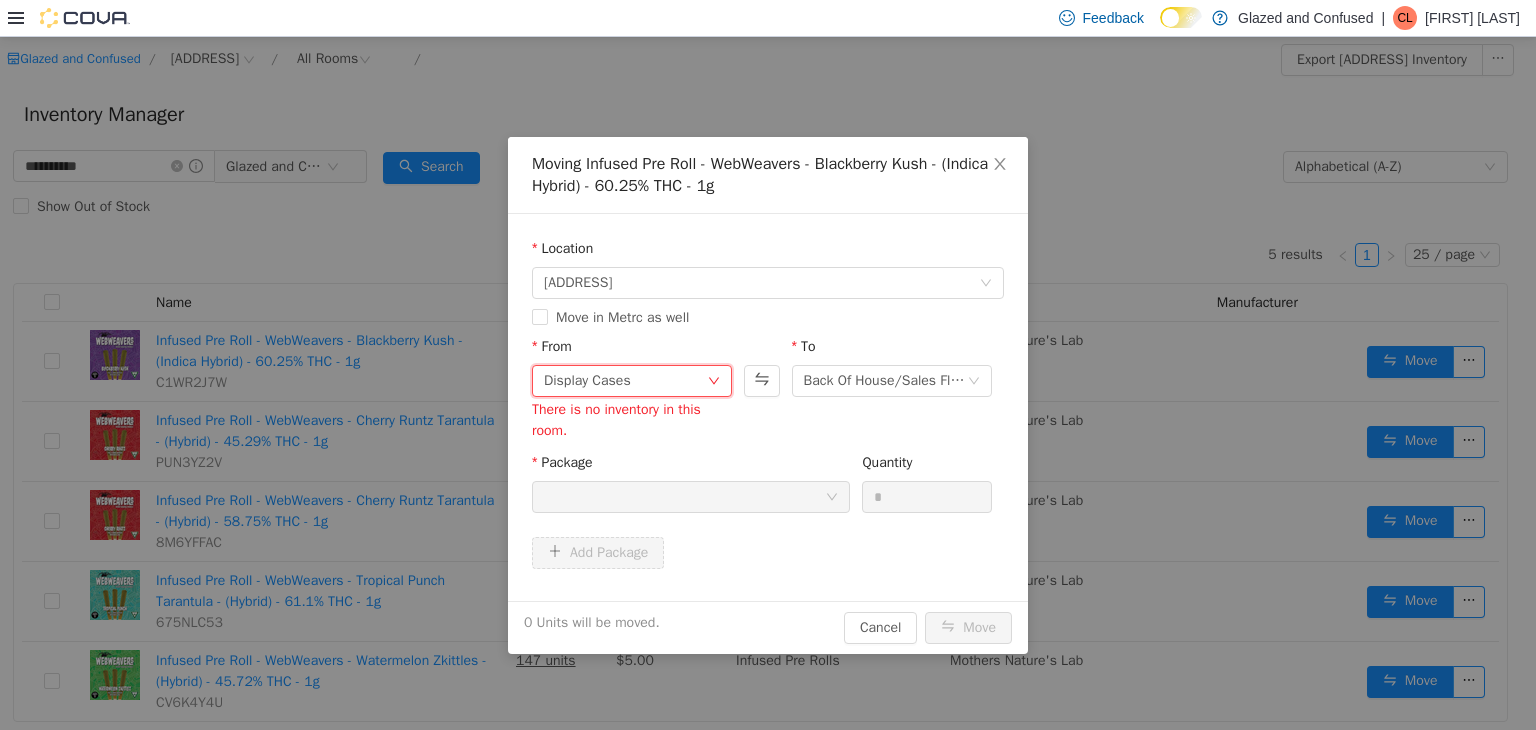 click on "Display Cases" at bounding box center [625, 380] 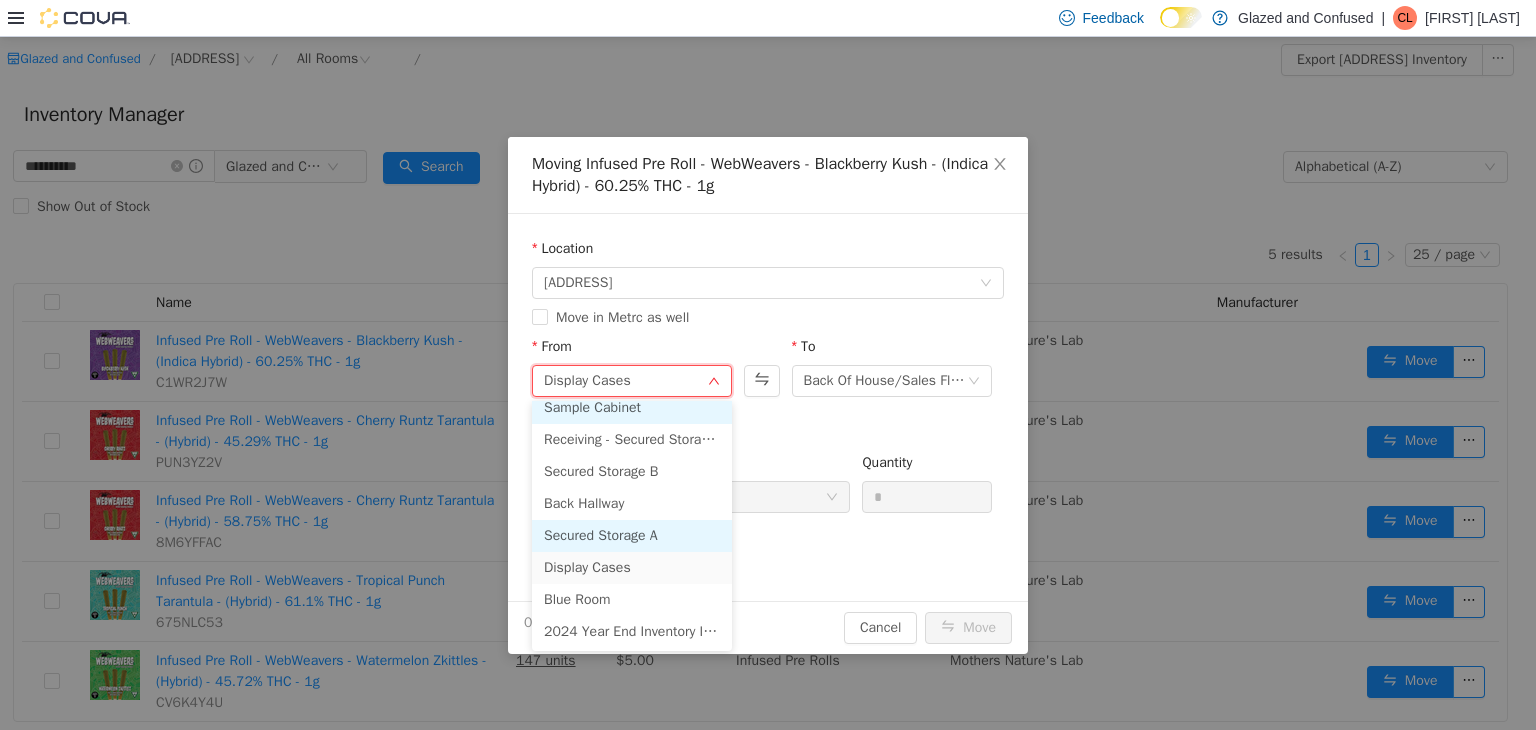 scroll, scrollTop: 164, scrollLeft: 0, axis: vertical 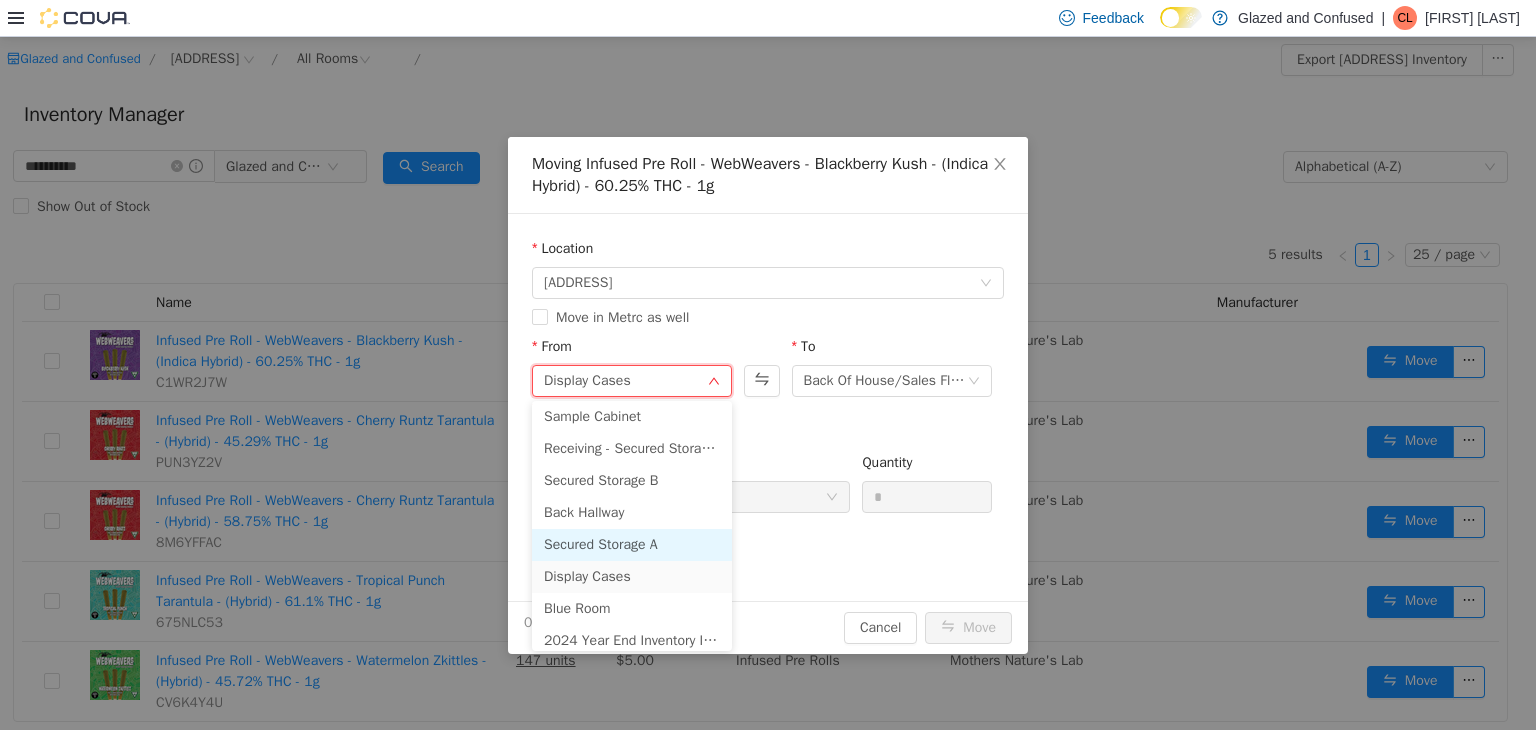 click on "Secured Storage A" at bounding box center [632, 544] 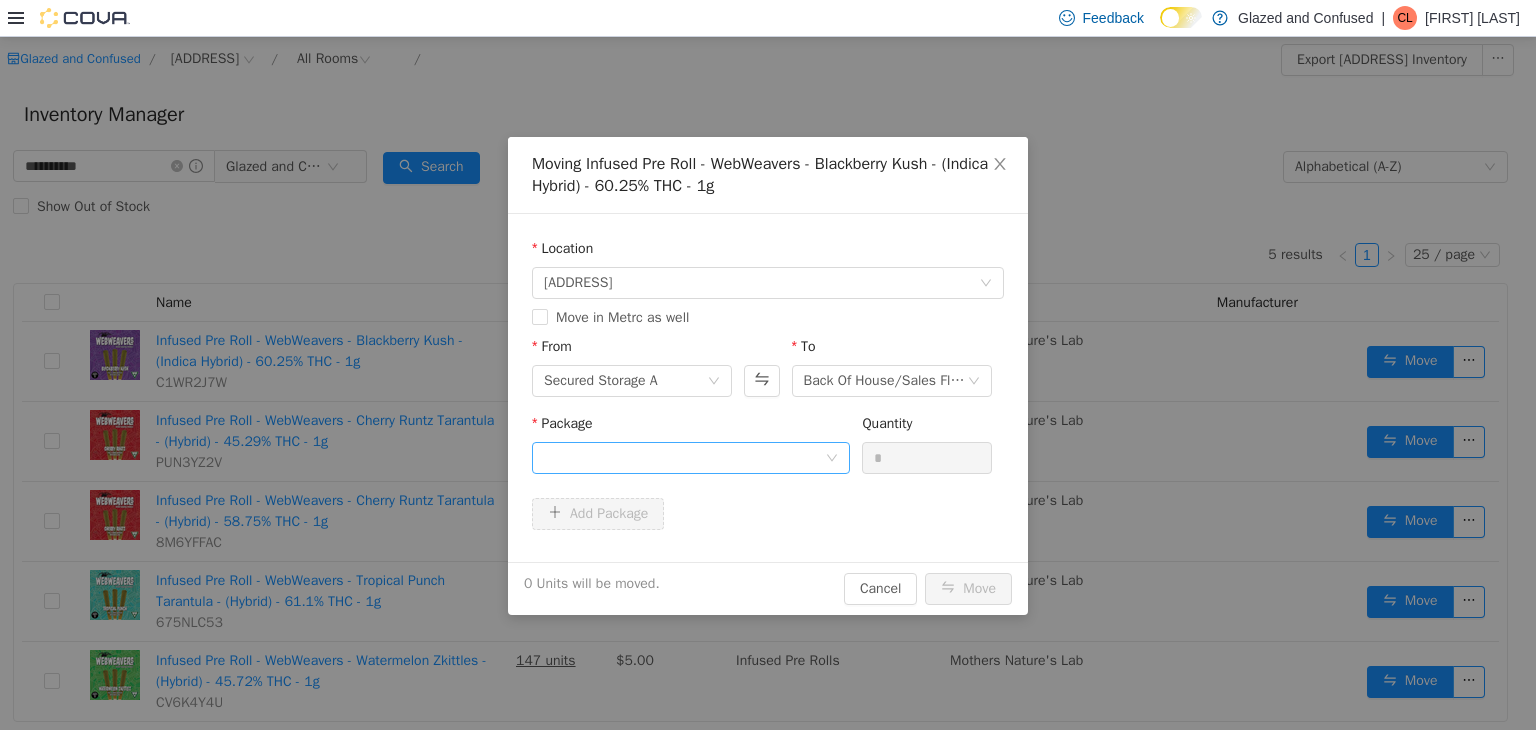 drag, startPoint x: 711, startPoint y: 430, endPoint x: 682, endPoint y: 462, distance: 43.185646 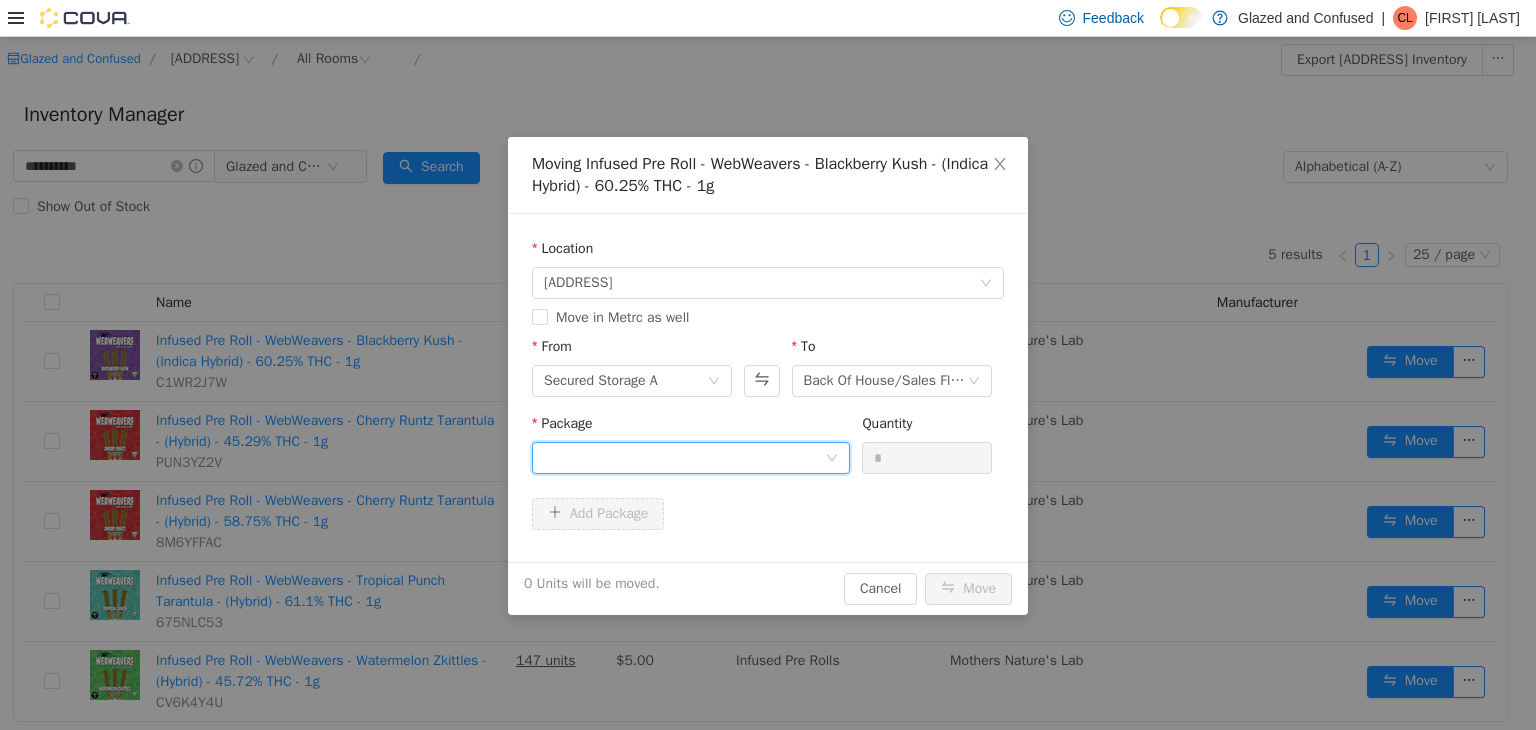 click at bounding box center (684, 457) 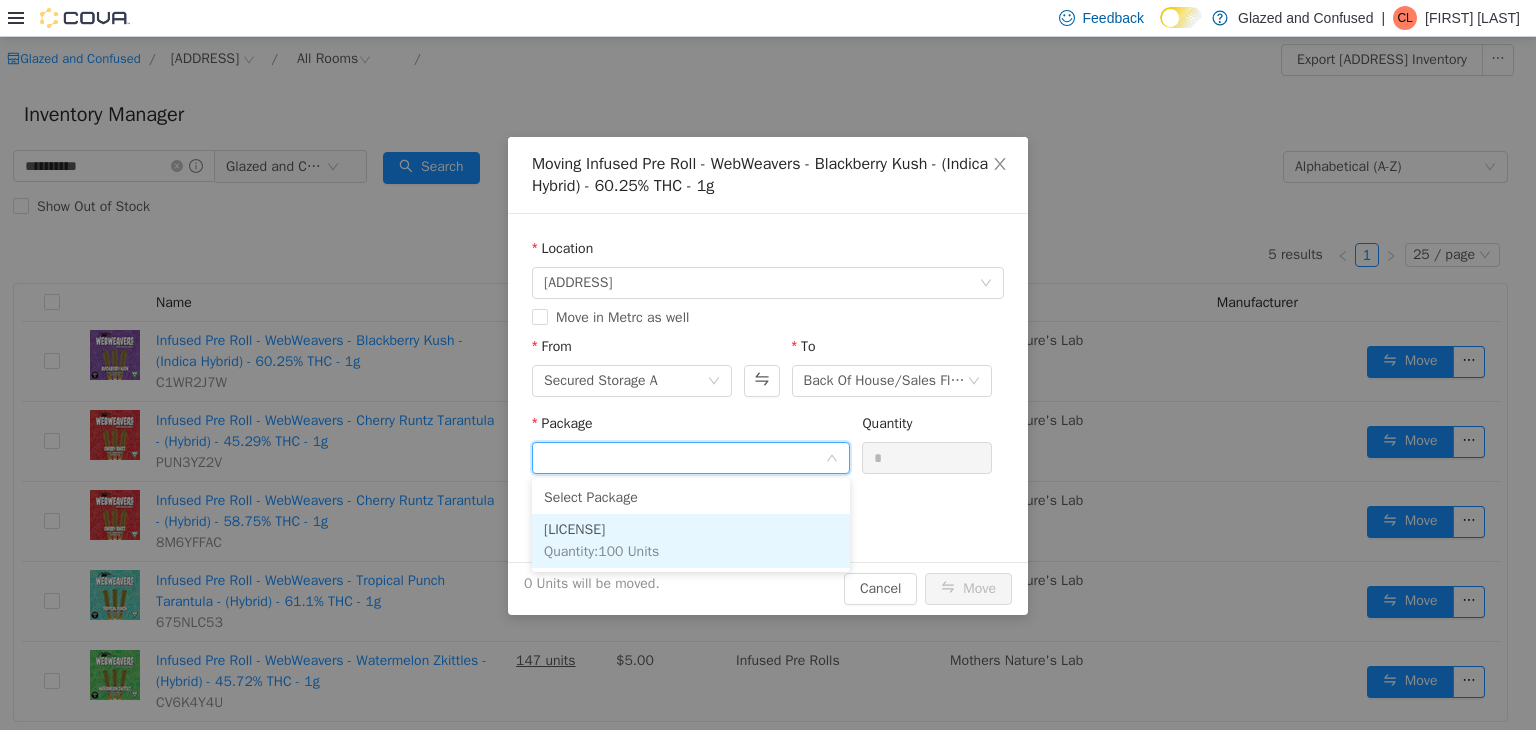 click on "Quantity :  100 Units" at bounding box center [601, 550] 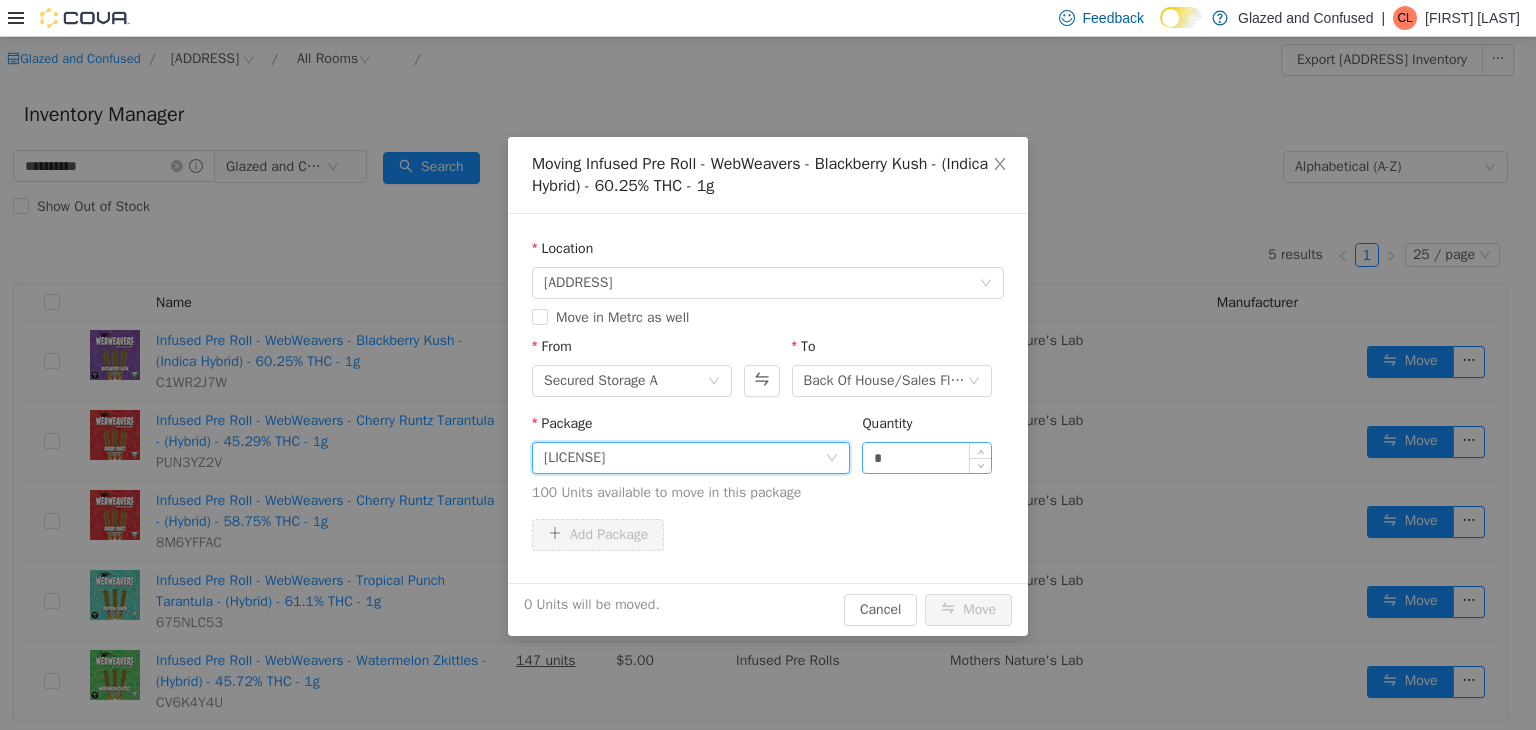 click on "*" at bounding box center [927, 457] 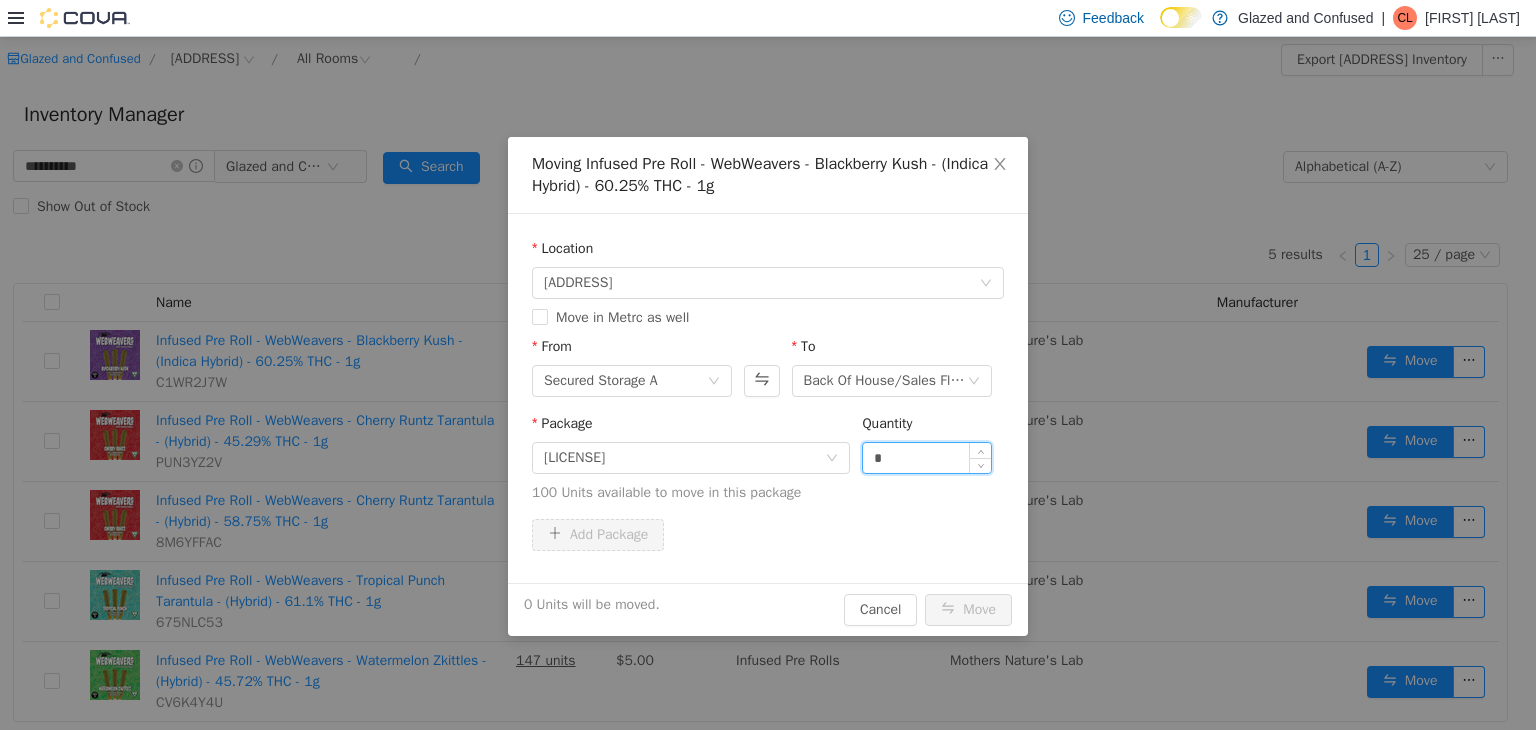 click on "*" at bounding box center [927, 457] 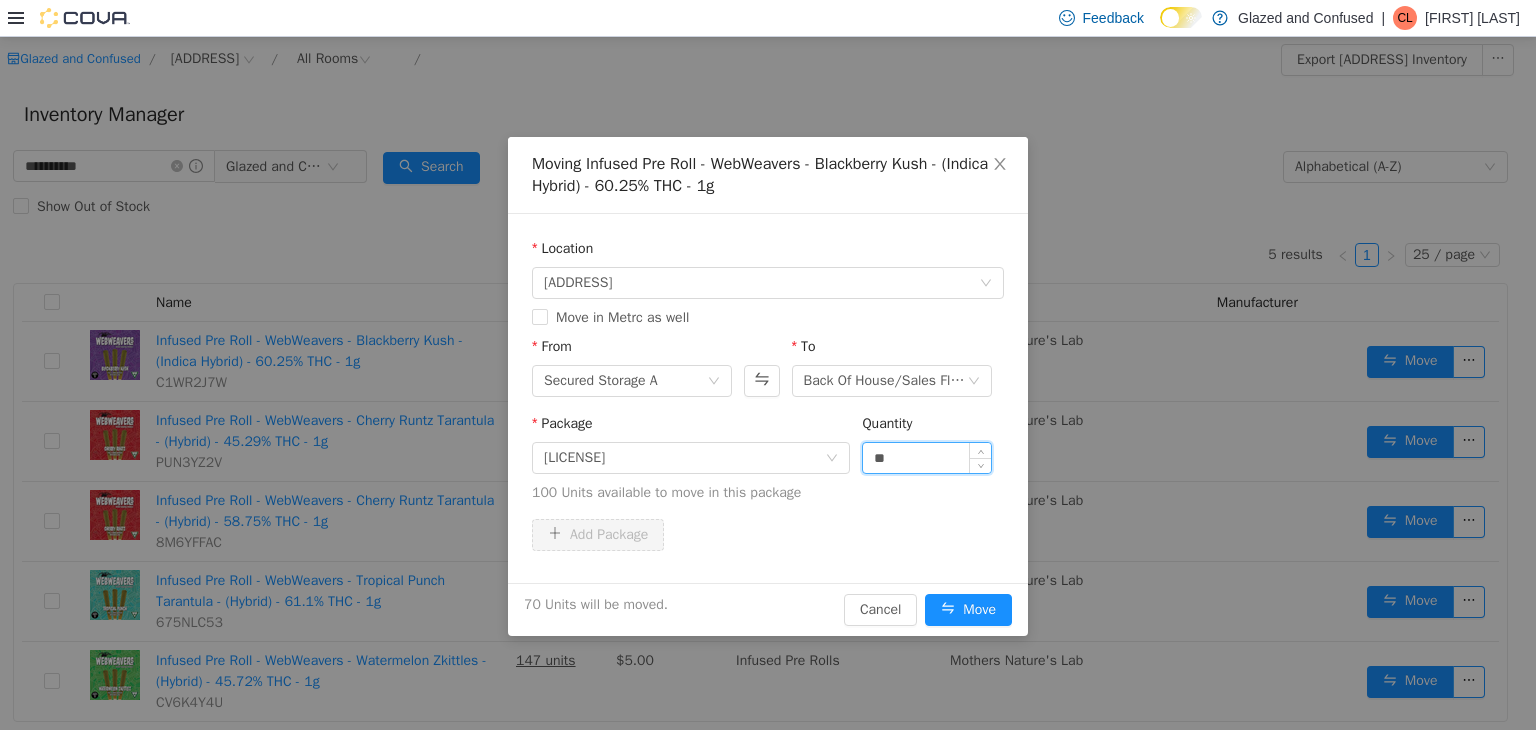 type on "**" 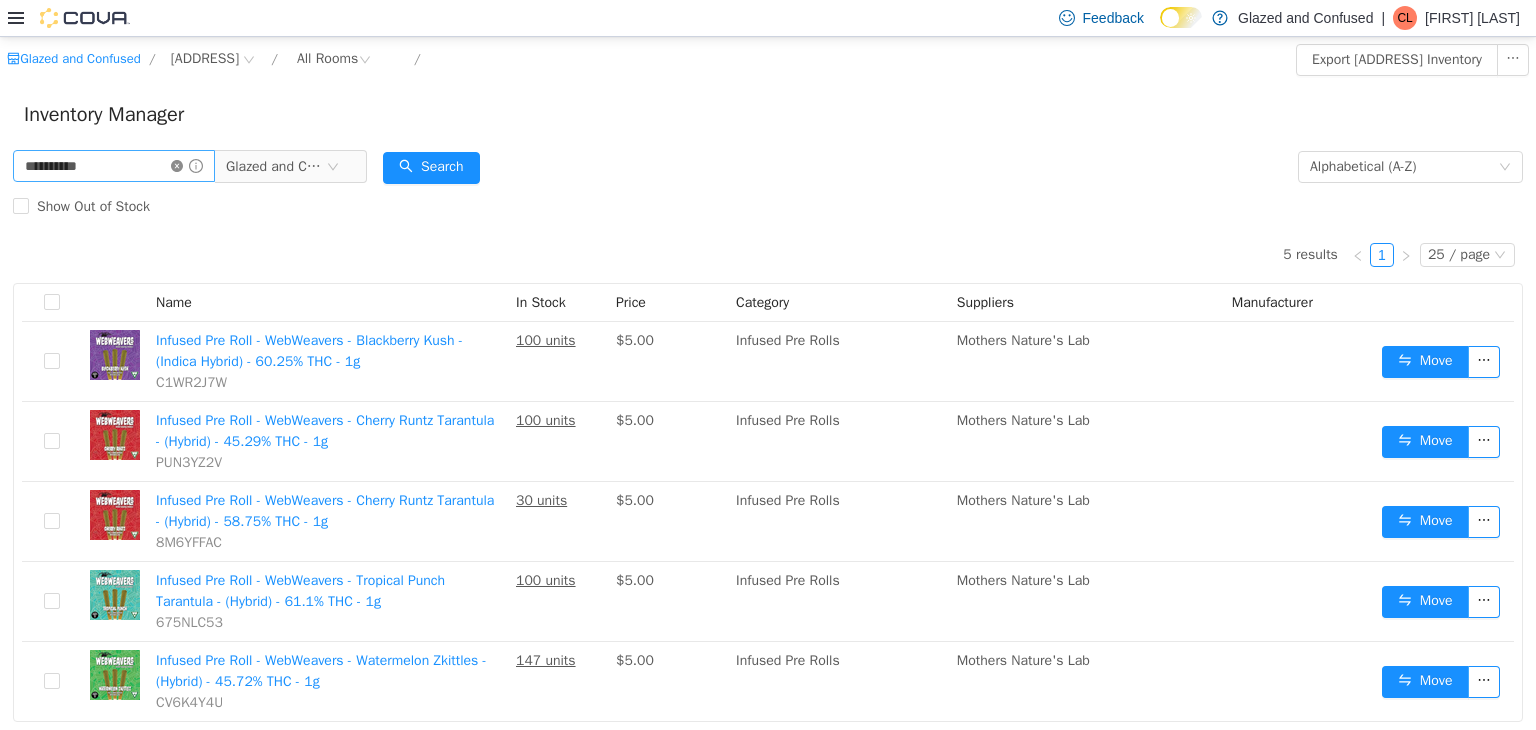 click 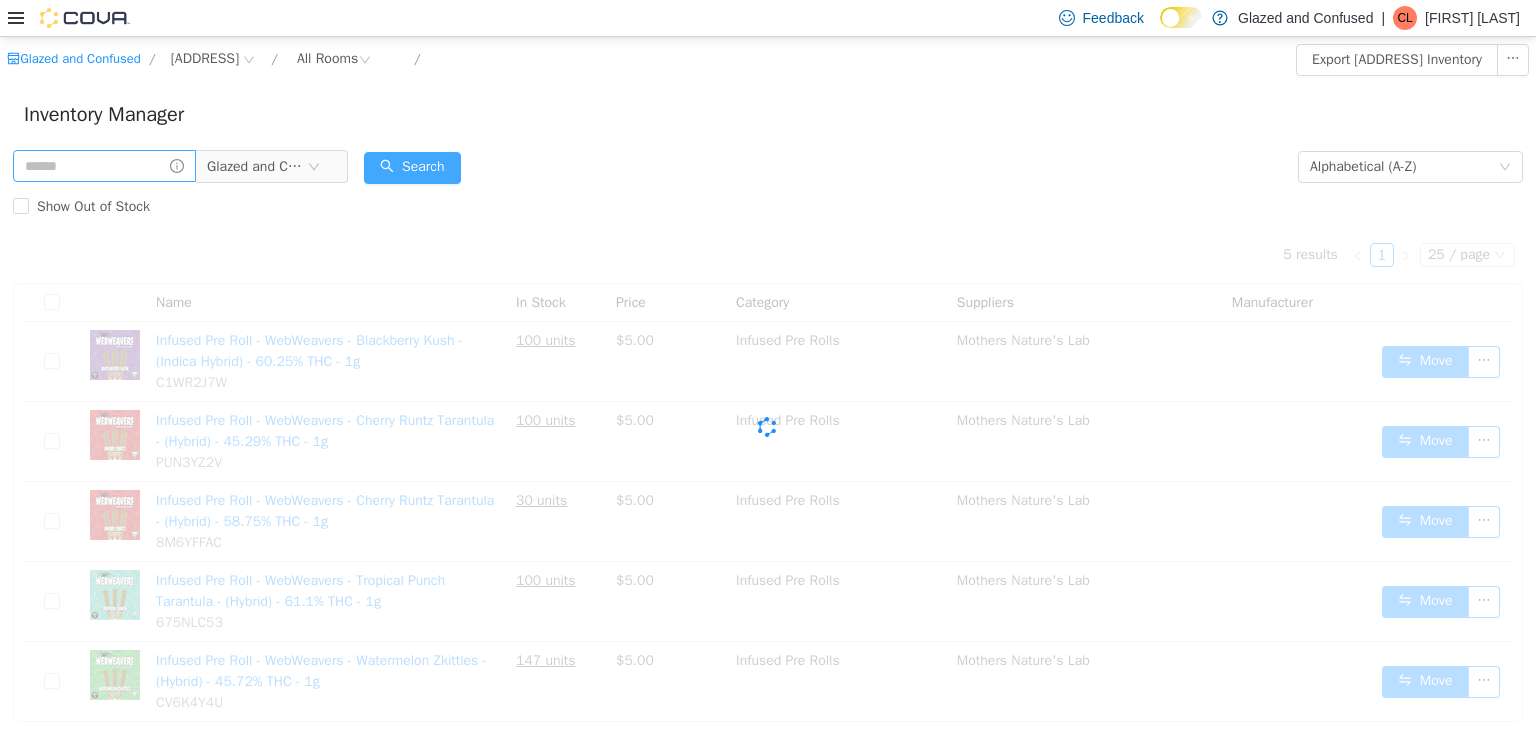 drag, startPoint x: 398, startPoint y: 162, endPoint x: 399, endPoint y: 152, distance: 10.049875 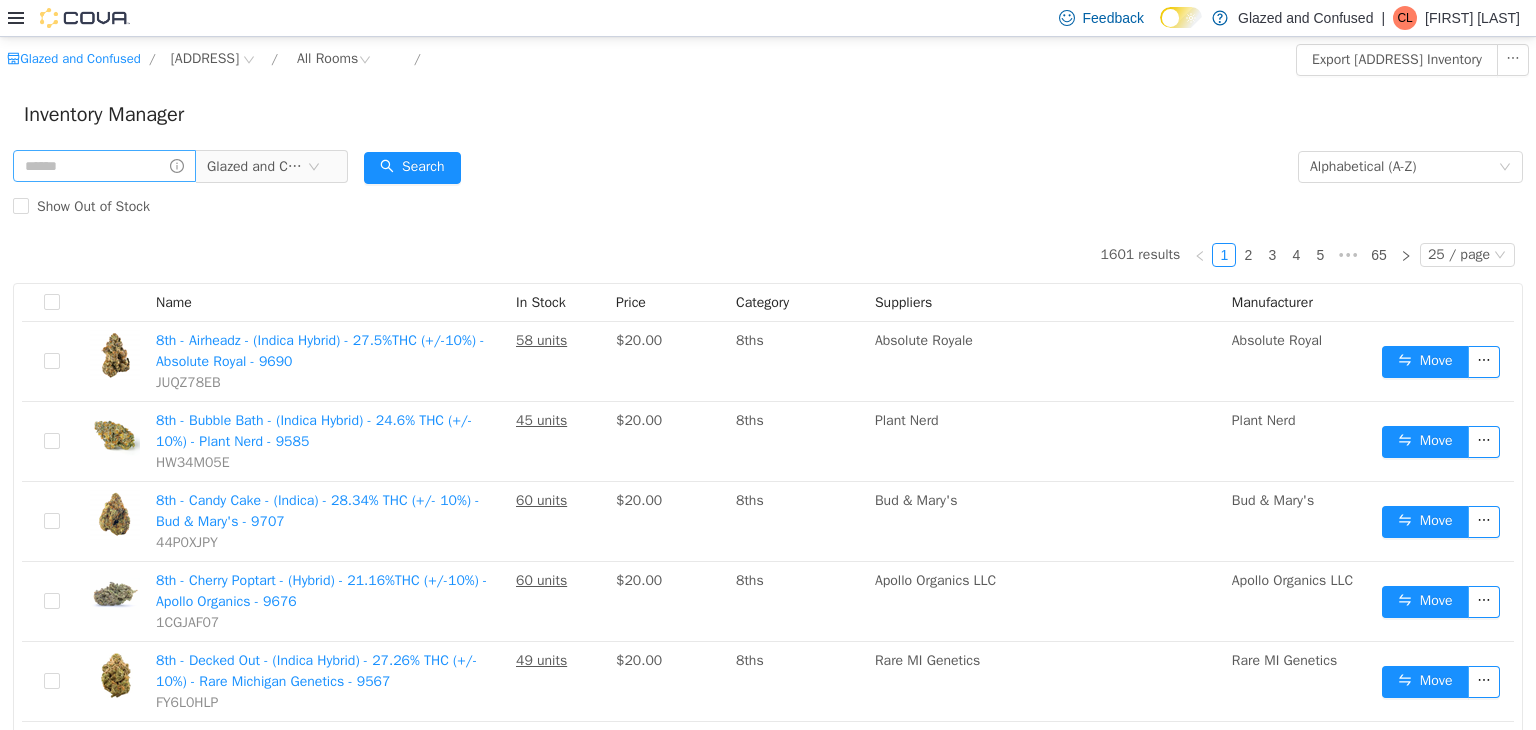 click on "Chad Lacy" at bounding box center (1472, 18) 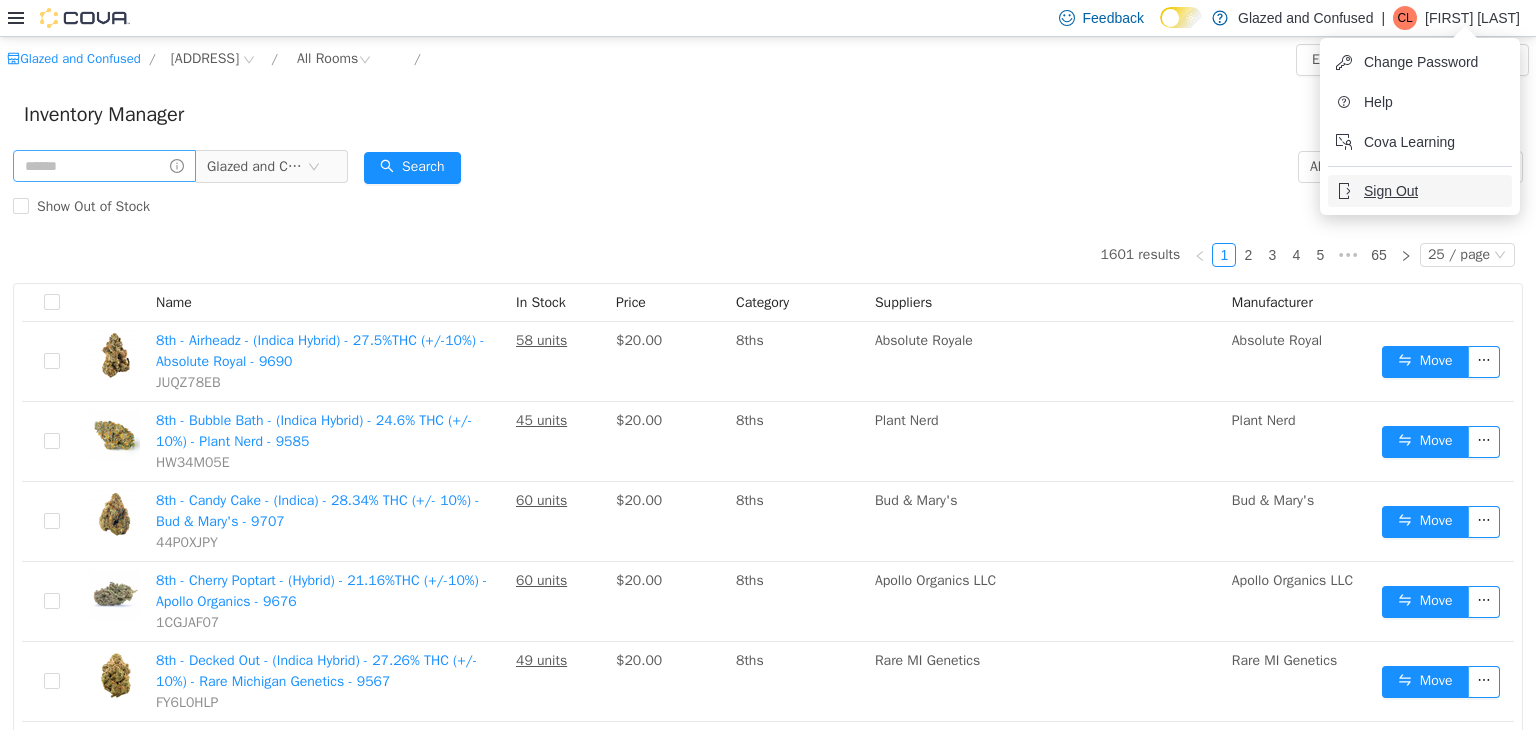 click on "Change Password Help Cova Learning Sign Out" at bounding box center [1420, 126] 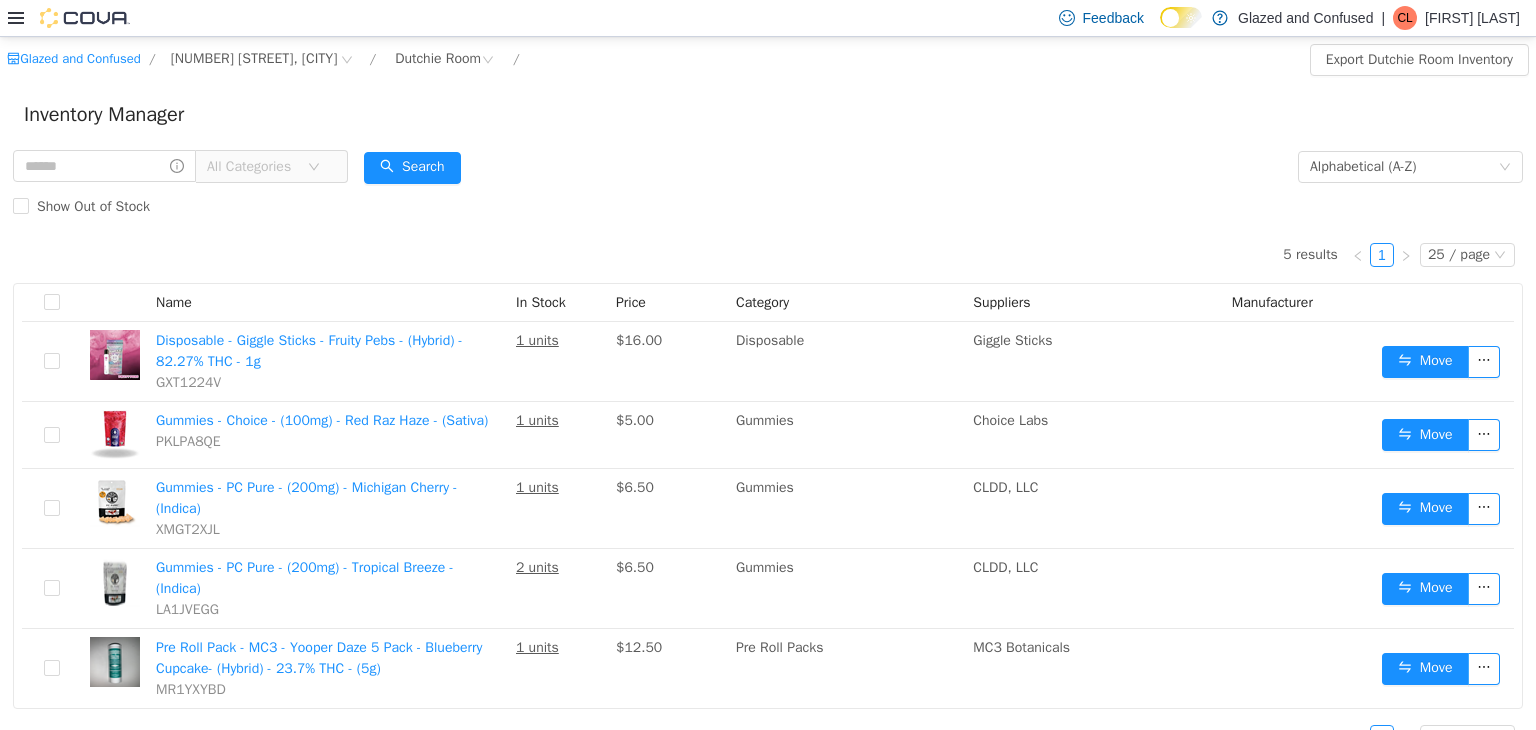 scroll, scrollTop: 0, scrollLeft: 0, axis: both 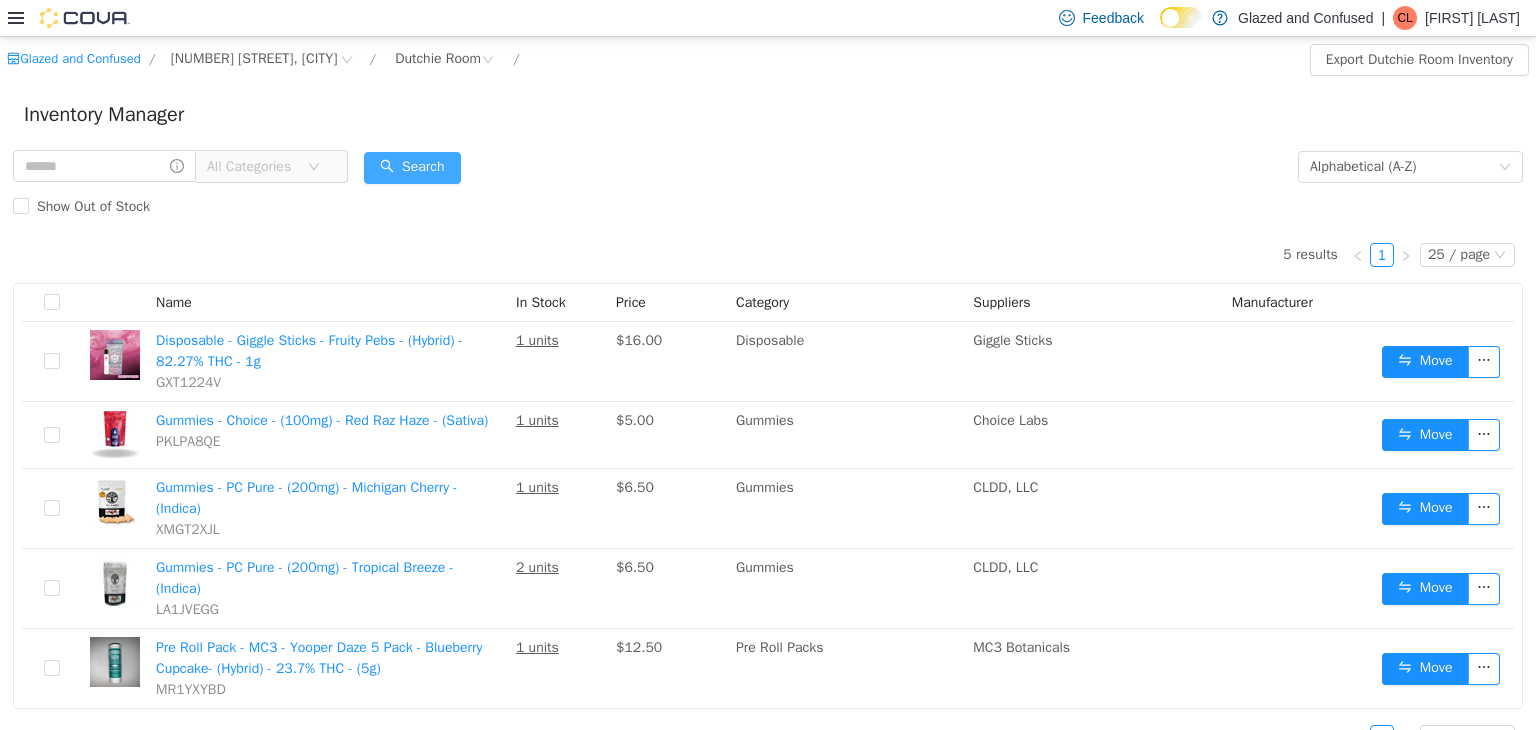 click on "Search" at bounding box center (412, 167) 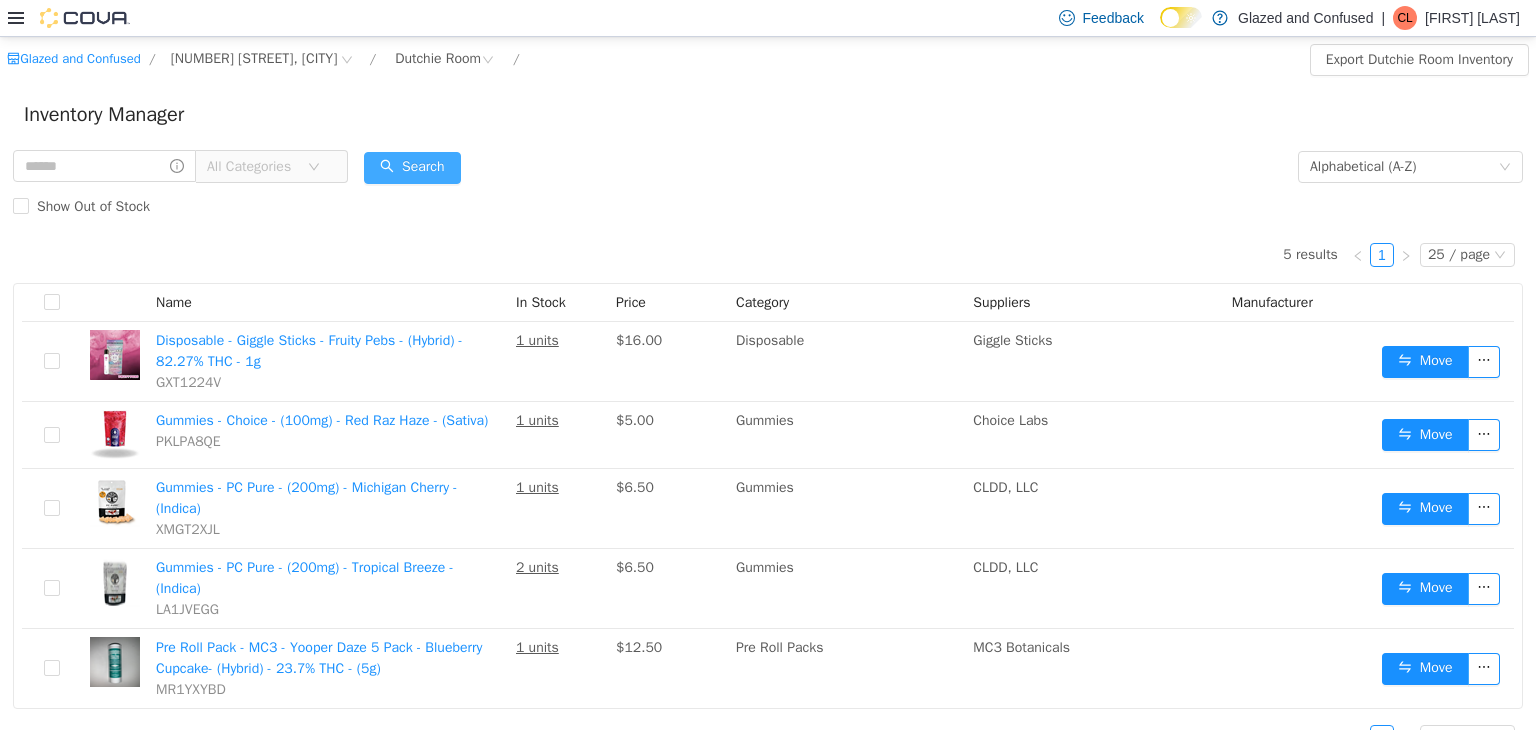 click on "Search" at bounding box center [412, 167] 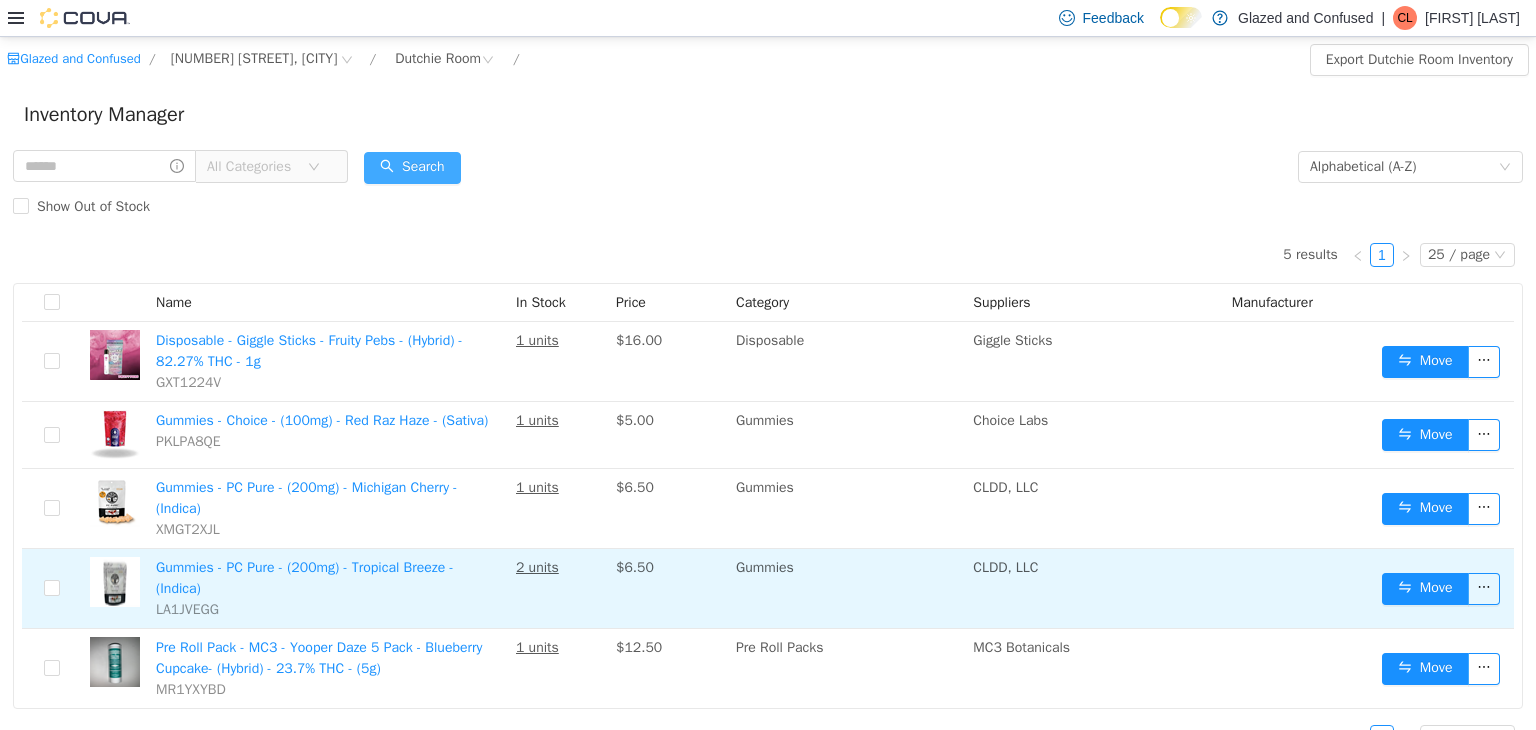 scroll, scrollTop: 35, scrollLeft: 0, axis: vertical 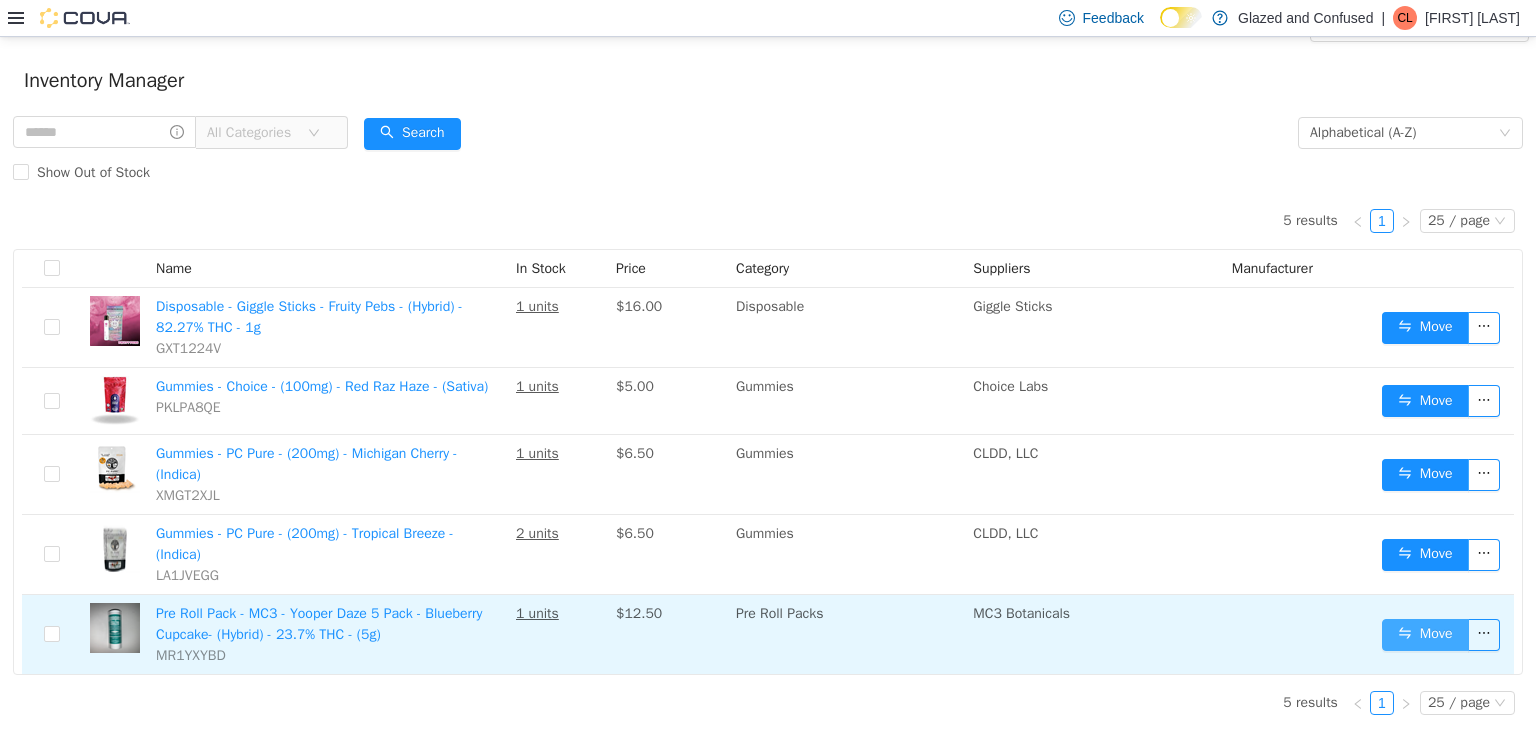 click on "Move" at bounding box center (1425, 634) 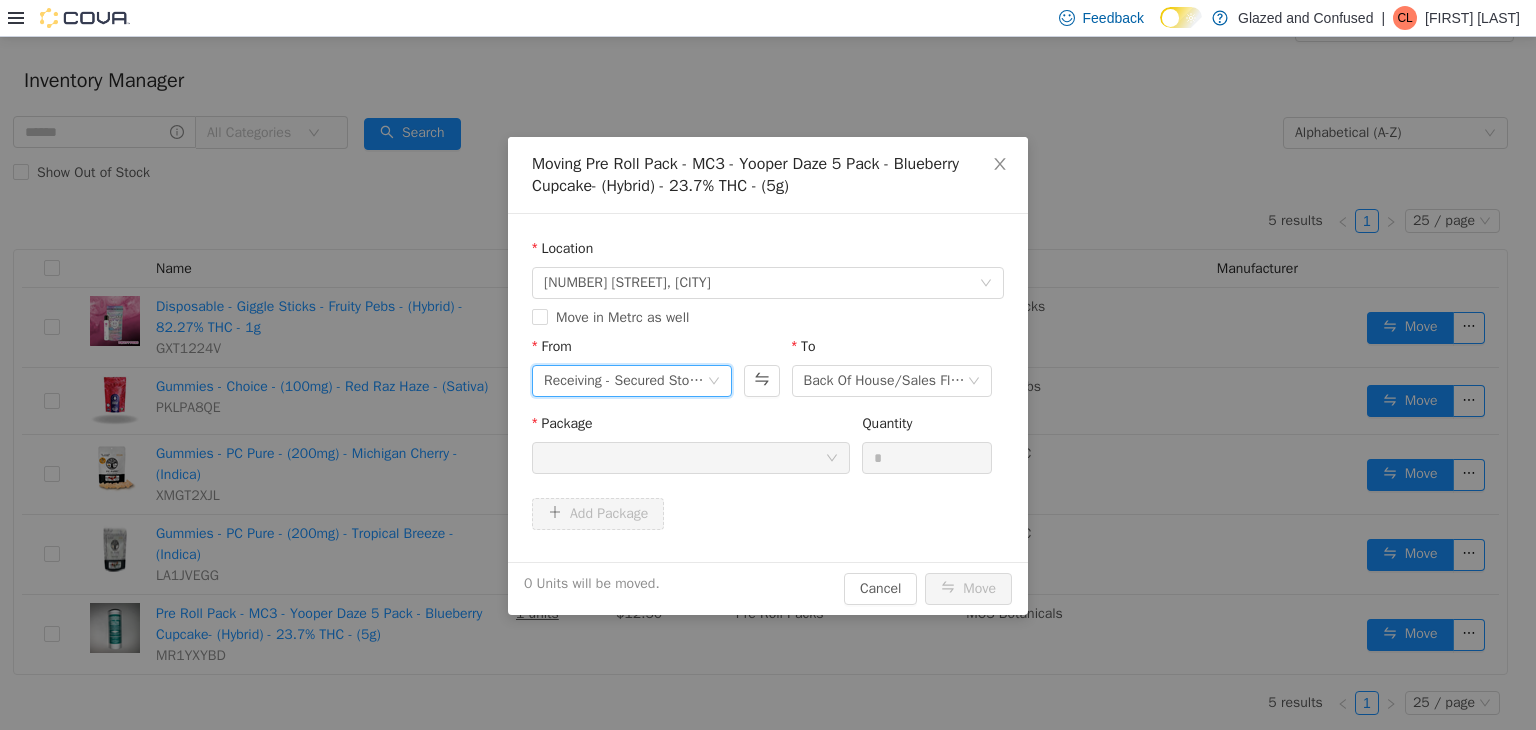 click on "Receiving - Secured Storage C" at bounding box center [625, 380] 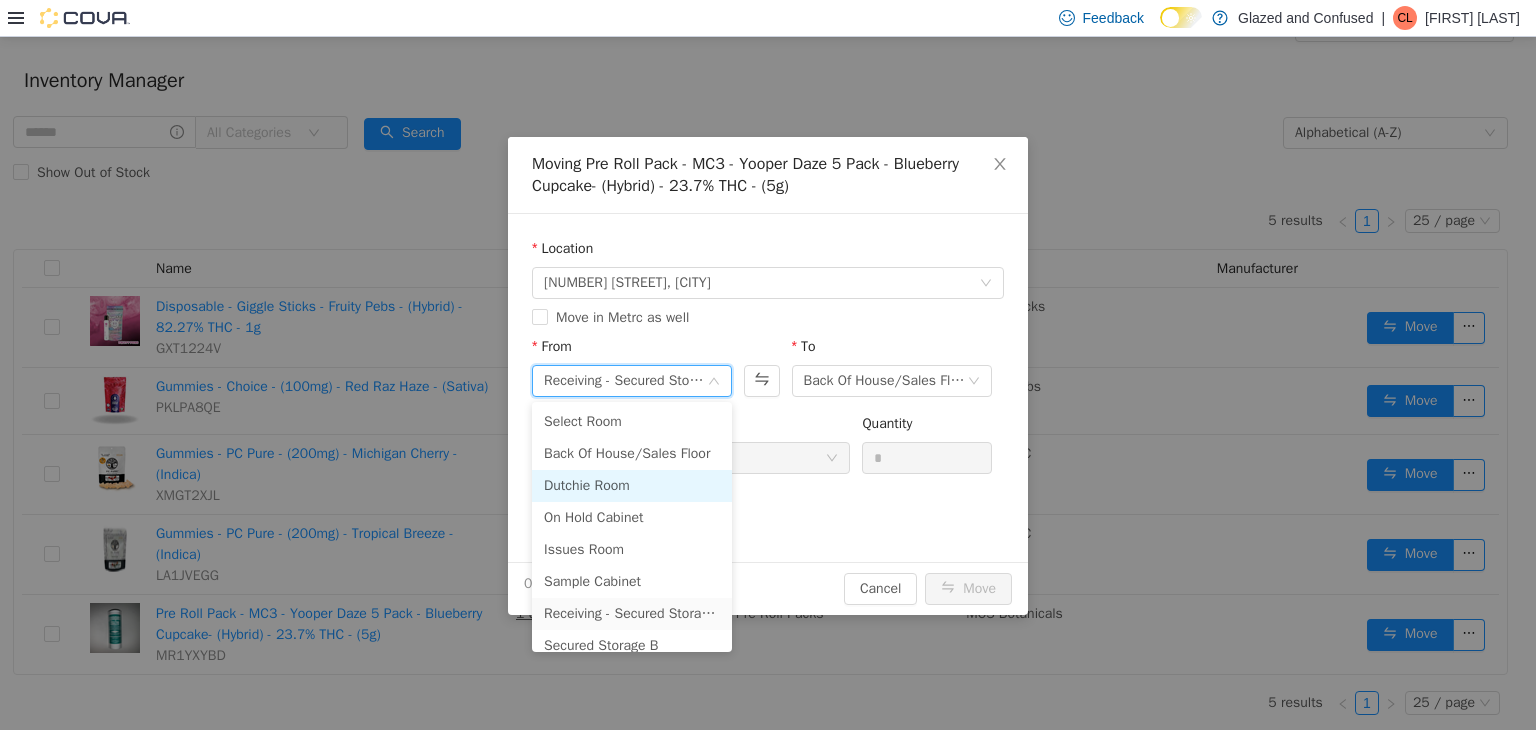 click on "Dutchie Room" at bounding box center [632, 485] 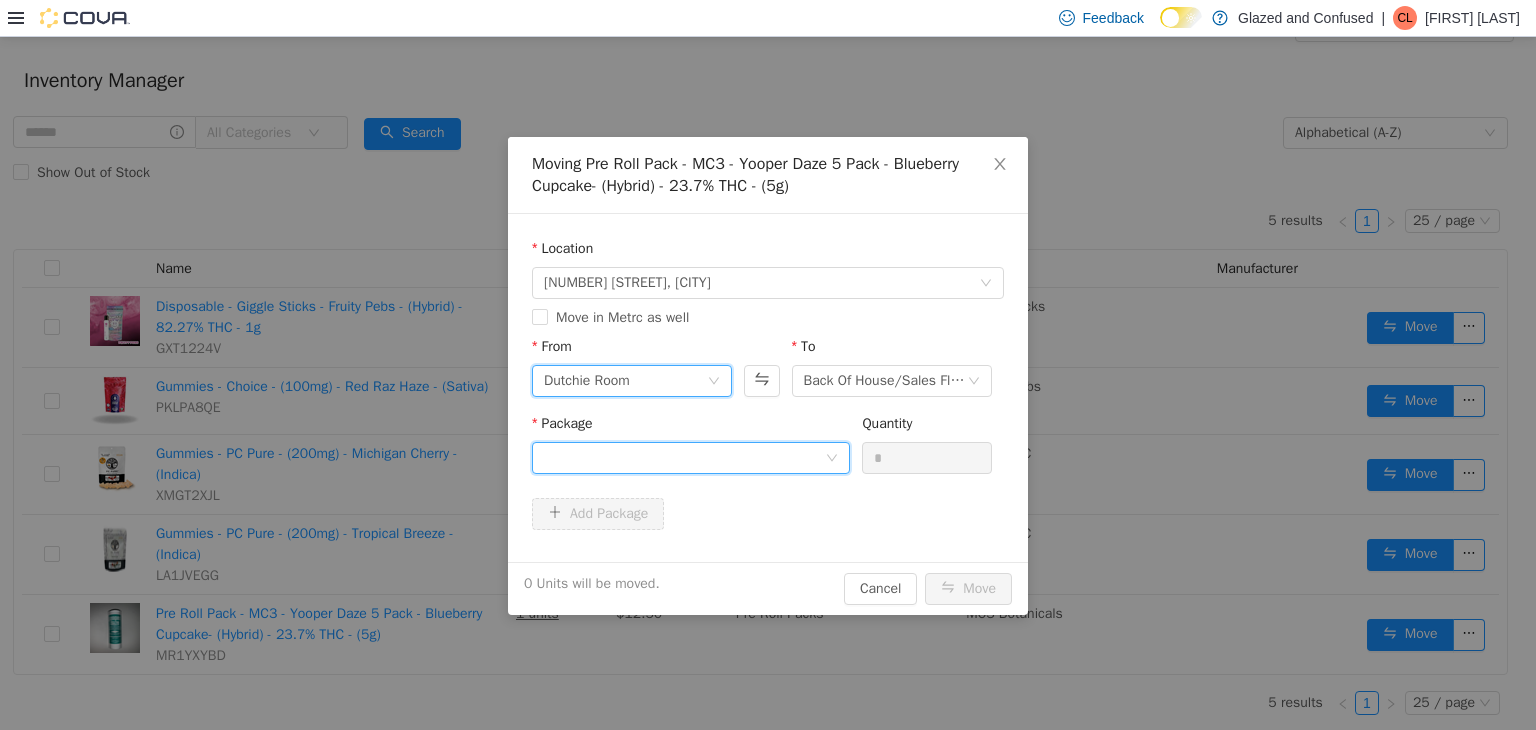 click at bounding box center [684, 457] 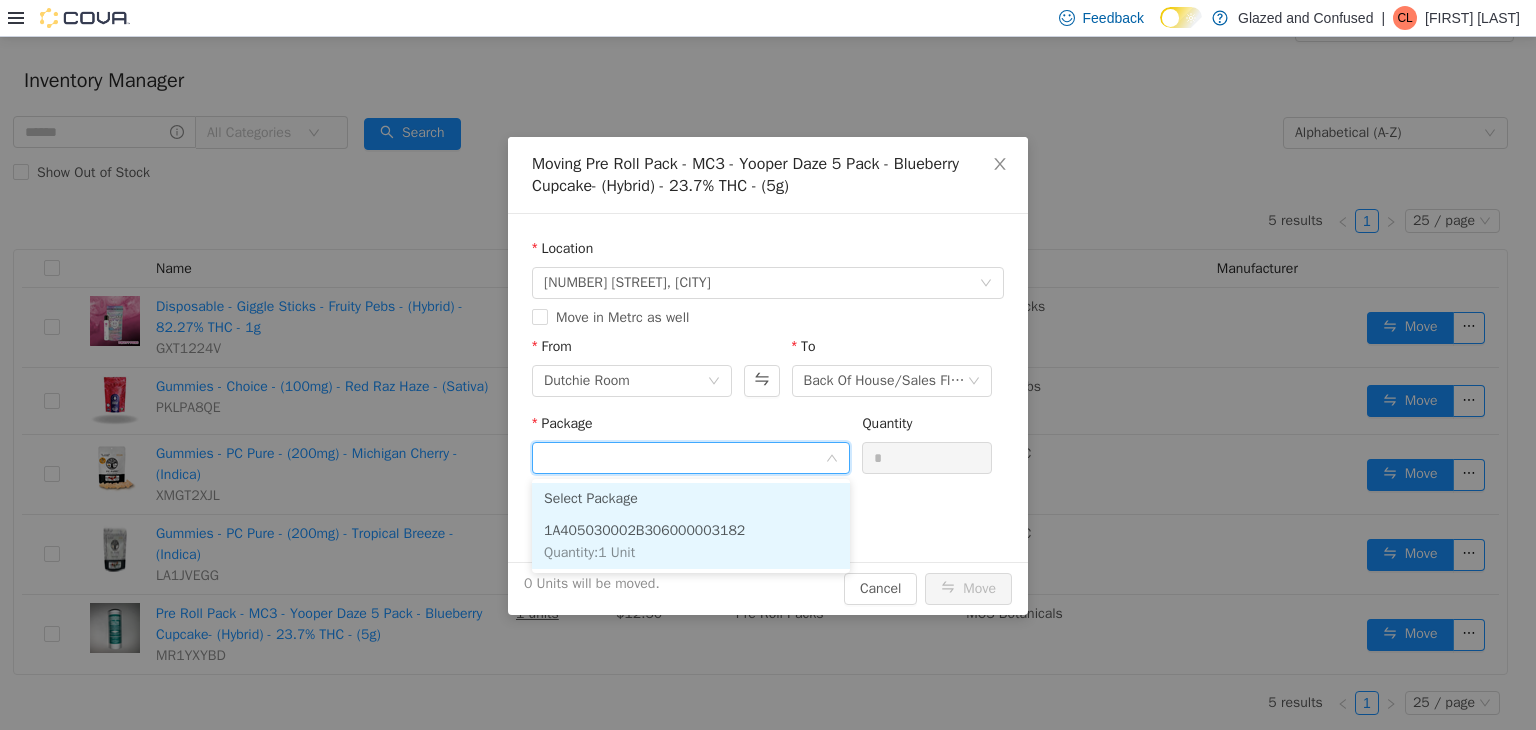 click on "1A405030002B306000003182" at bounding box center (644, 529) 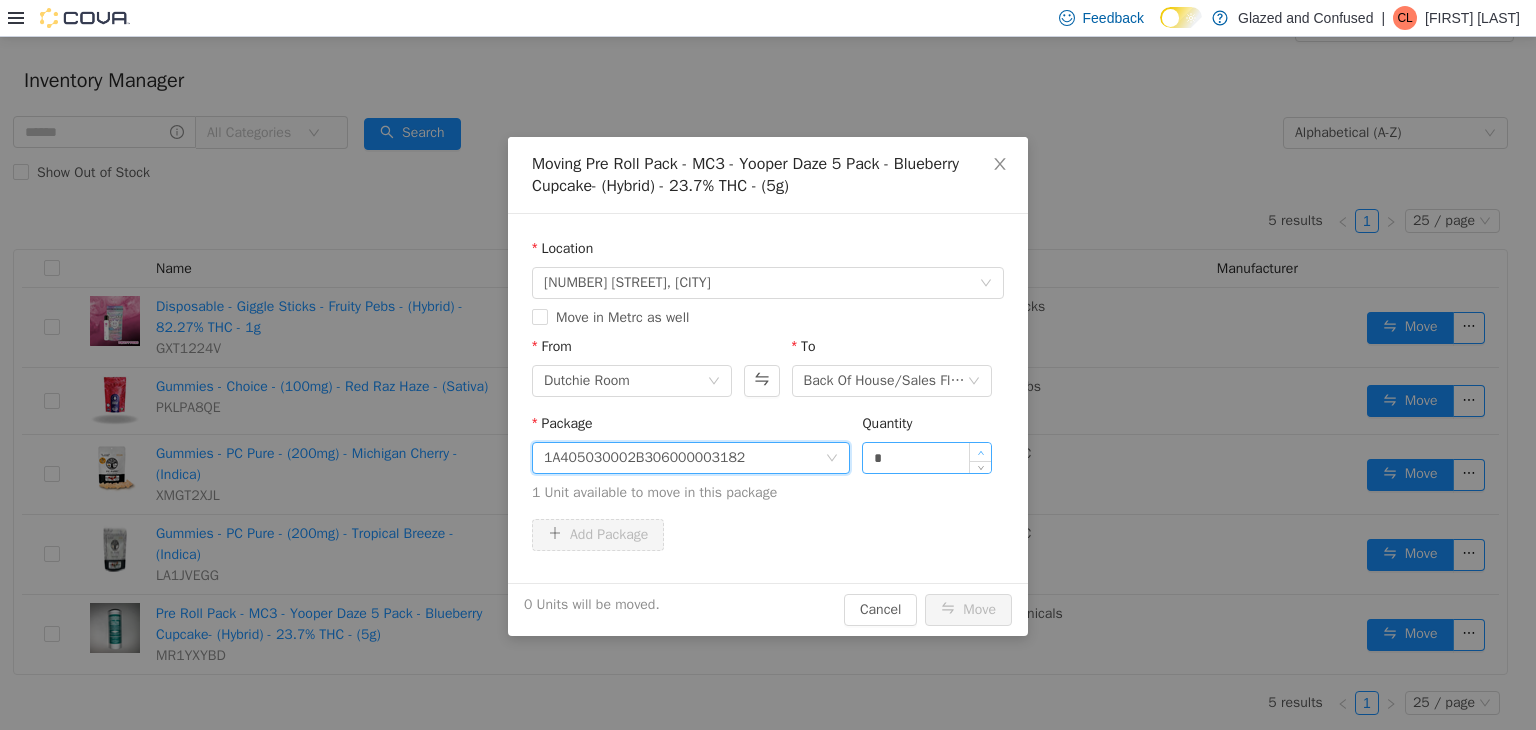 type on "*" 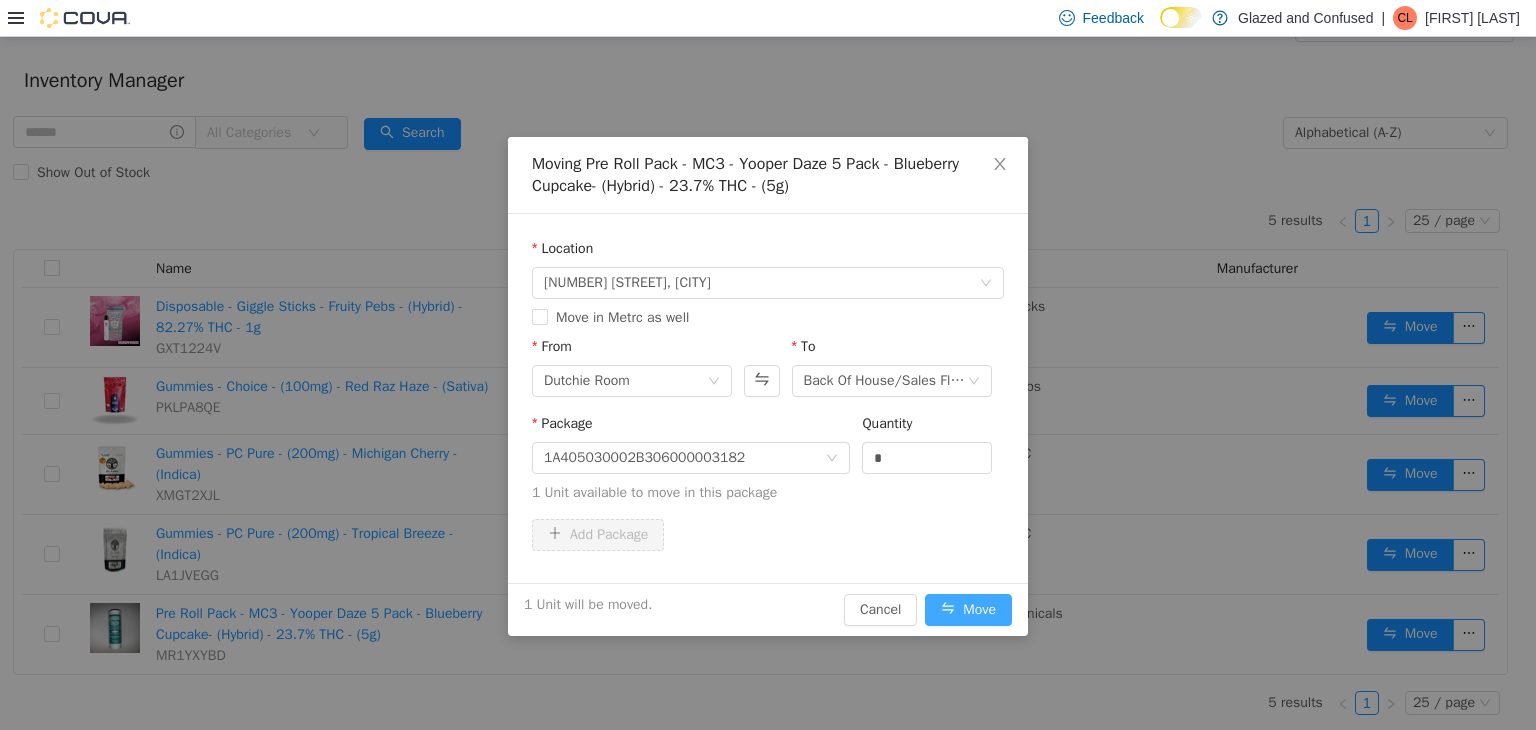 drag, startPoint x: 959, startPoint y: 614, endPoint x: 943, endPoint y: 579, distance: 38.483765 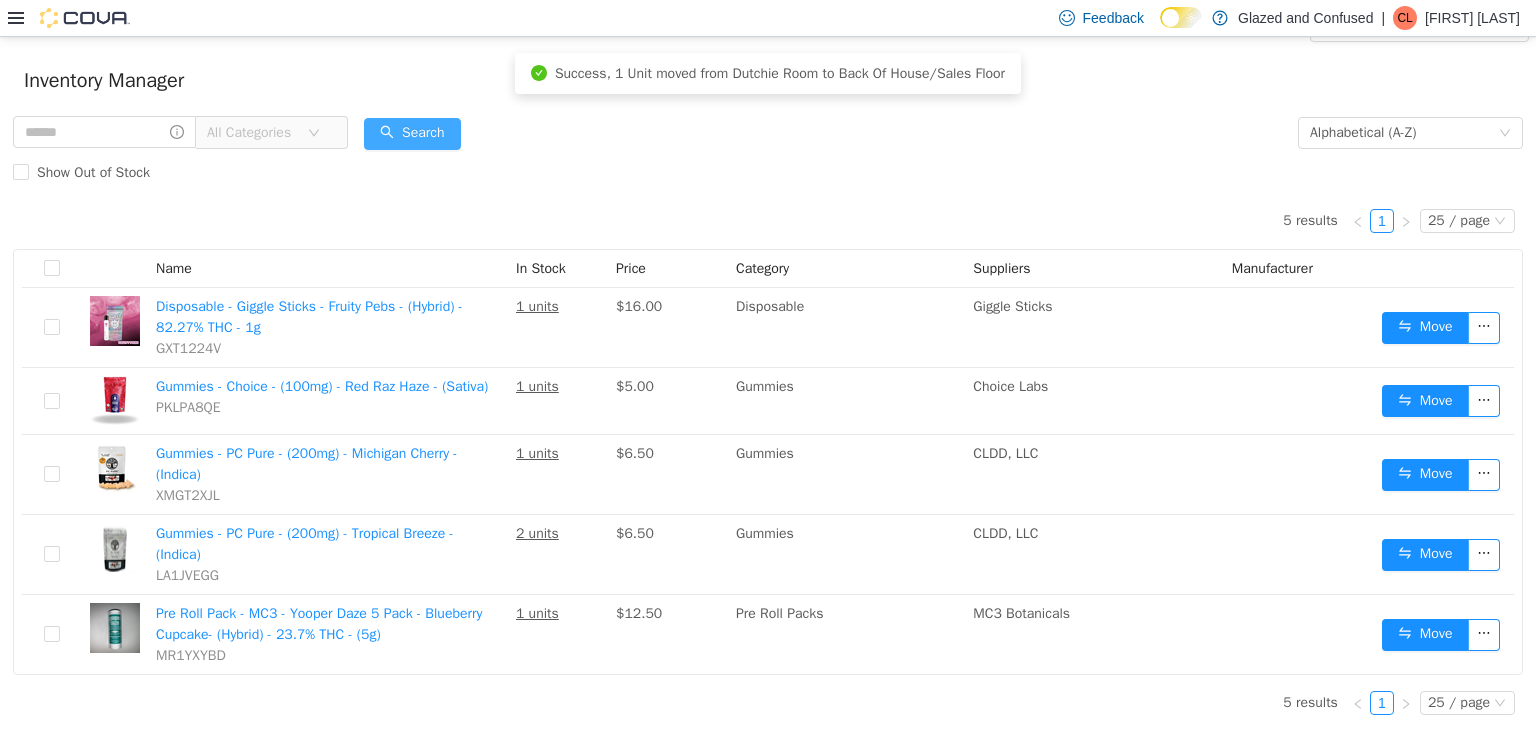 click on "Search" at bounding box center (412, 133) 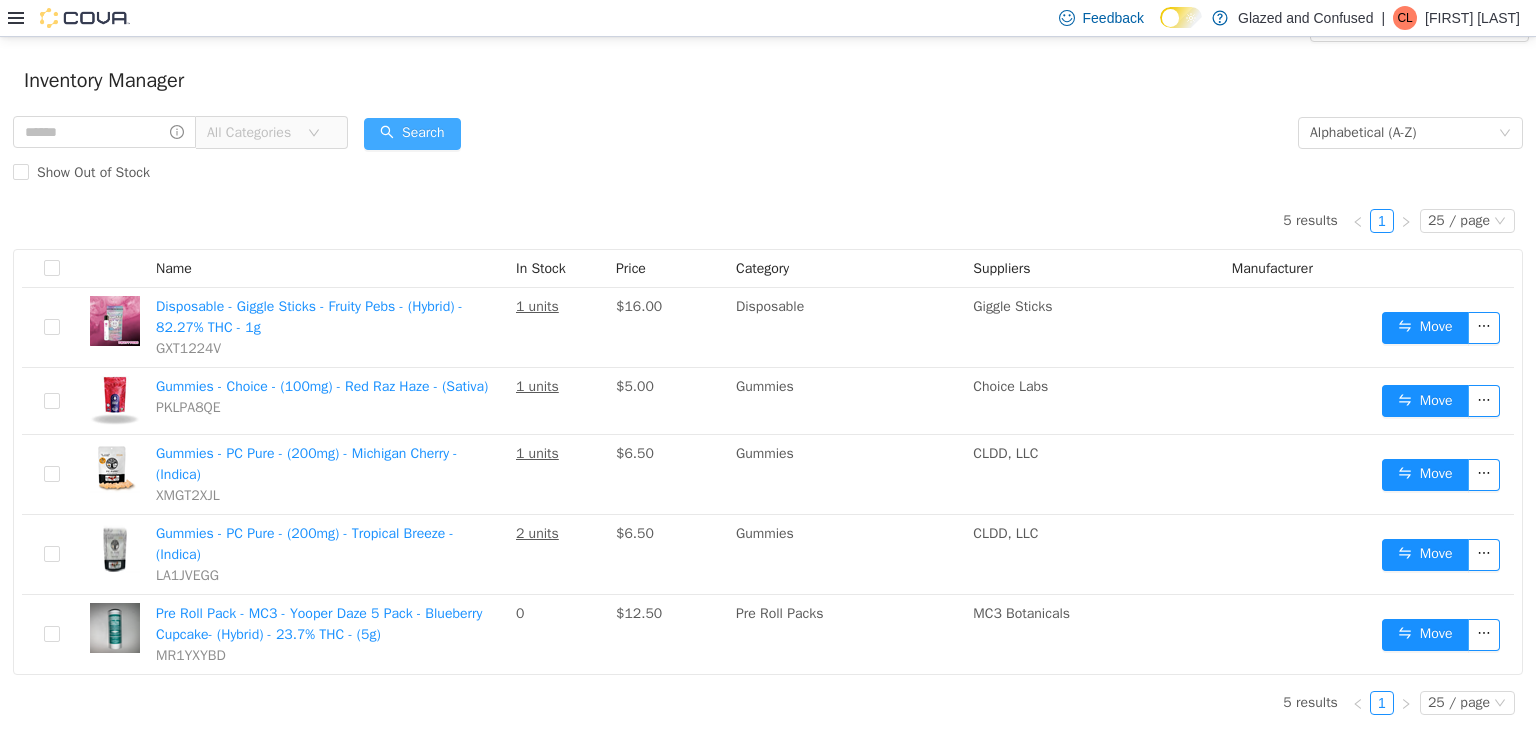 click on "Search" at bounding box center (412, 133) 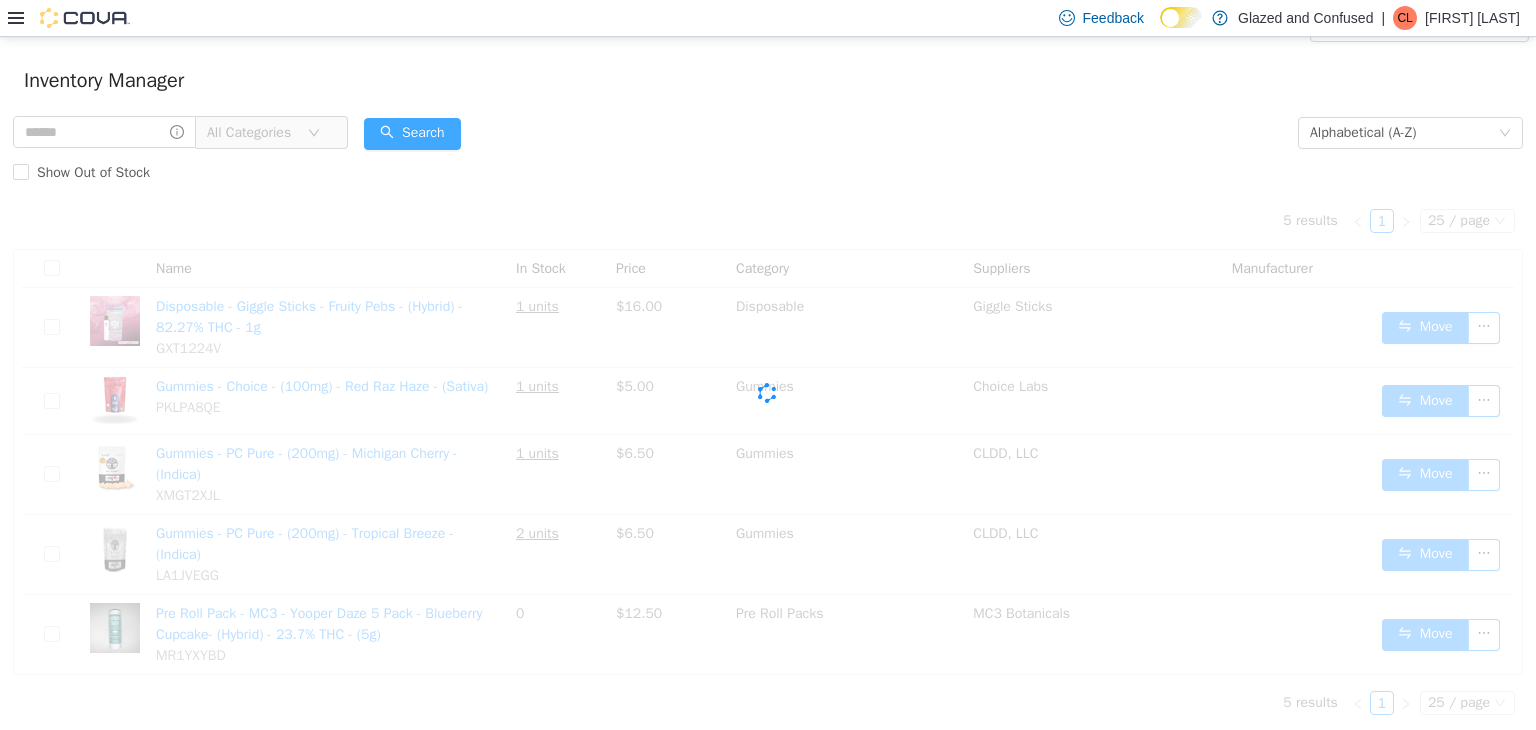 scroll, scrollTop: 0, scrollLeft: 0, axis: both 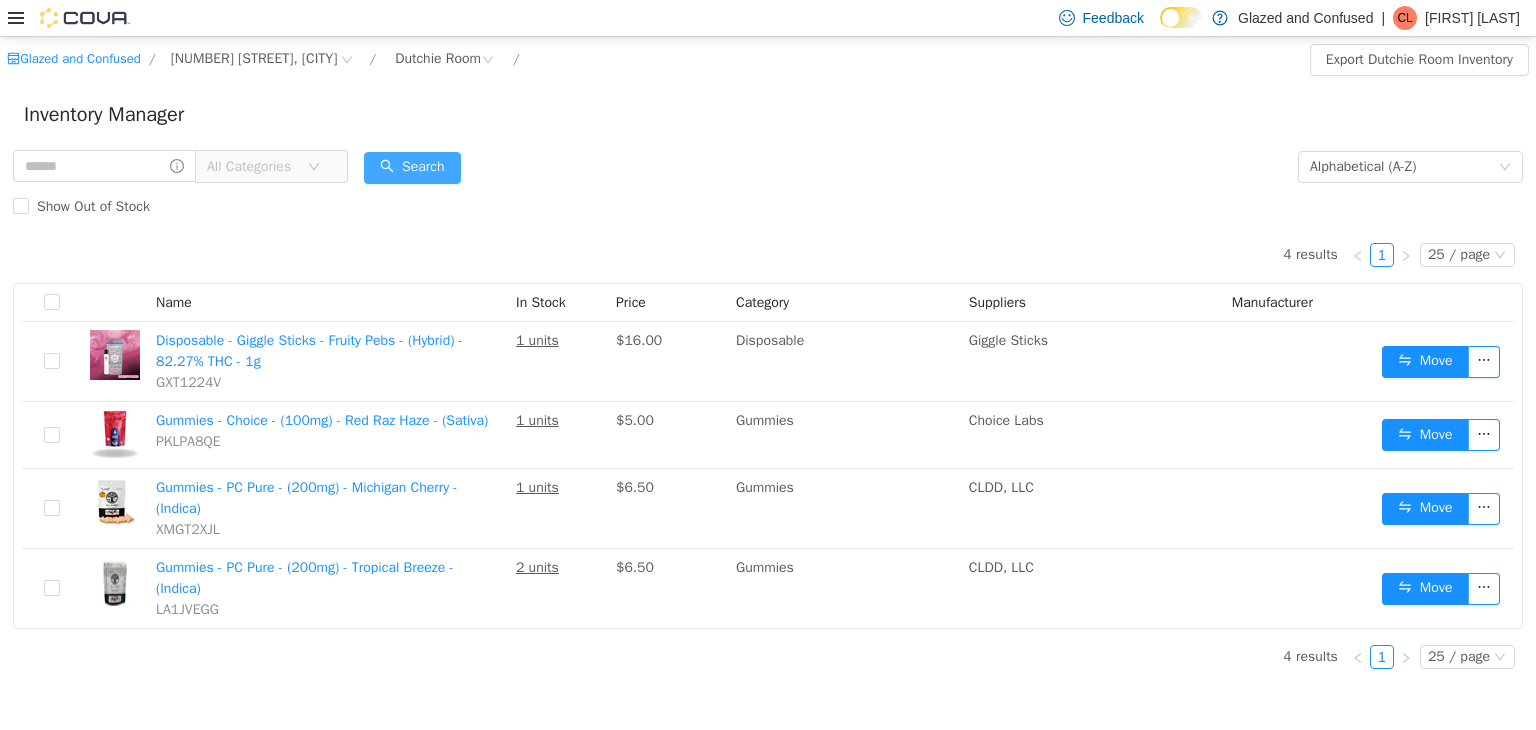 click on "Inventory Manager" at bounding box center [768, 114] 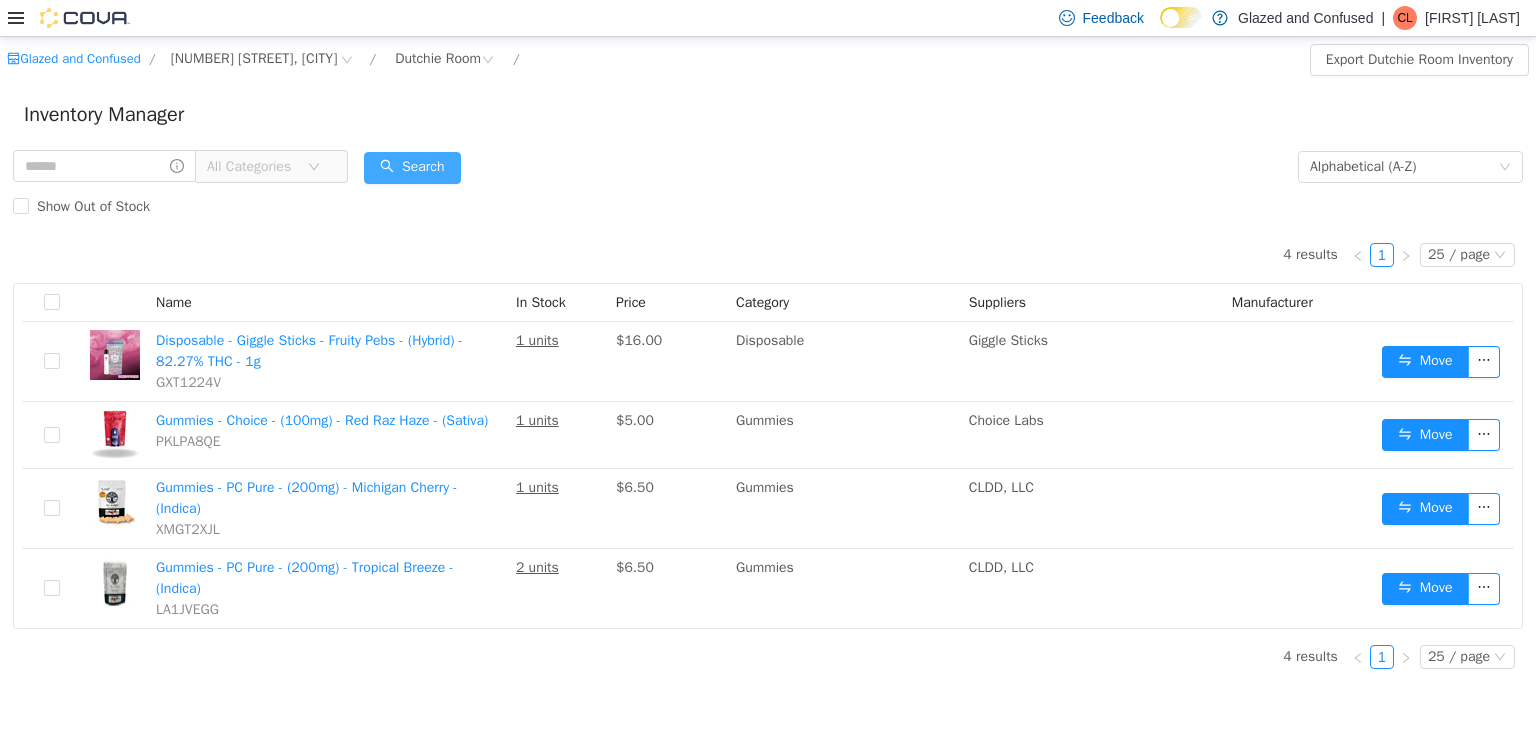 click on "Search" at bounding box center (412, 167) 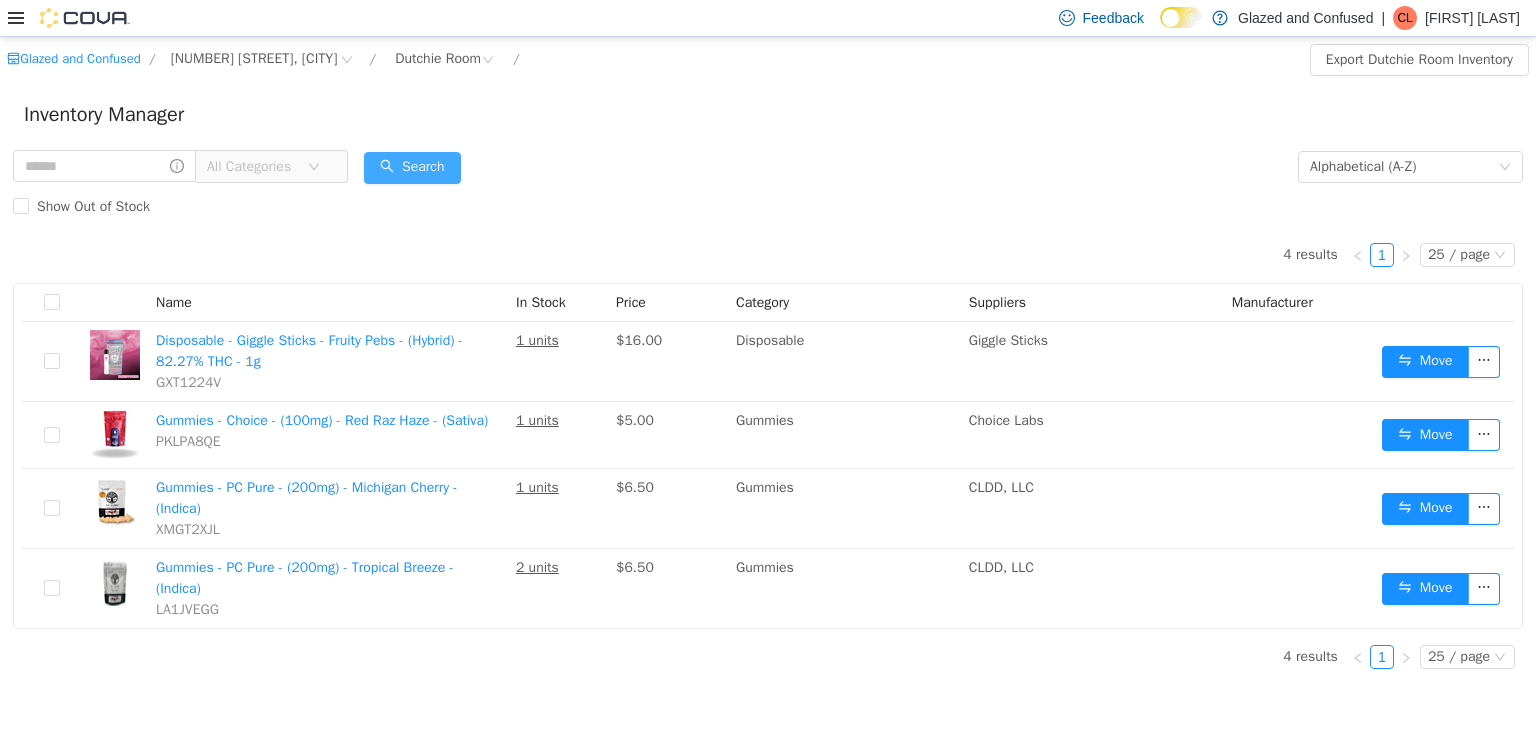 click on "Search" at bounding box center (412, 167) 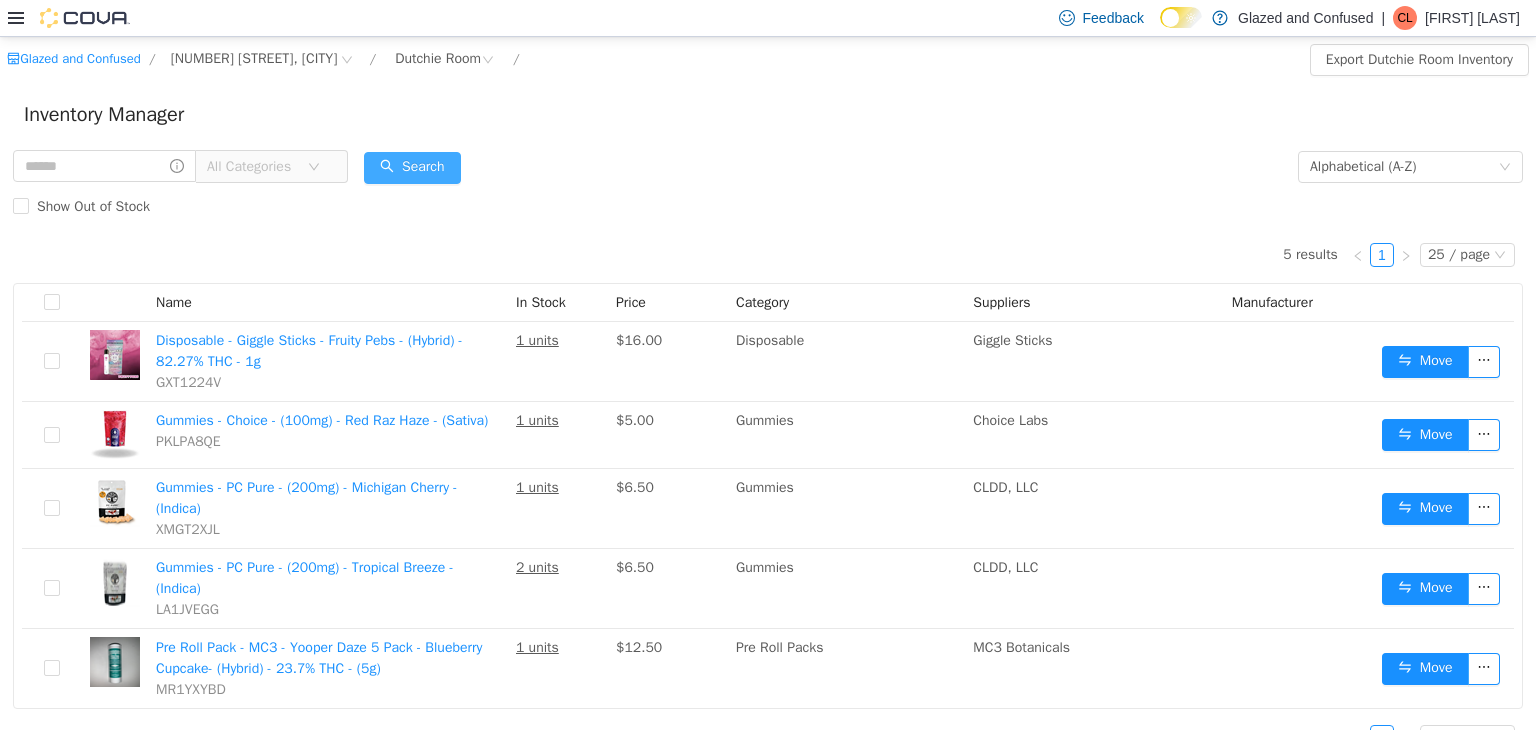 click on "Search" at bounding box center [412, 167] 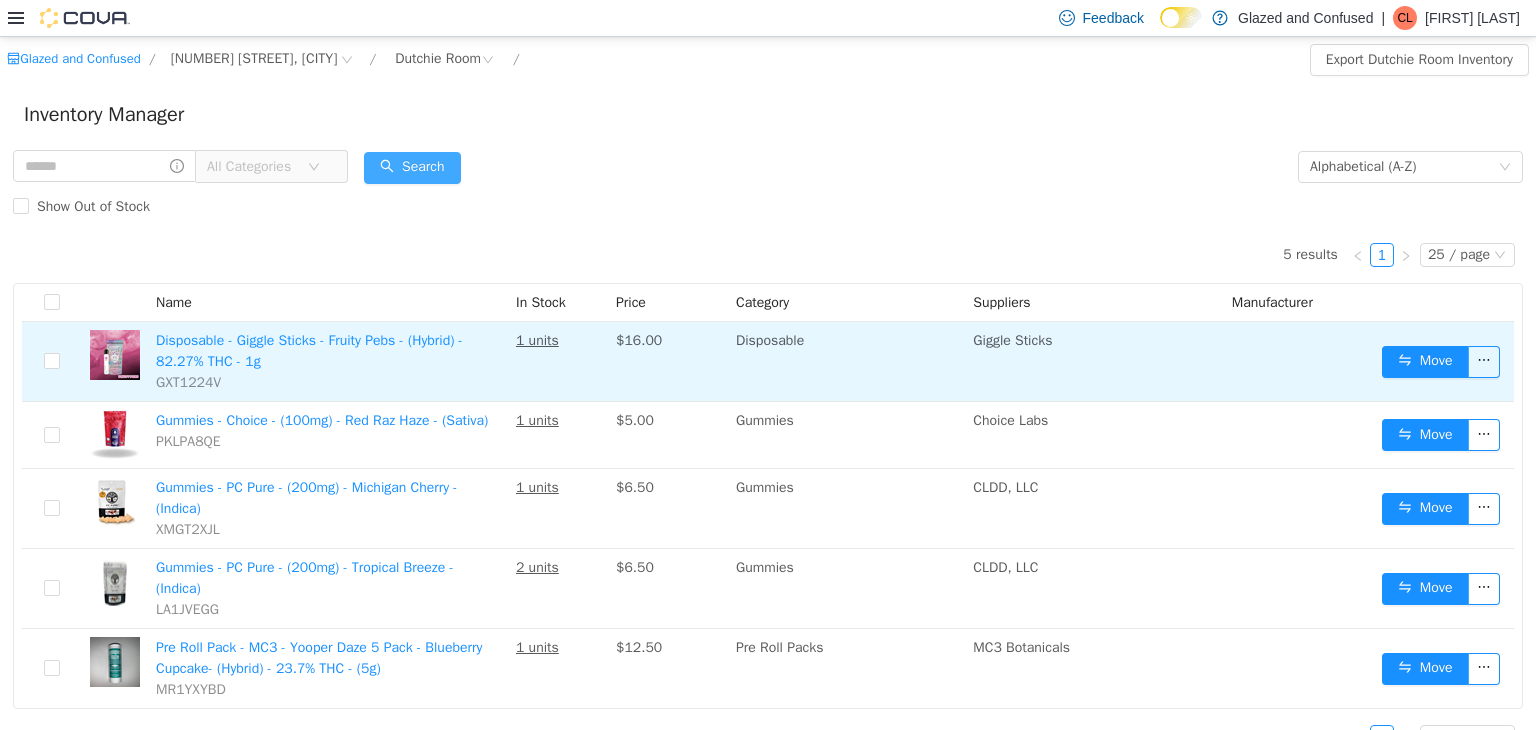 scroll, scrollTop: 35, scrollLeft: 0, axis: vertical 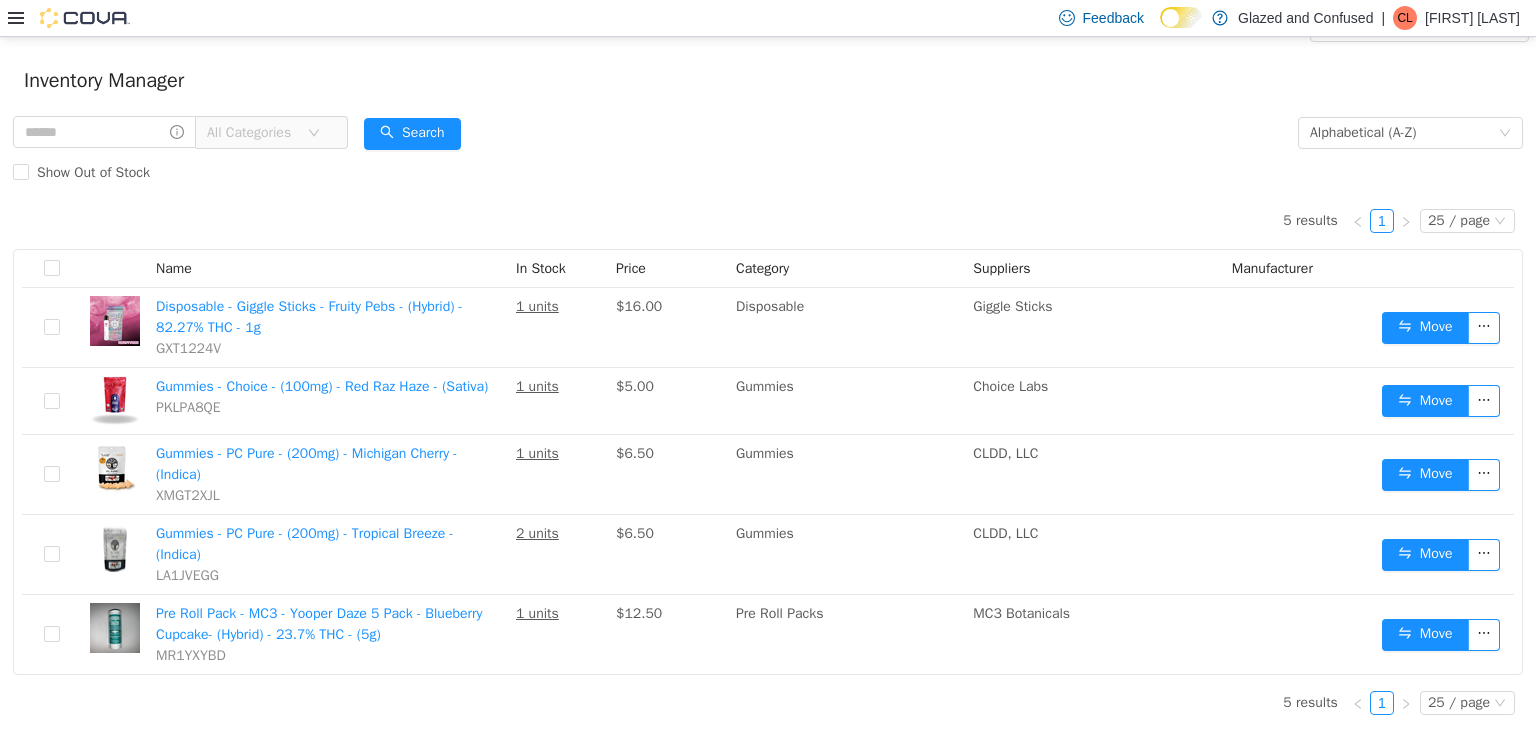 click on "All Categories Alphabetical (A-Z) Search Show Out of Stock" at bounding box center [768, 152] 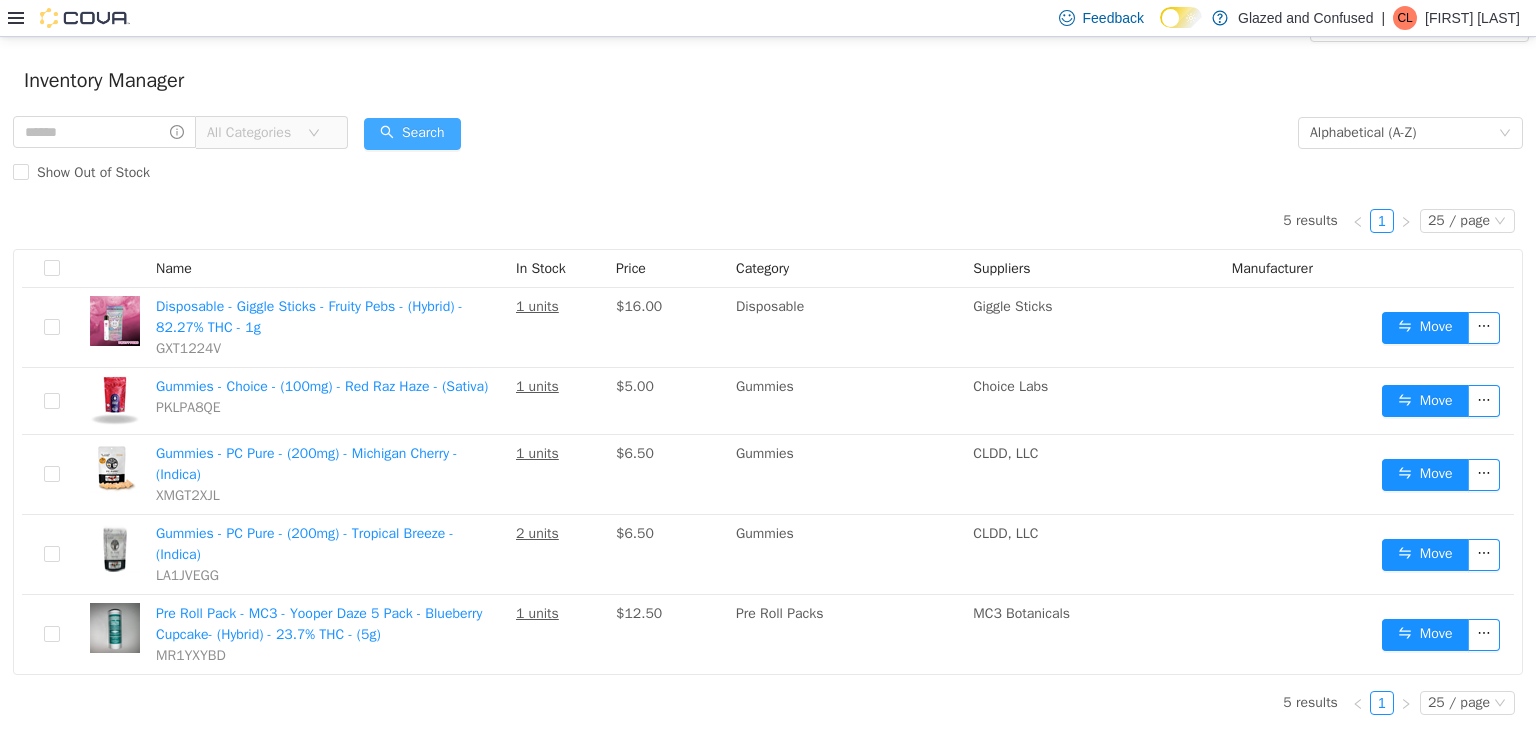 click on "Search" at bounding box center [412, 133] 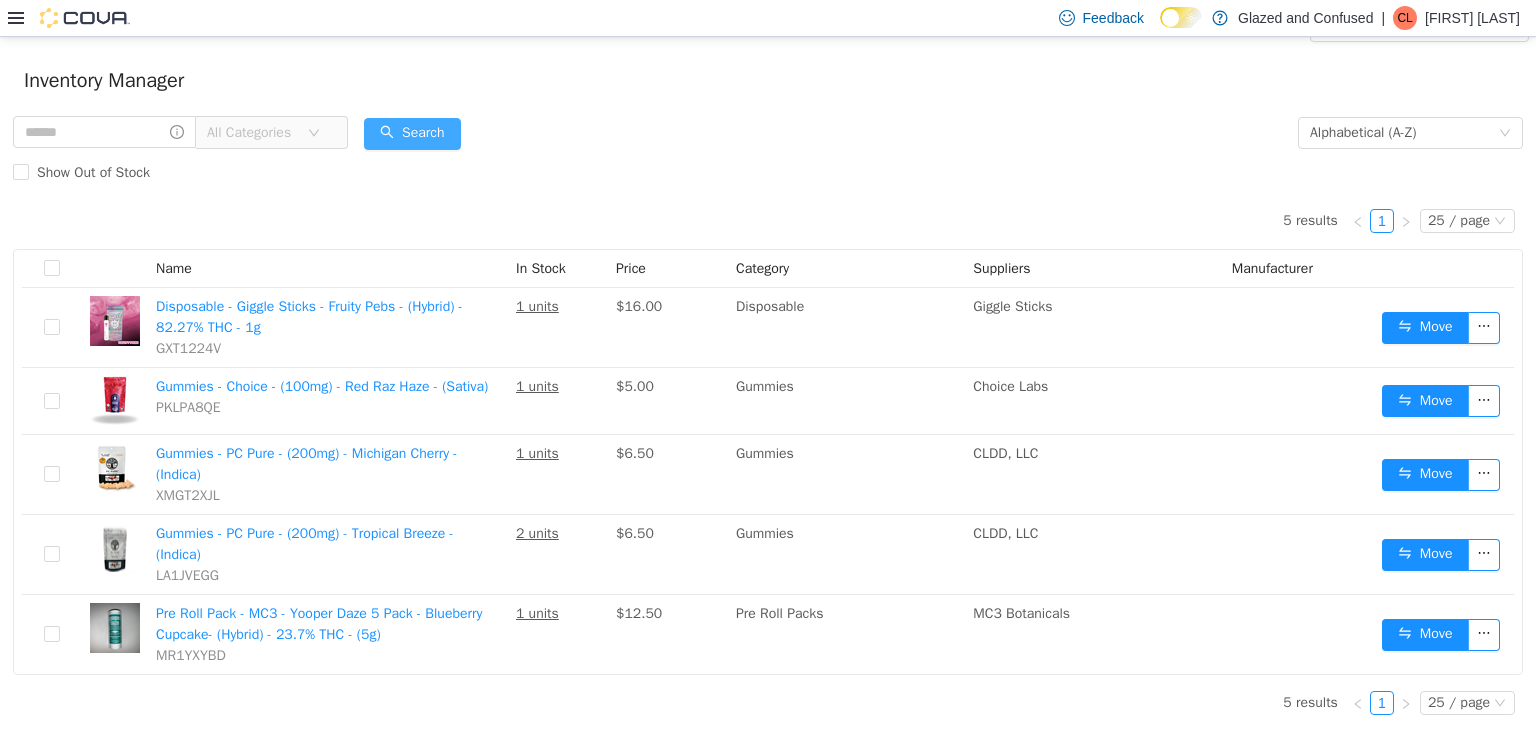 click on "Search" at bounding box center (412, 133) 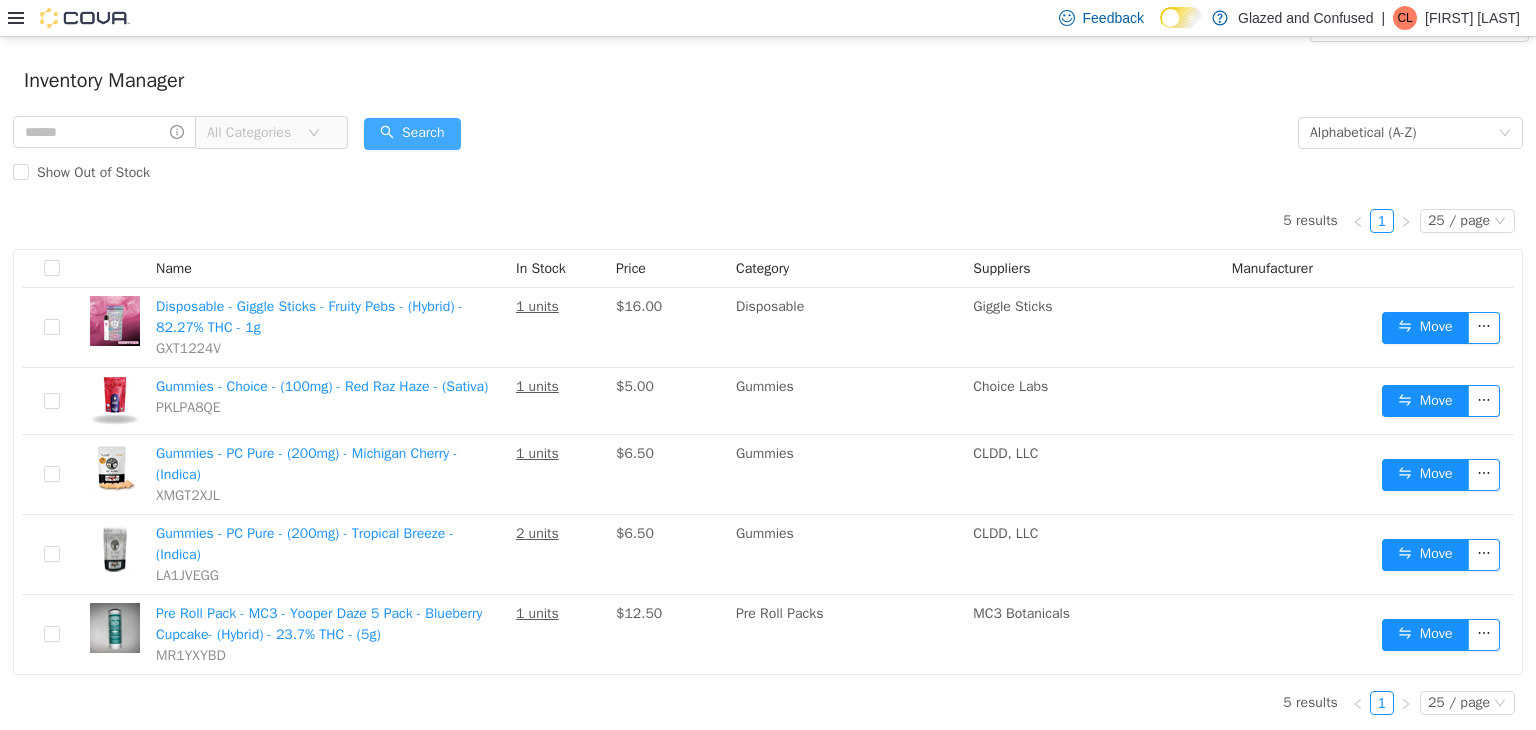 scroll, scrollTop: 0, scrollLeft: 0, axis: both 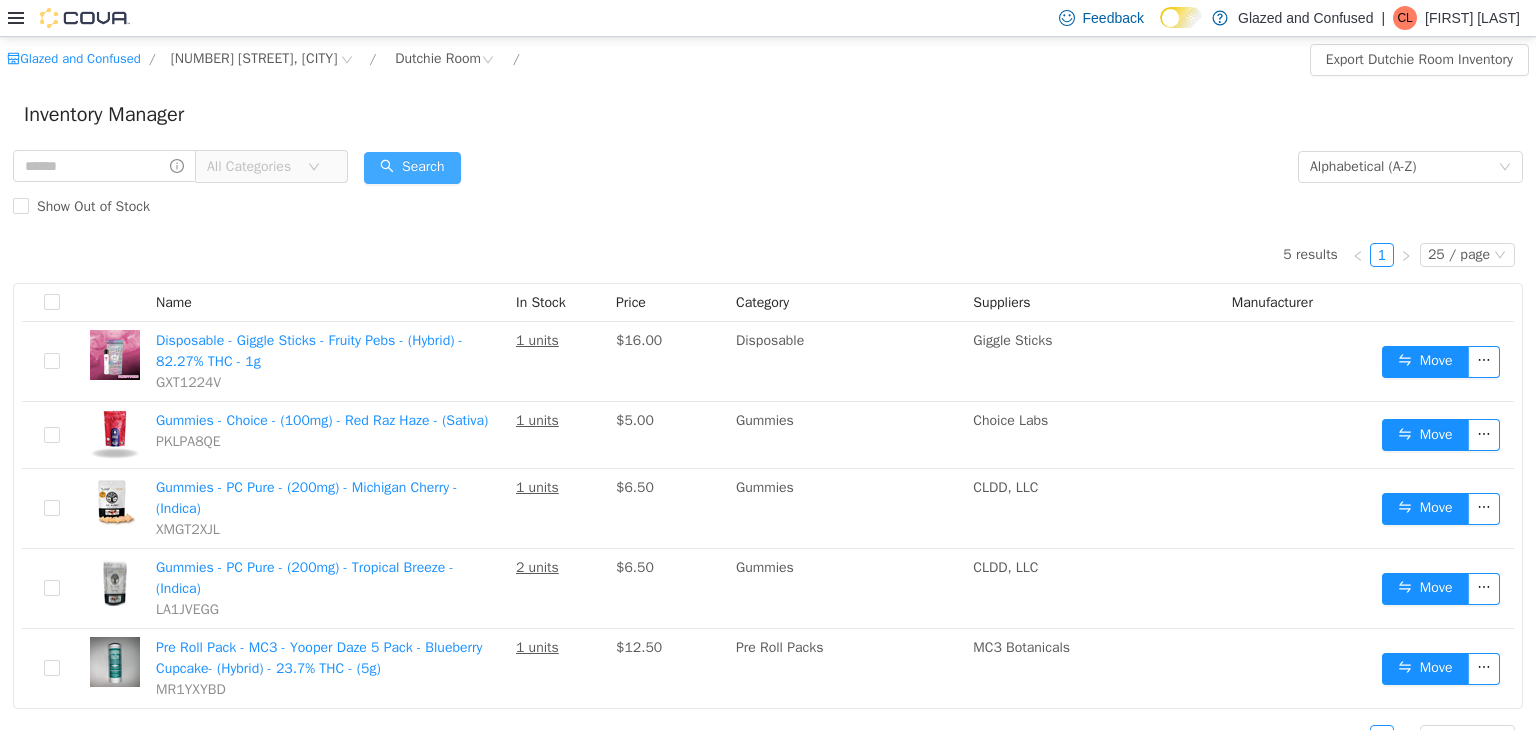 click on "Search" at bounding box center [412, 167] 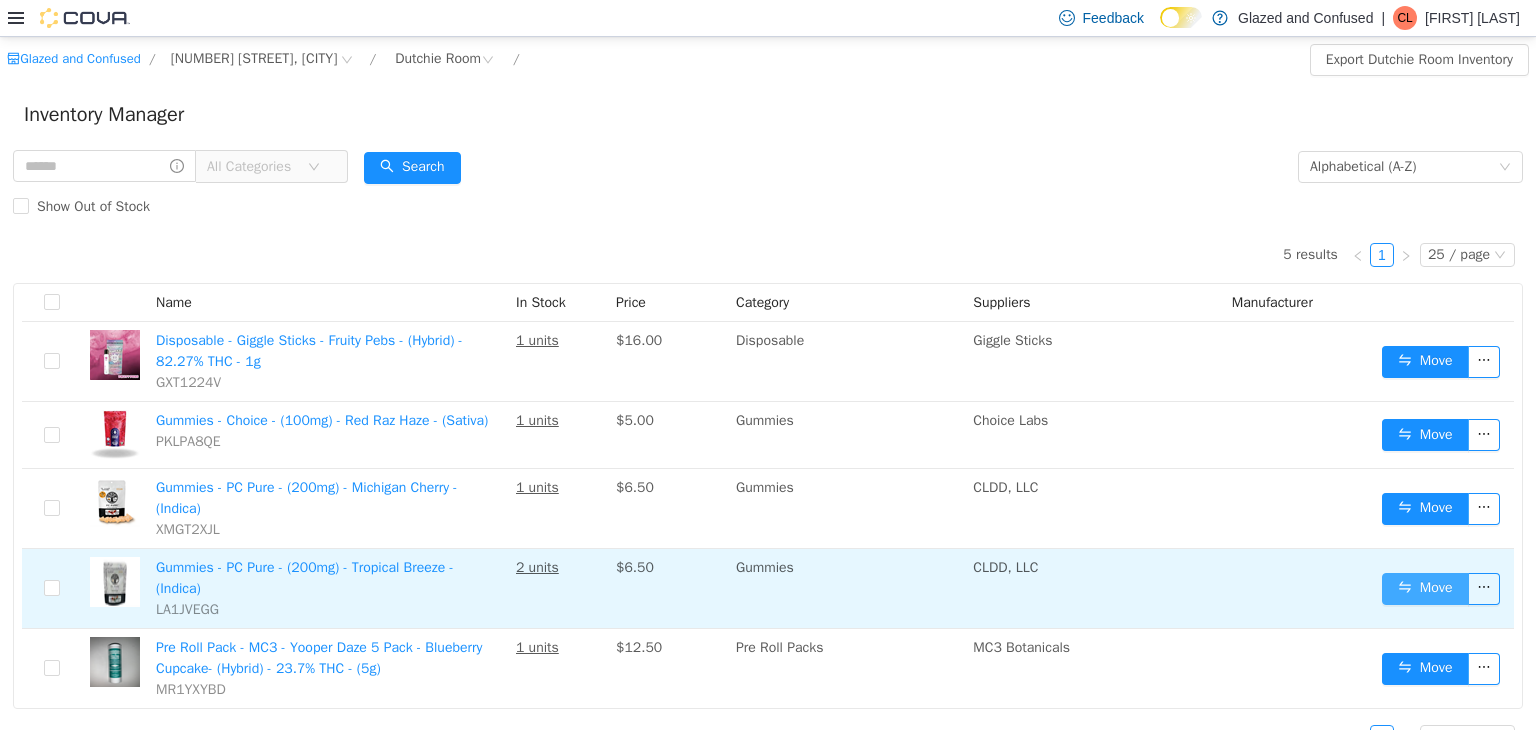 click on "Move" at bounding box center (1425, 588) 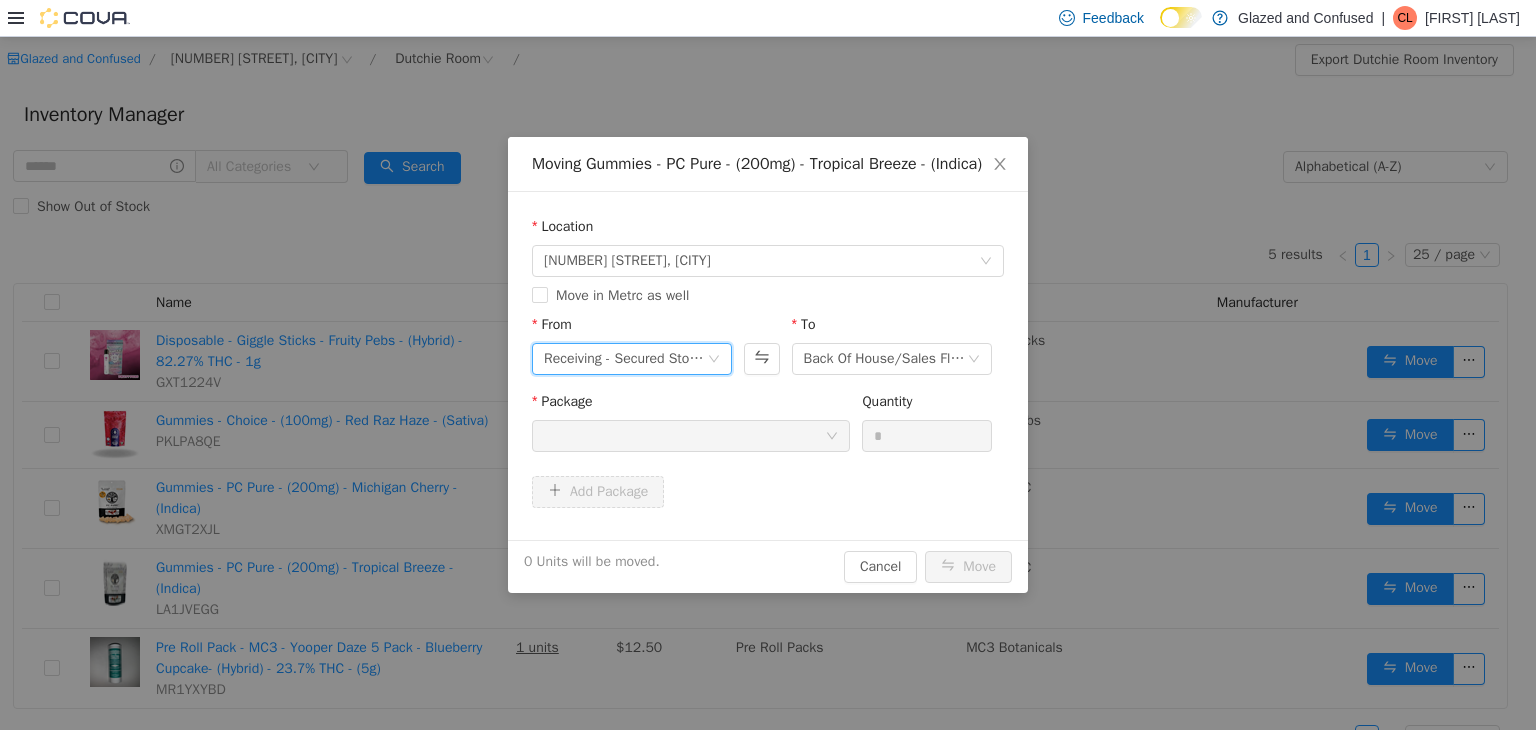click on "Receiving - Secured Storage C" at bounding box center [625, 358] 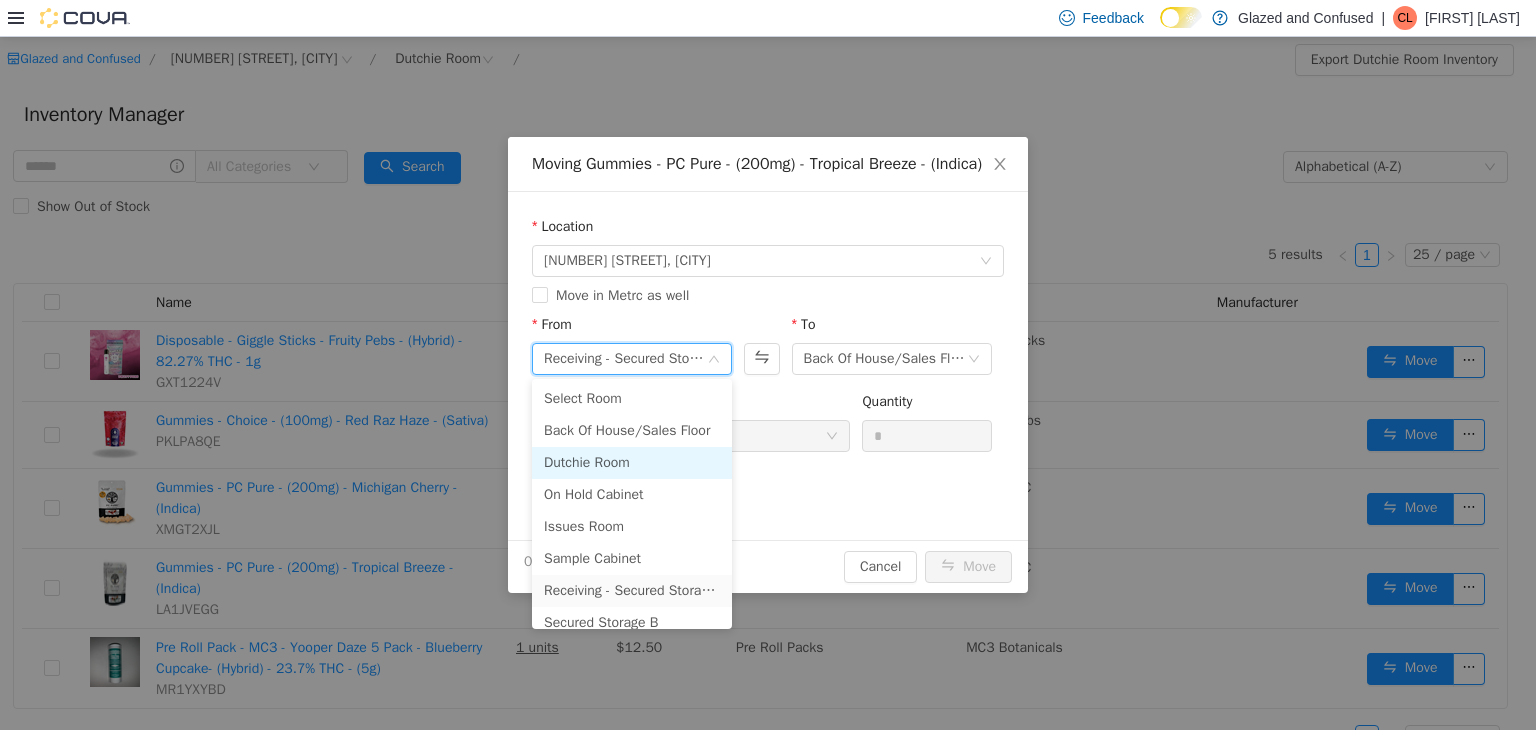 click on "Dutchie Room" at bounding box center [632, 462] 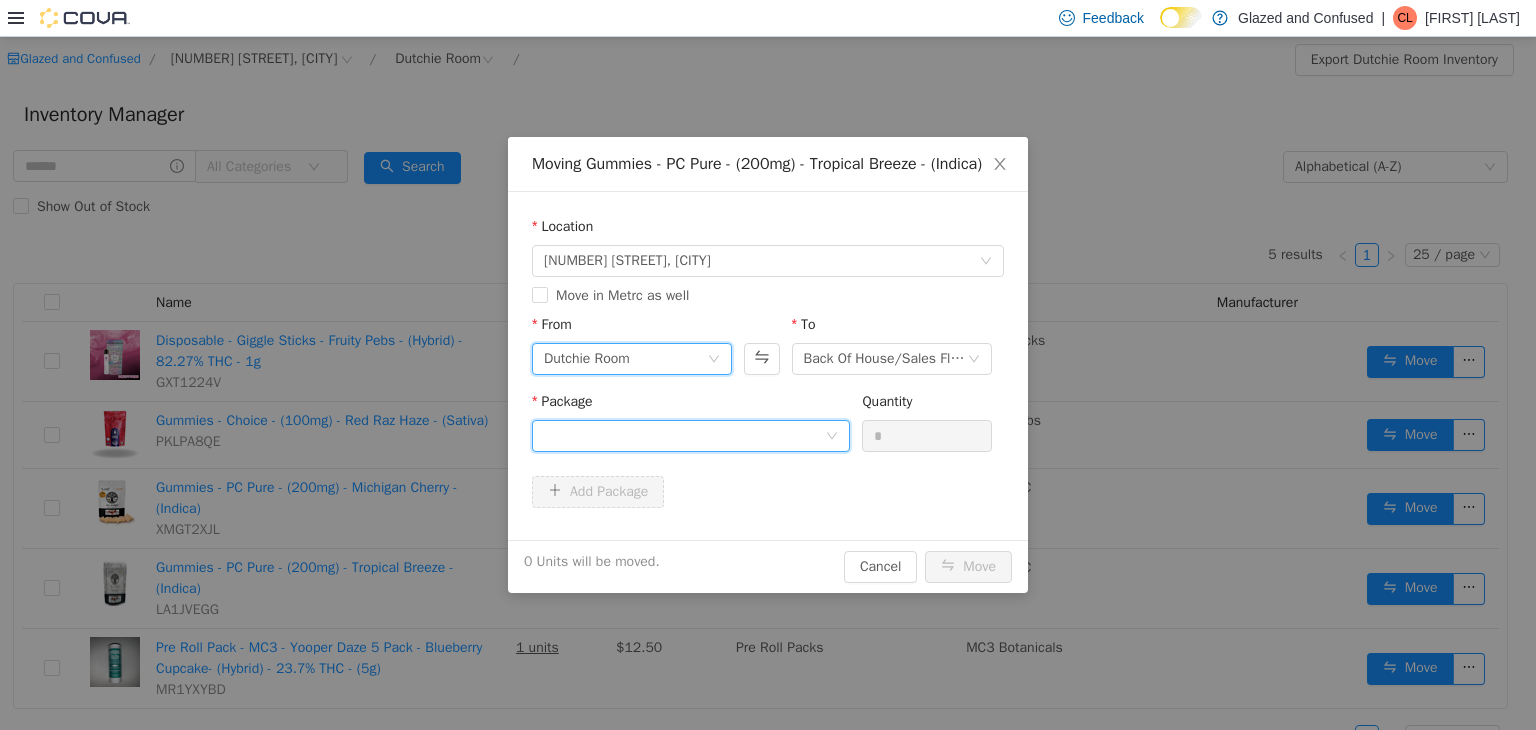 click at bounding box center (684, 435) 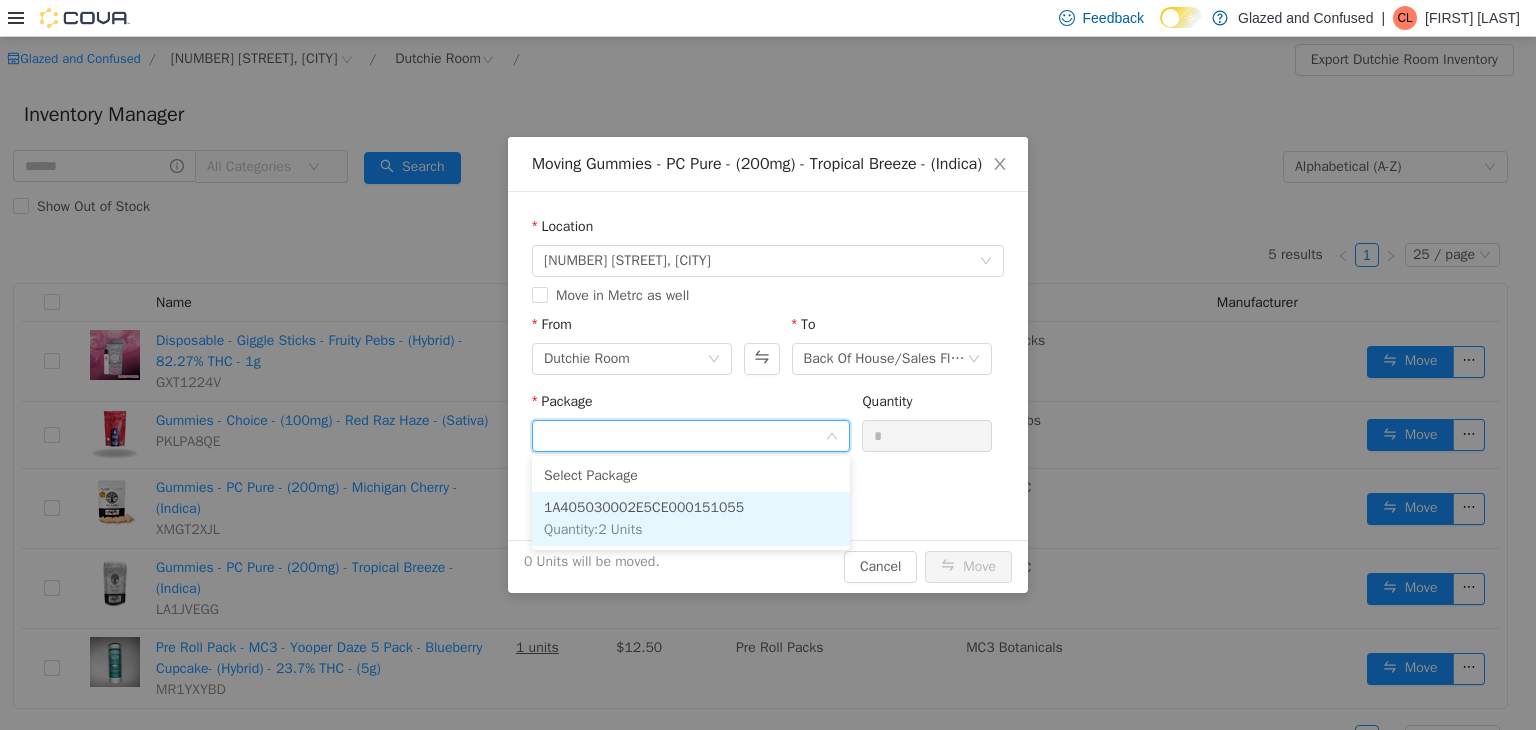 drag, startPoint x: 668, startPoint y: 534, endPoint x: 856, endPoint y: 467, distance: 199.58206 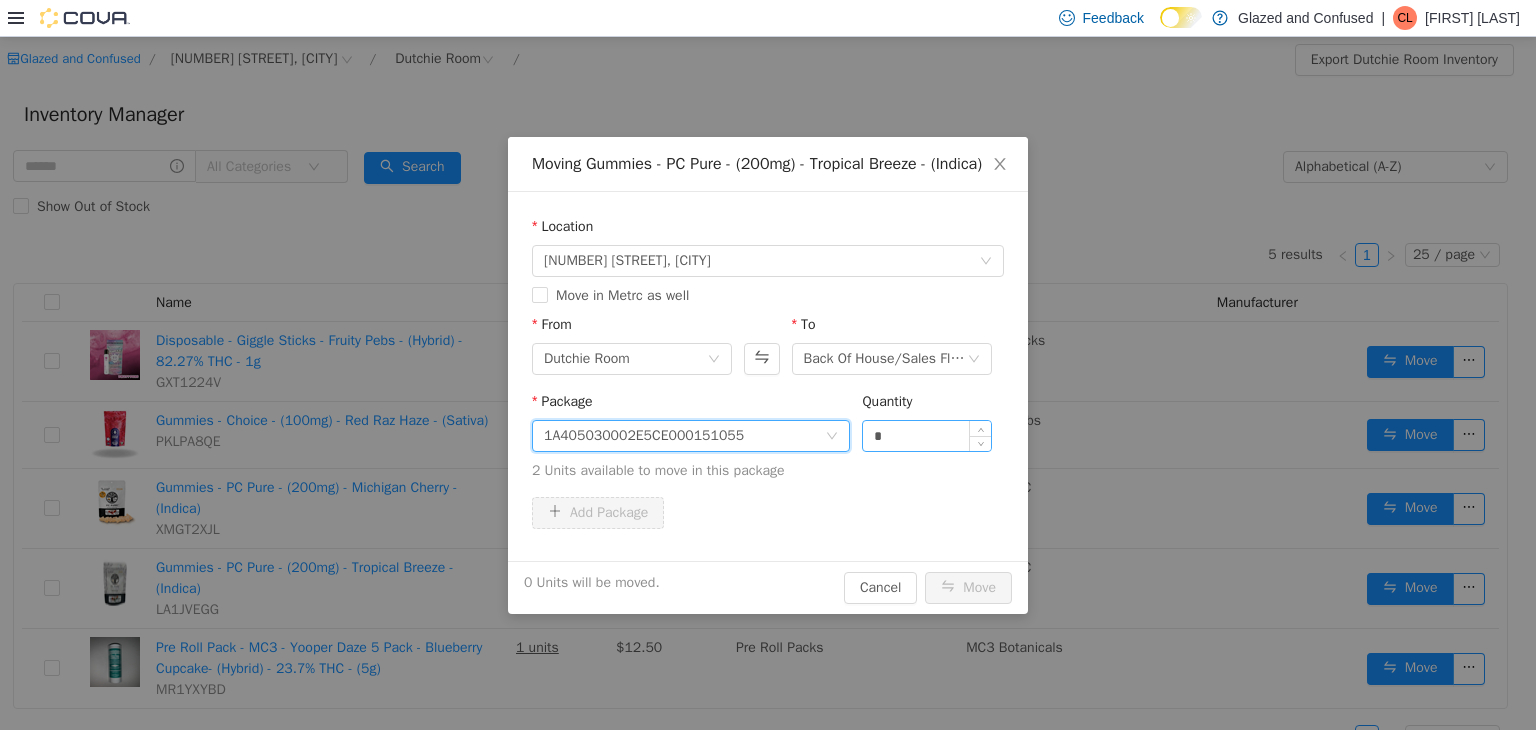 click on "*" at bounding box center [927, 435] 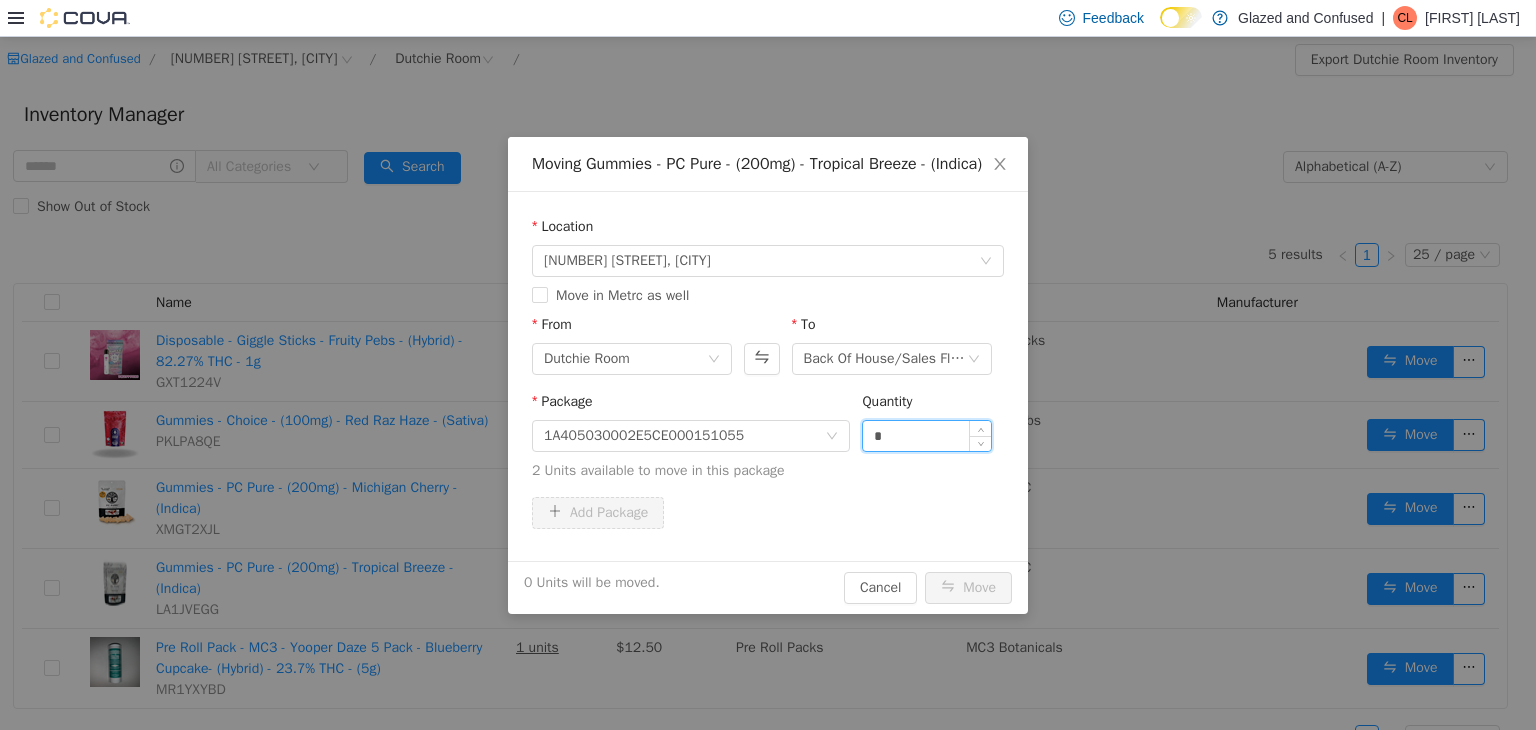 click on "*" at bounding box center (927, 435) 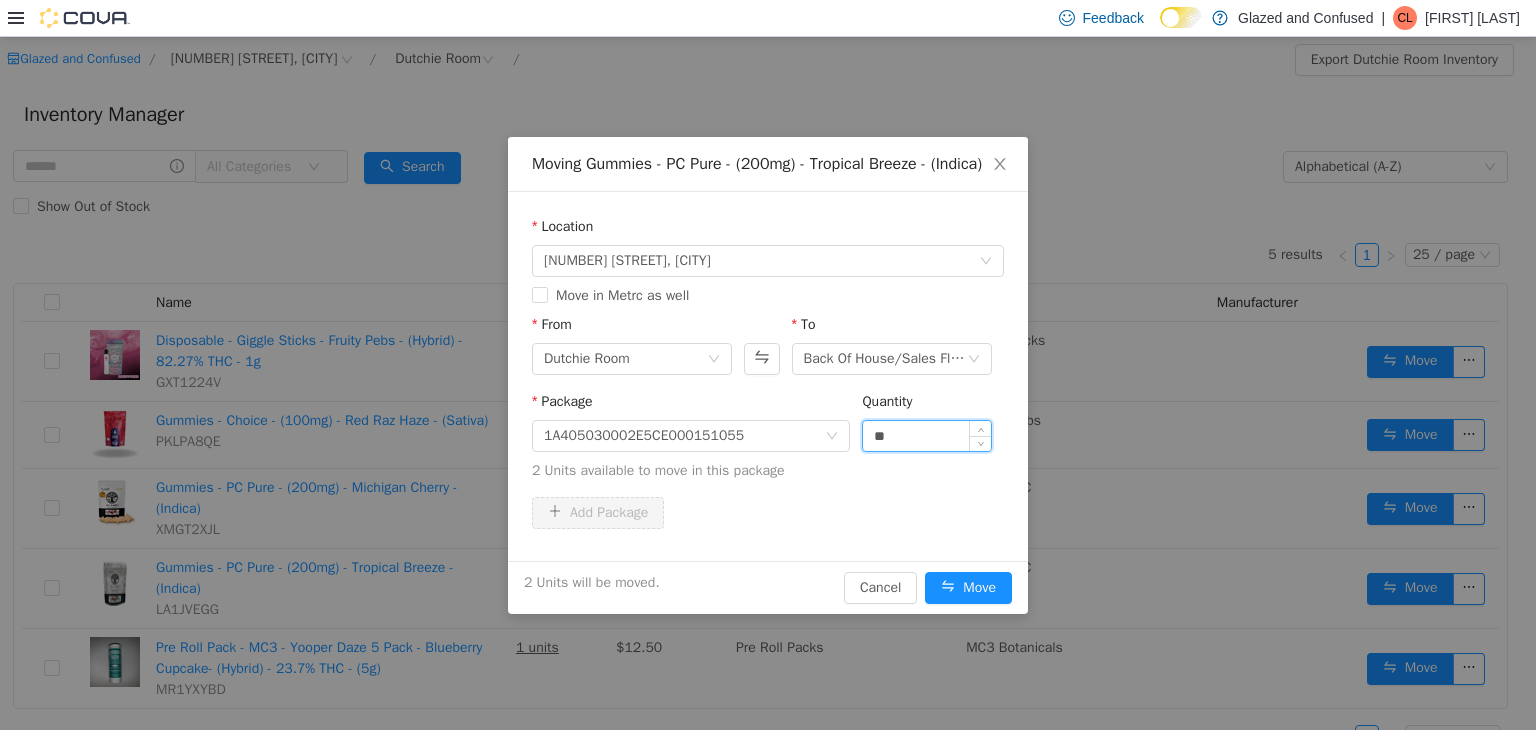 type on "**" 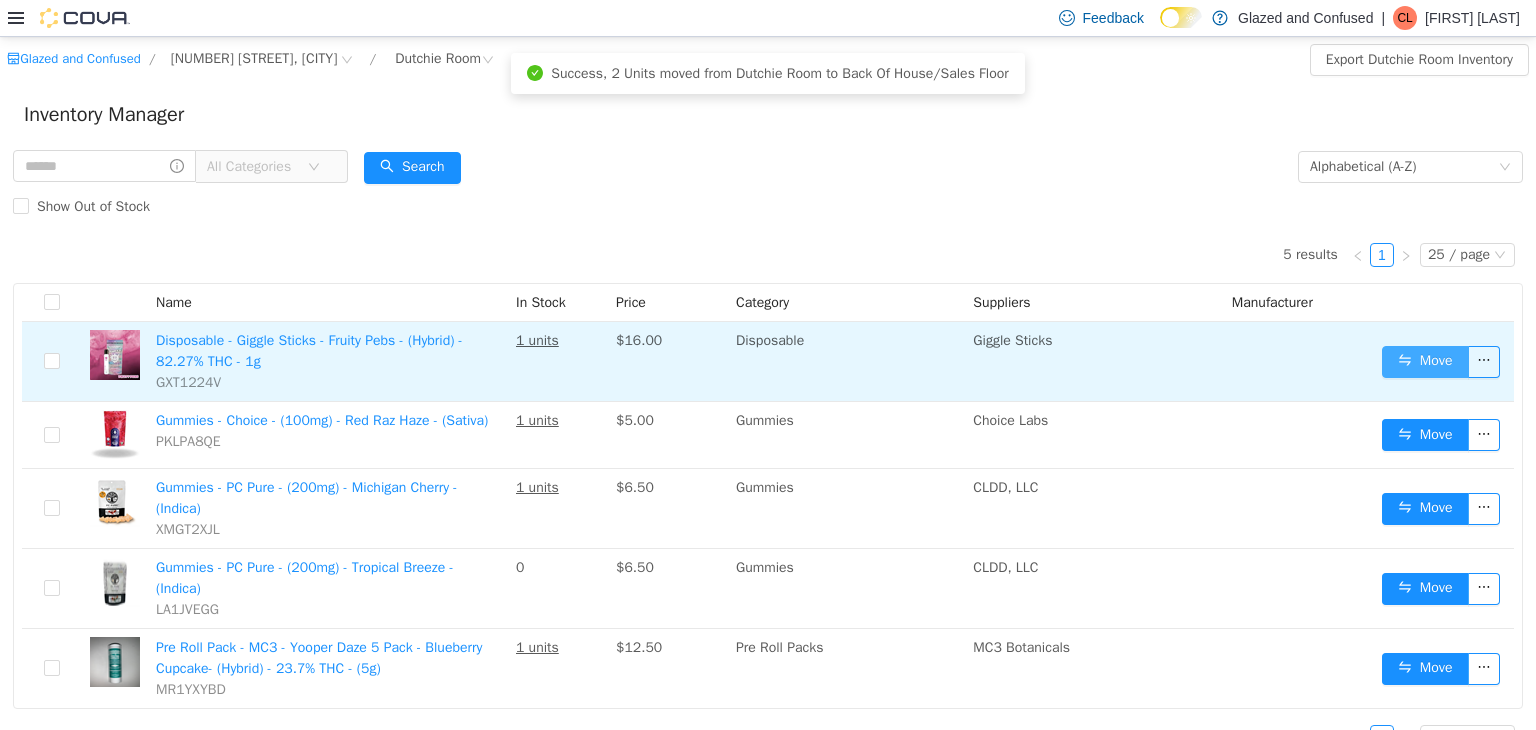 click on "Move" at bounding box center (1425, 361) 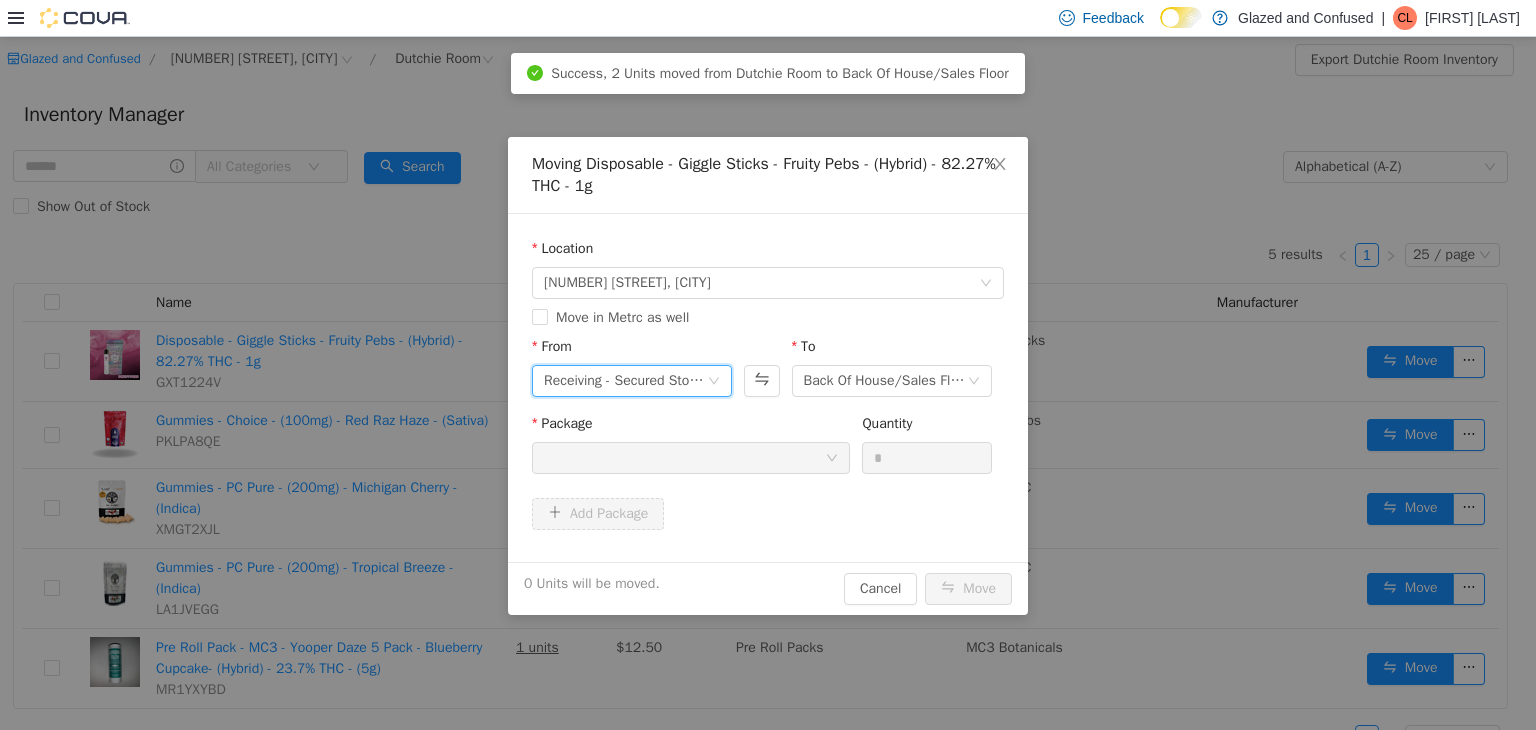 click on "Receiving - Secured Storage C" at bounding box center [625, 380] 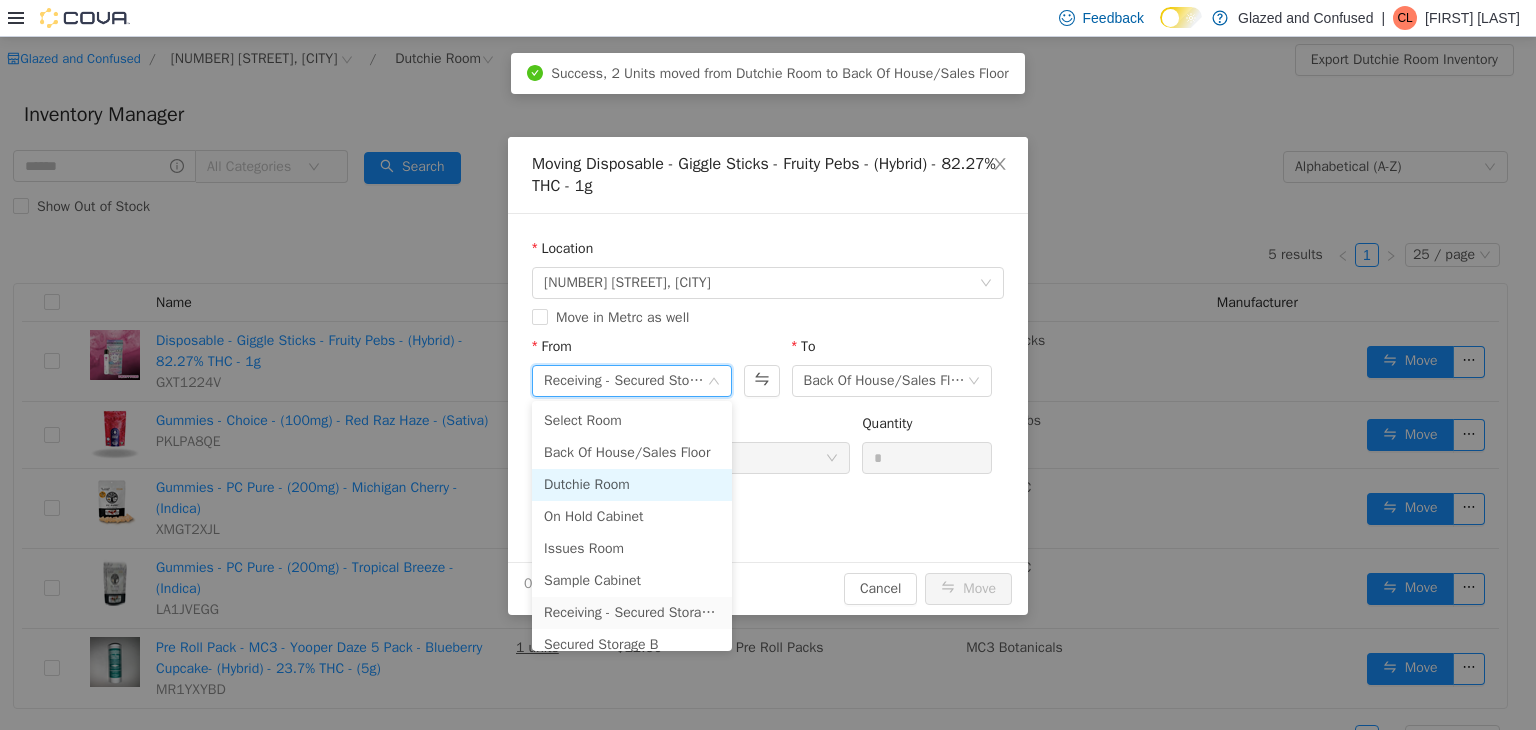click on "Dutchie Room" at bounding box center (632, 484) 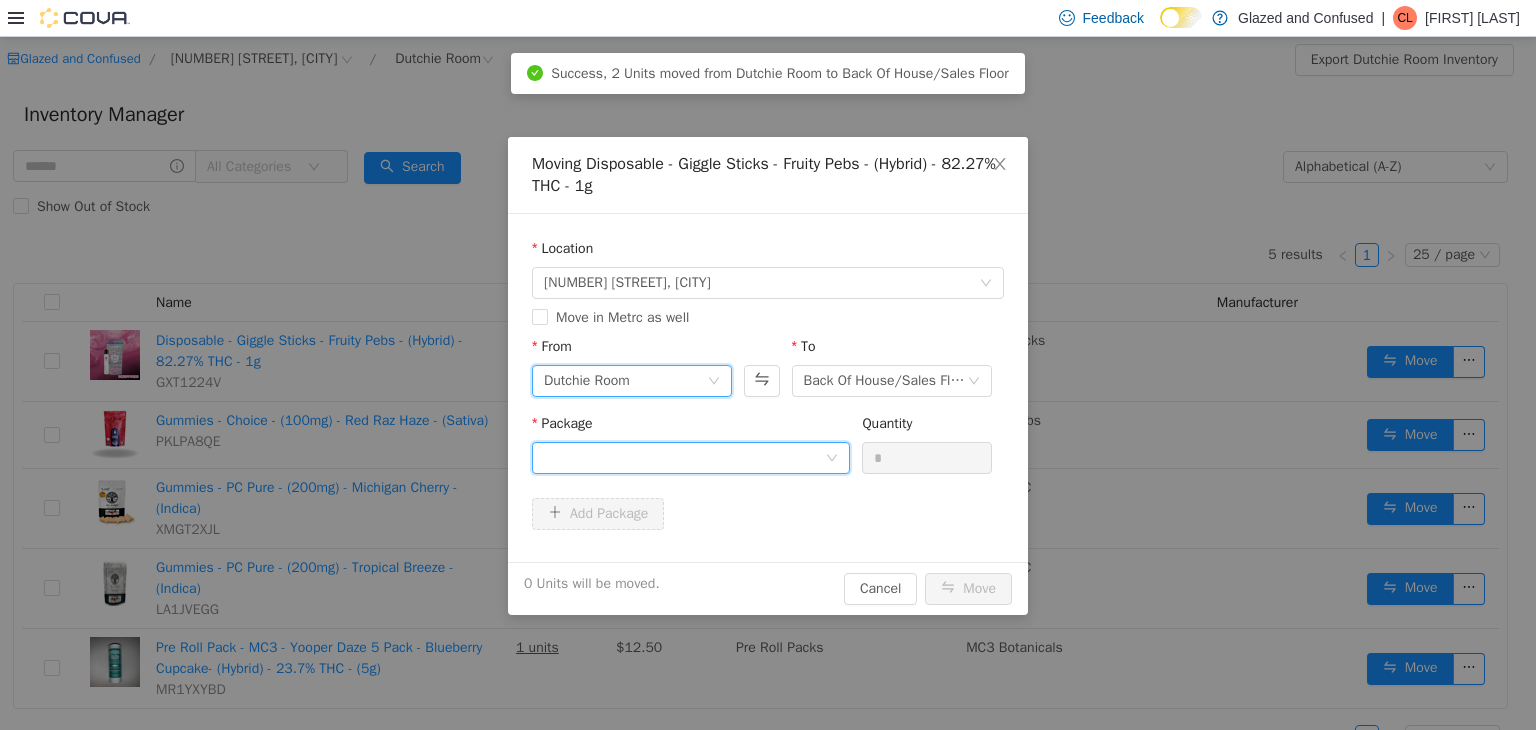click at bounding box center (684, 457) 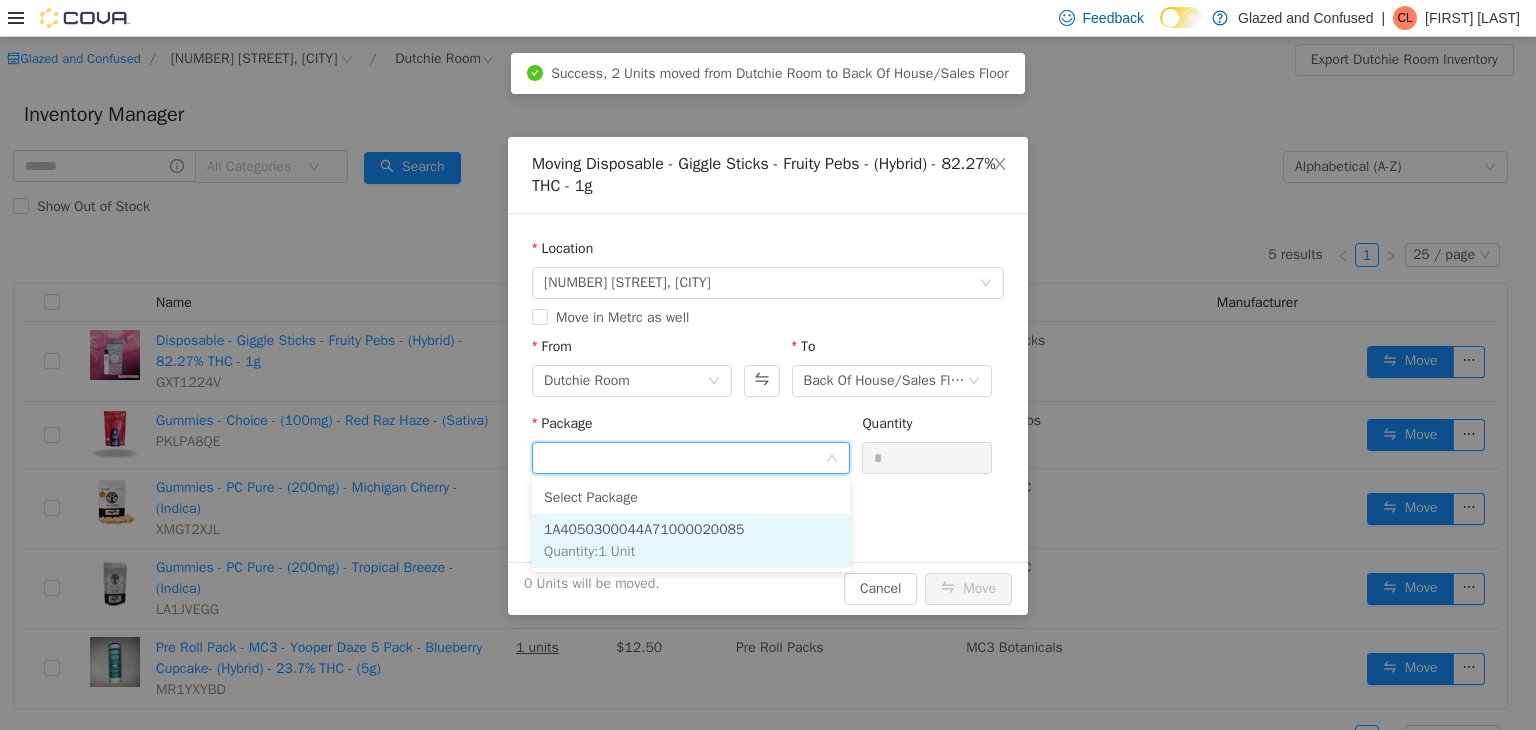 drag, startPoint x: 676, startPoint y: 554, endPoint x: 696, endPoint y: 530, distance: 31.241 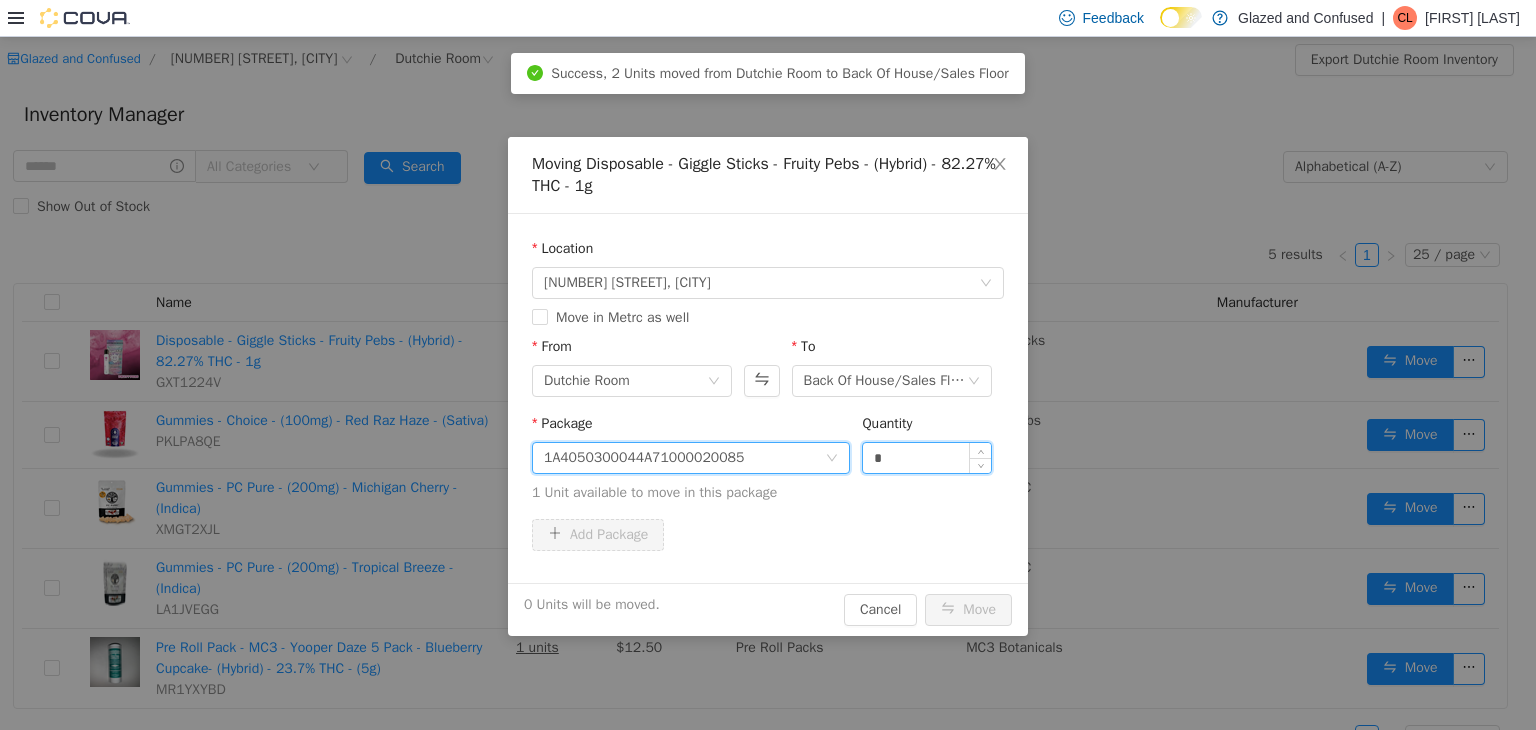 click on "*" at bounding box center (927, 457) 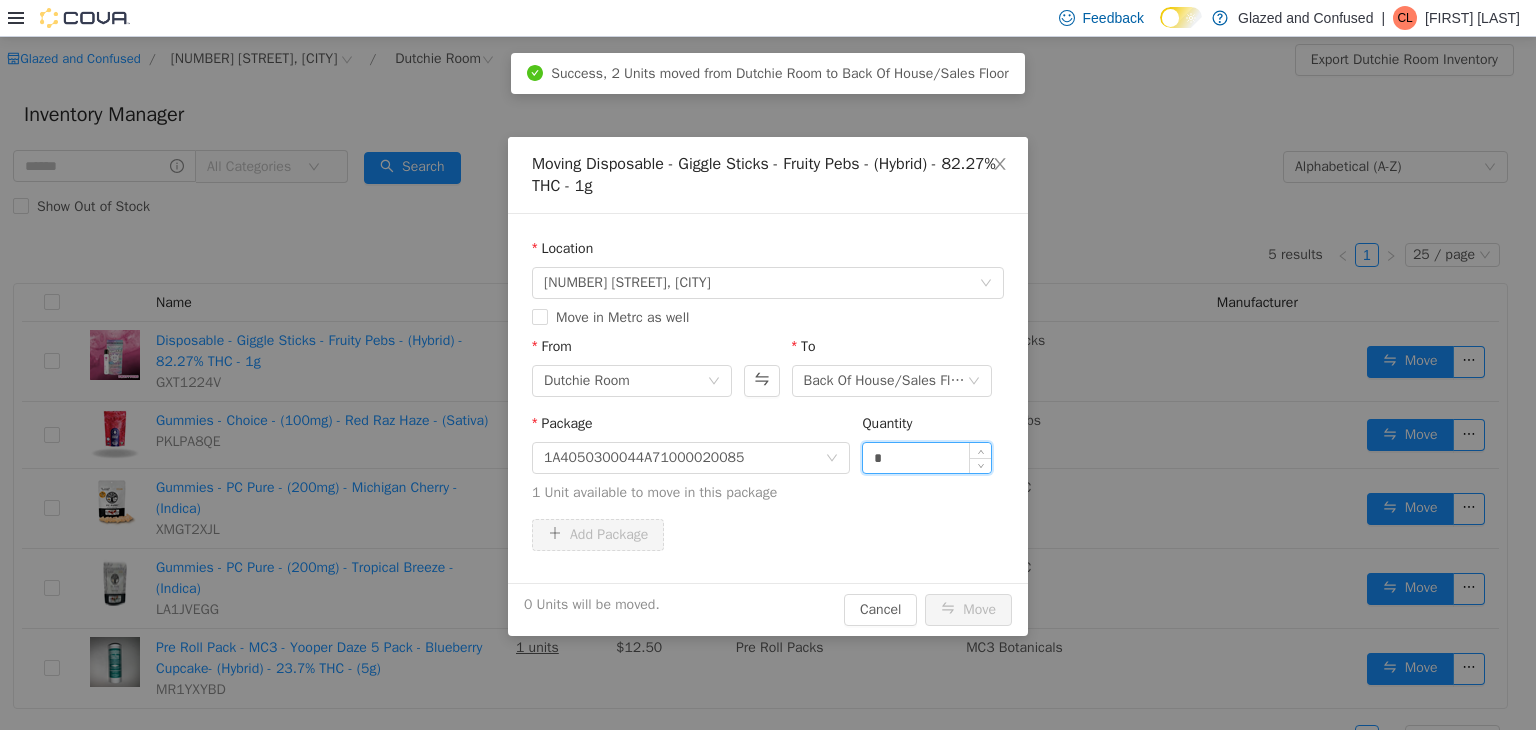 type on "*" 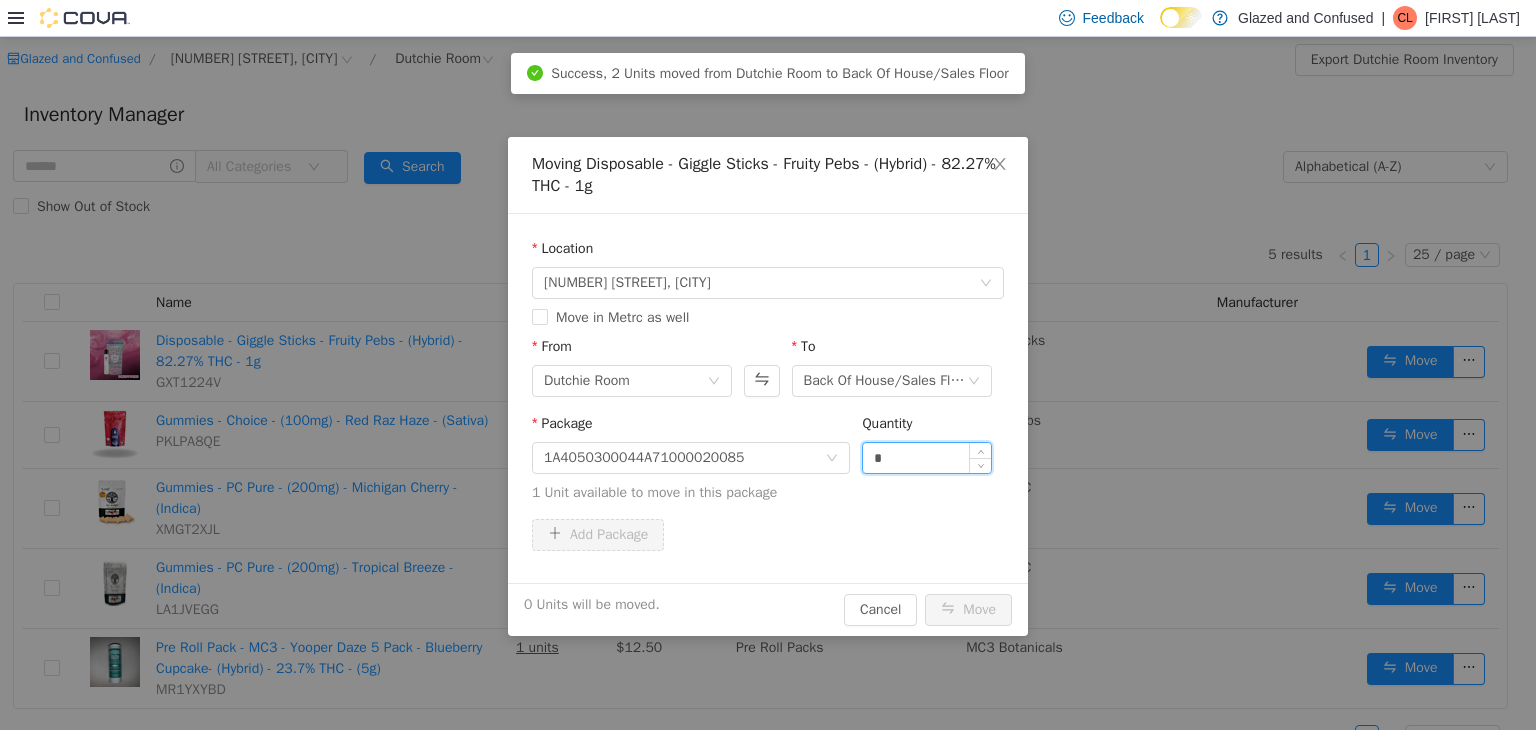 click on "Move" at bounding box center [968, 609] 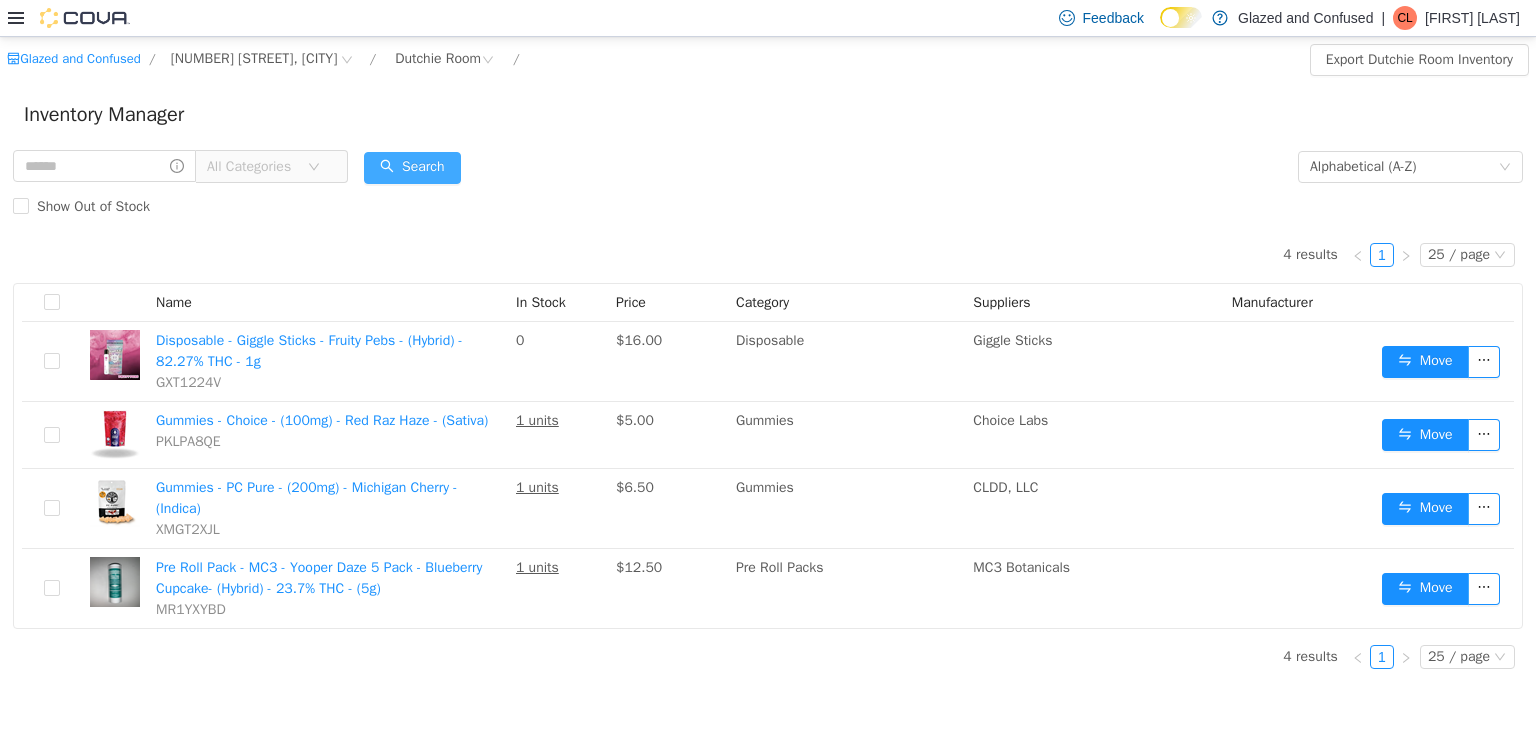 scroll, scrollTop: 0, scrollLeft: 0, axis: both 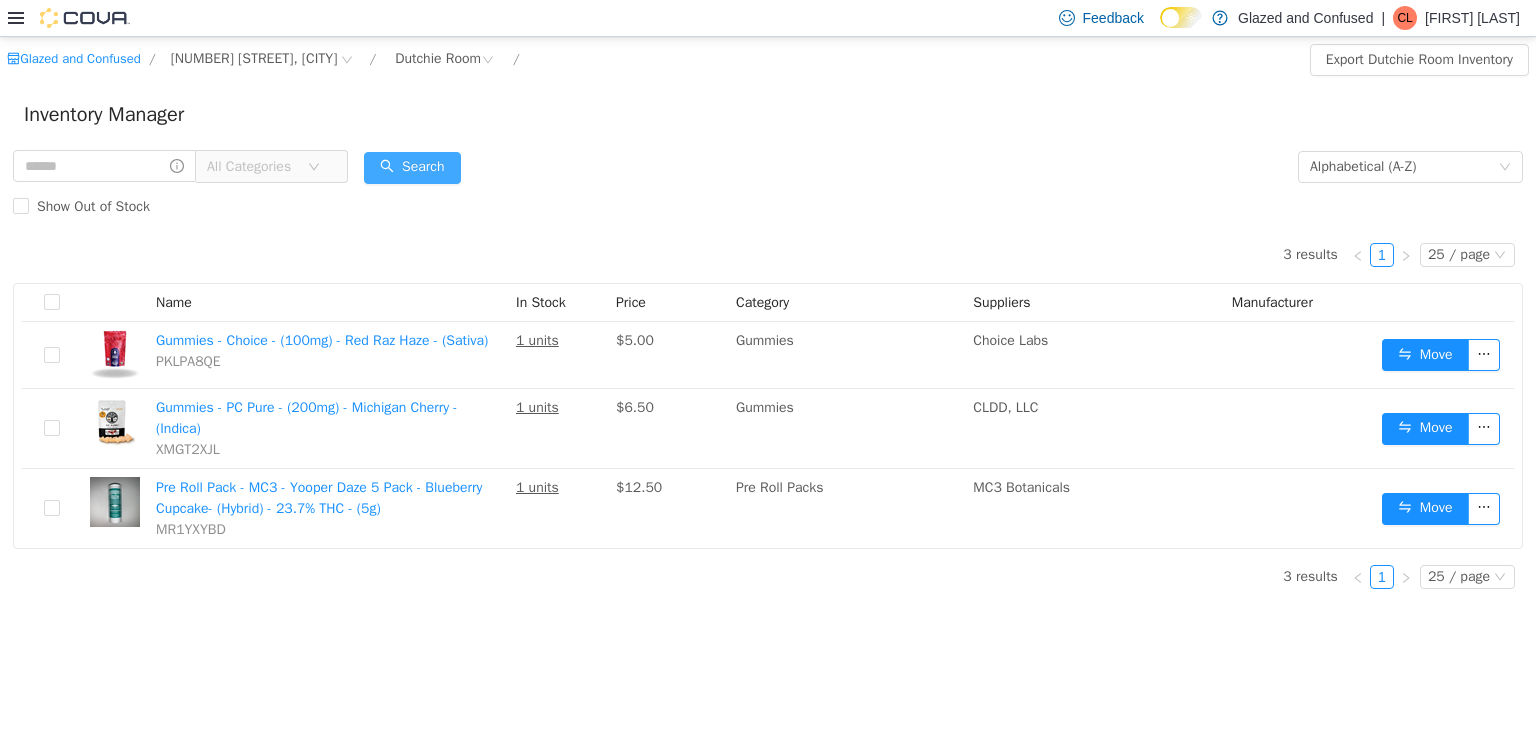click on "Search" at bounding box center (412, 167) 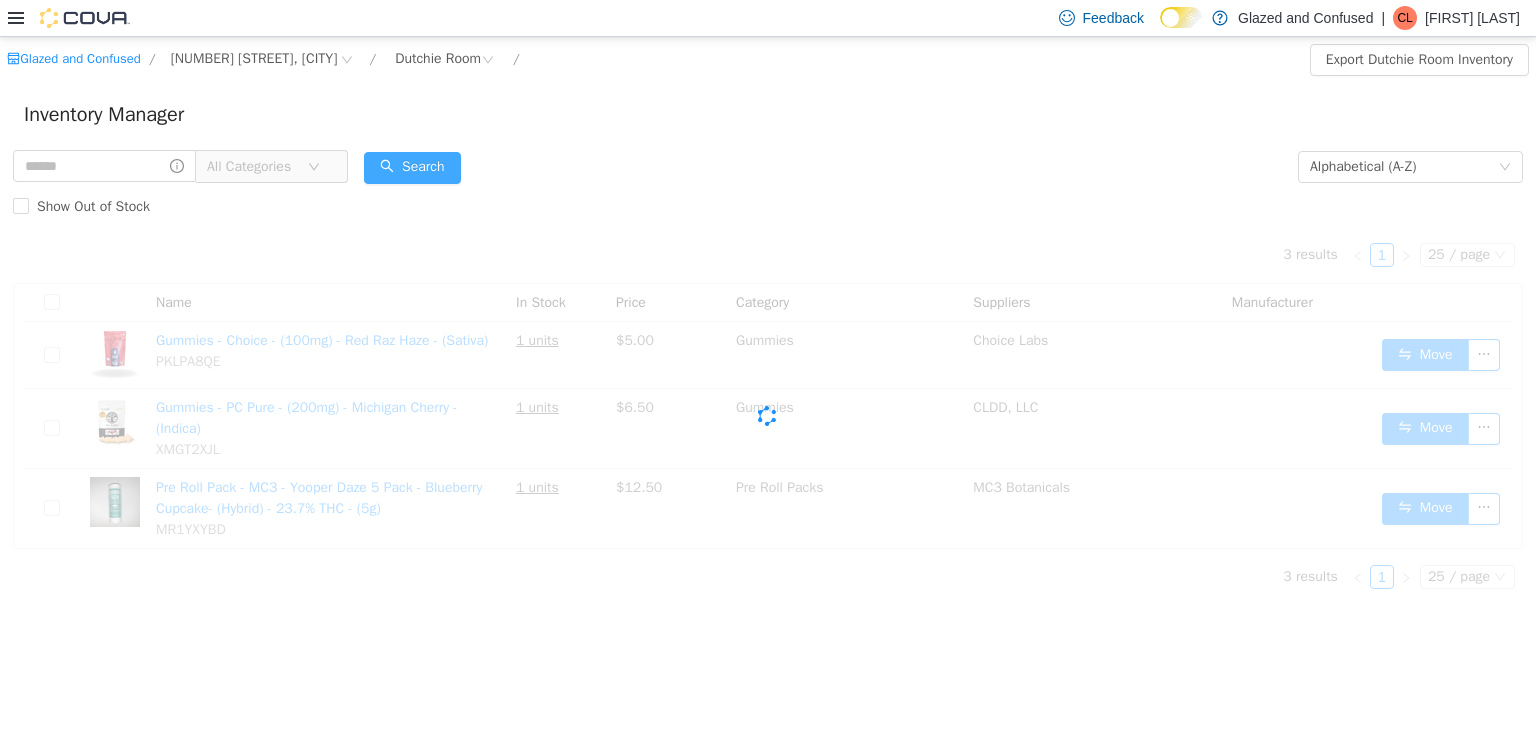 click on "Search" at bounding box center (412, 167) 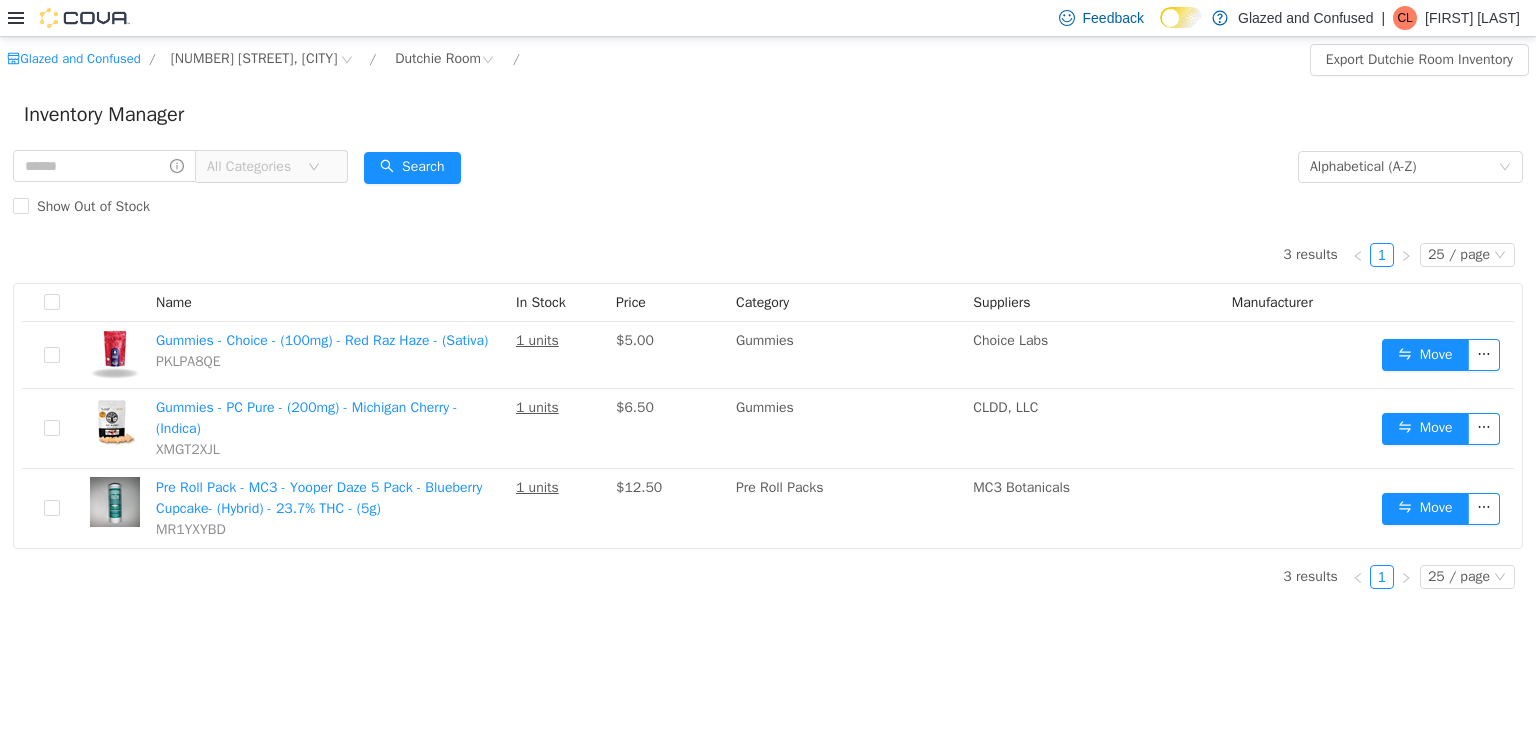 click on "Search" at bounding box center (412, 166) 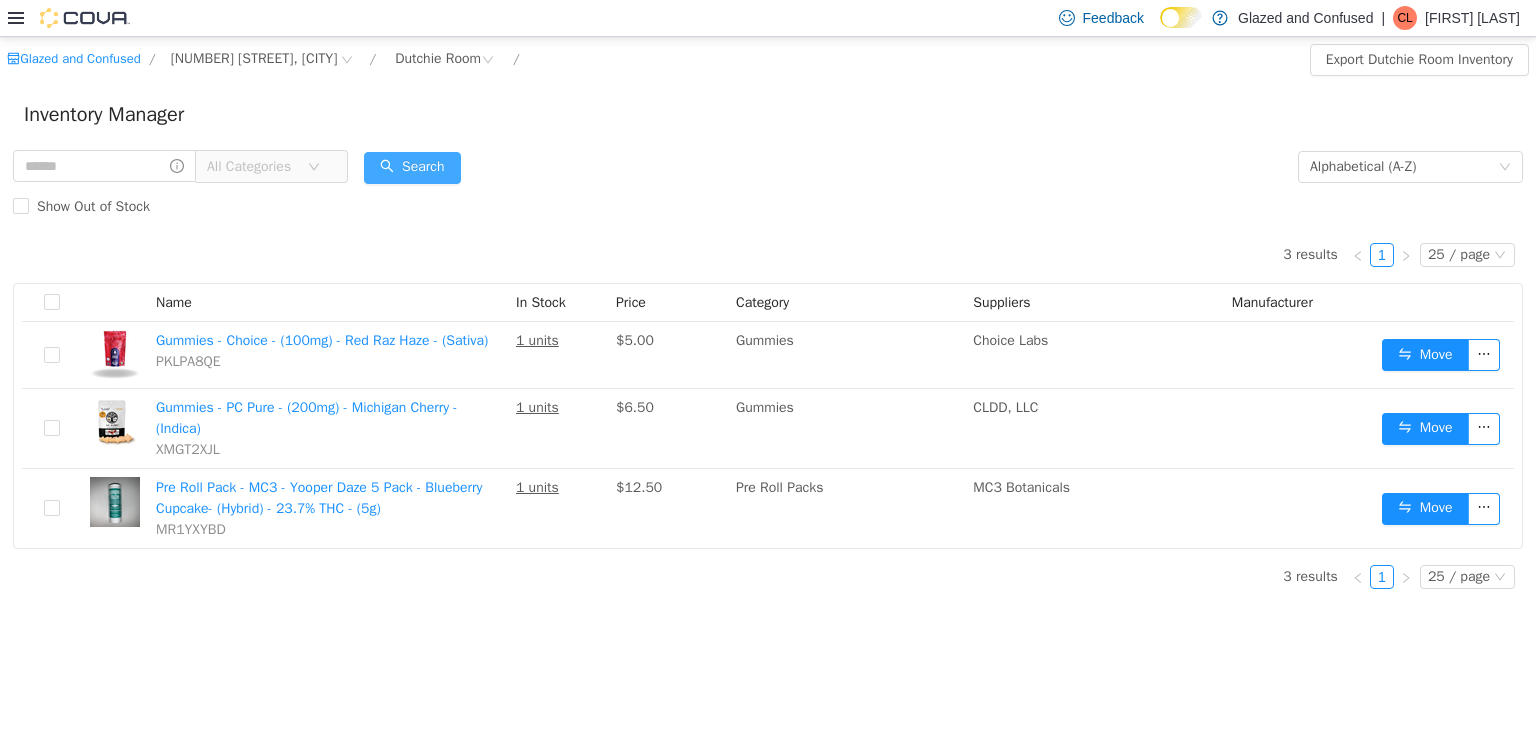 click on "Search" at bounding box center (412, 167) 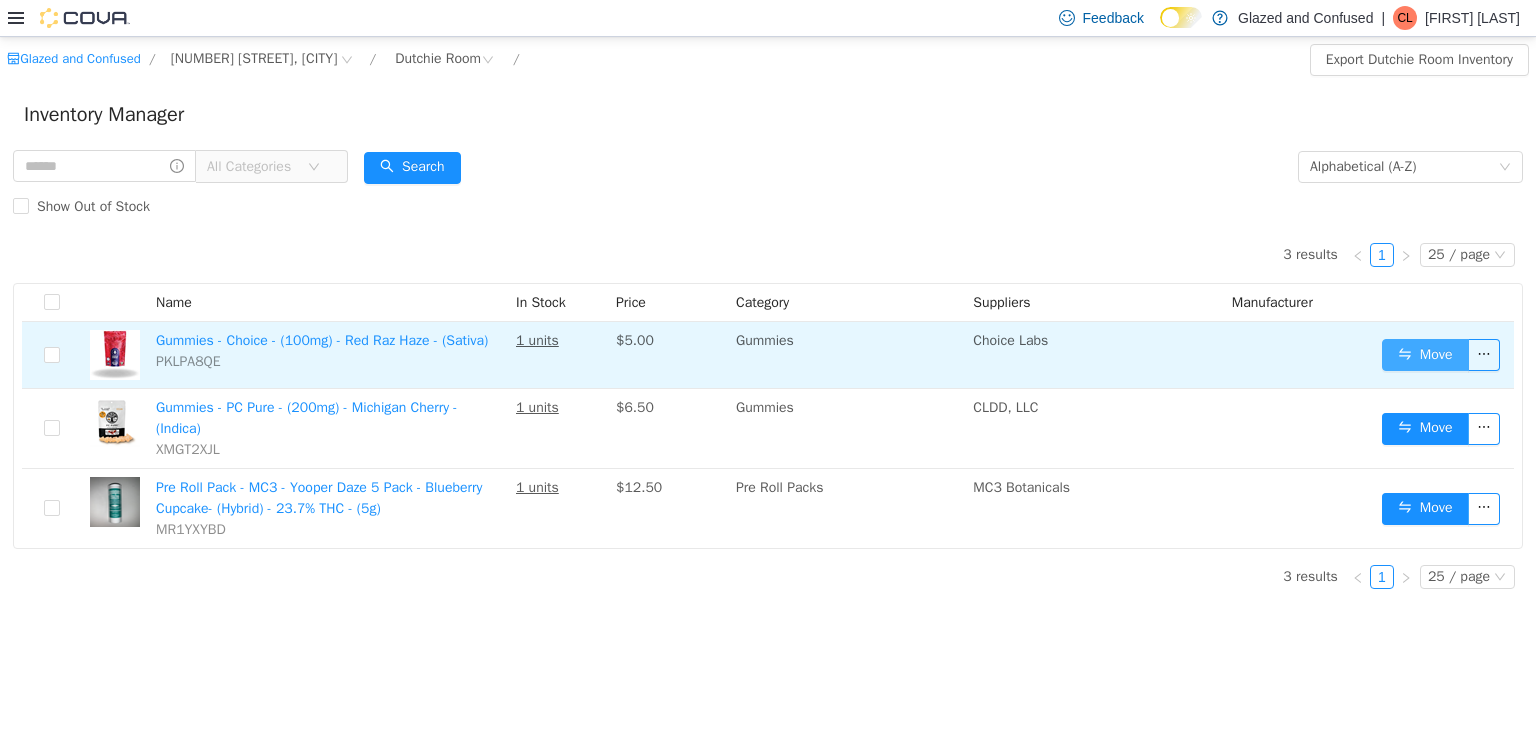 click on "Move" at bounding box center [1425, 354] 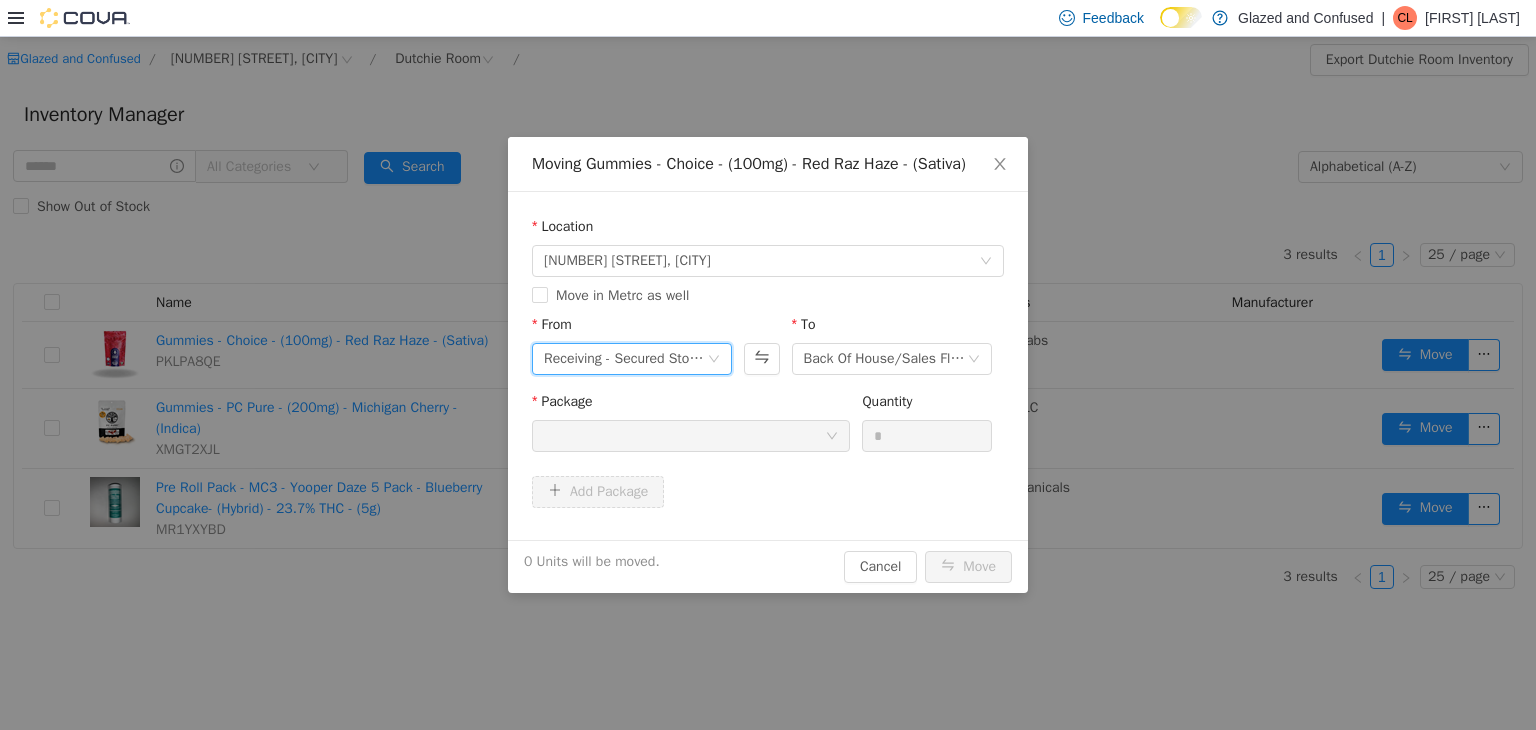 click on "Receiving - Secured Storage C" at bounding box center (625, 358) 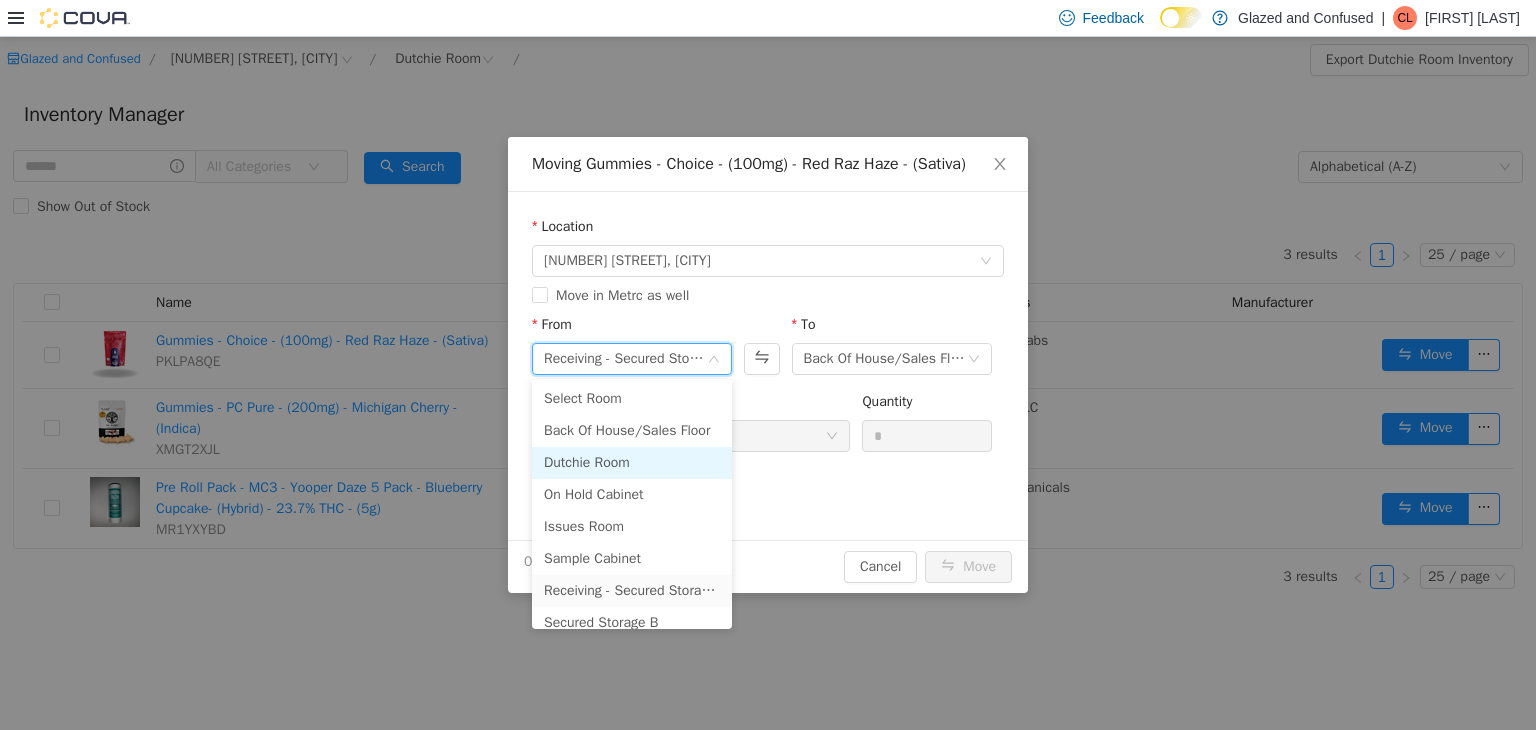 click on "Dutchie Room" at bounding box center (632, 462) 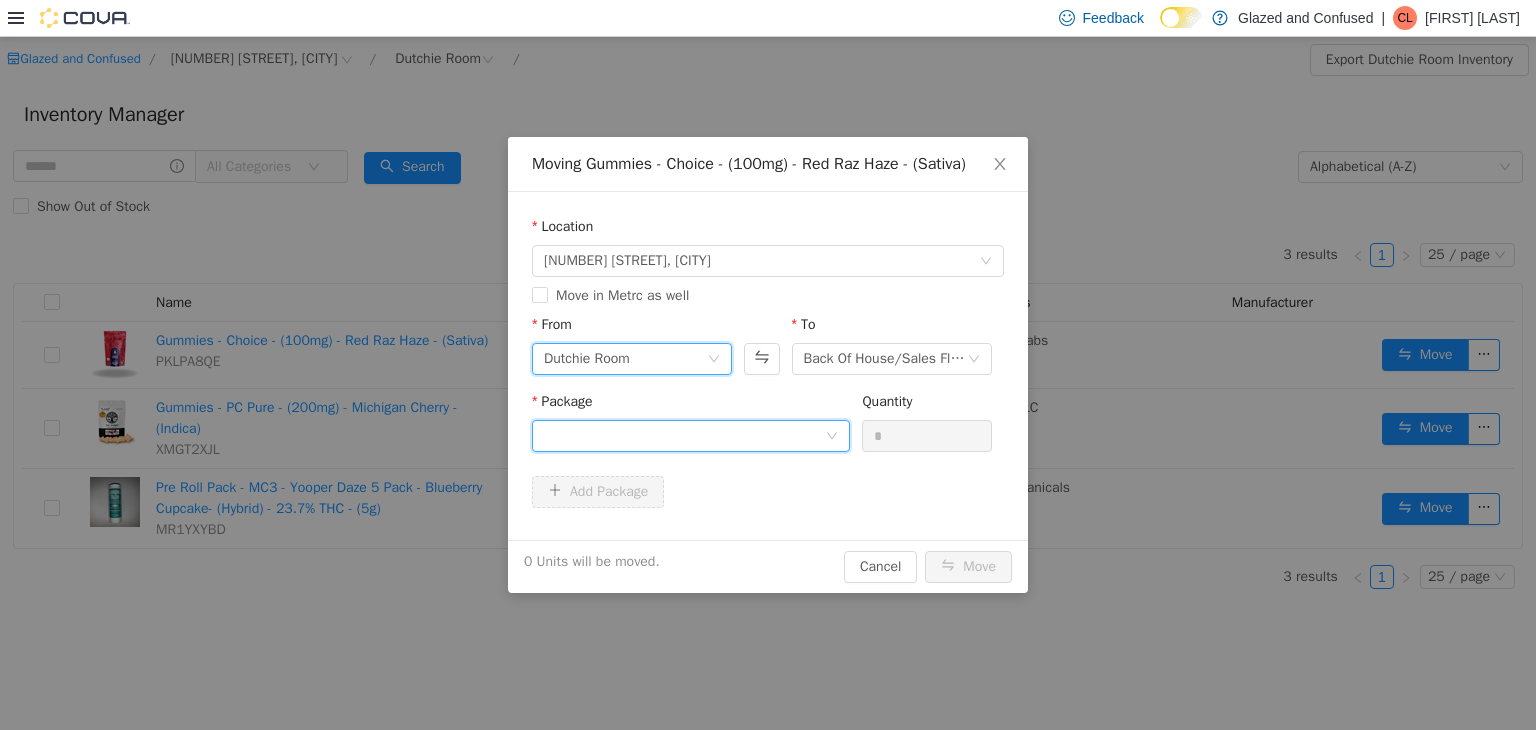 click at bounding box center (684, 435) 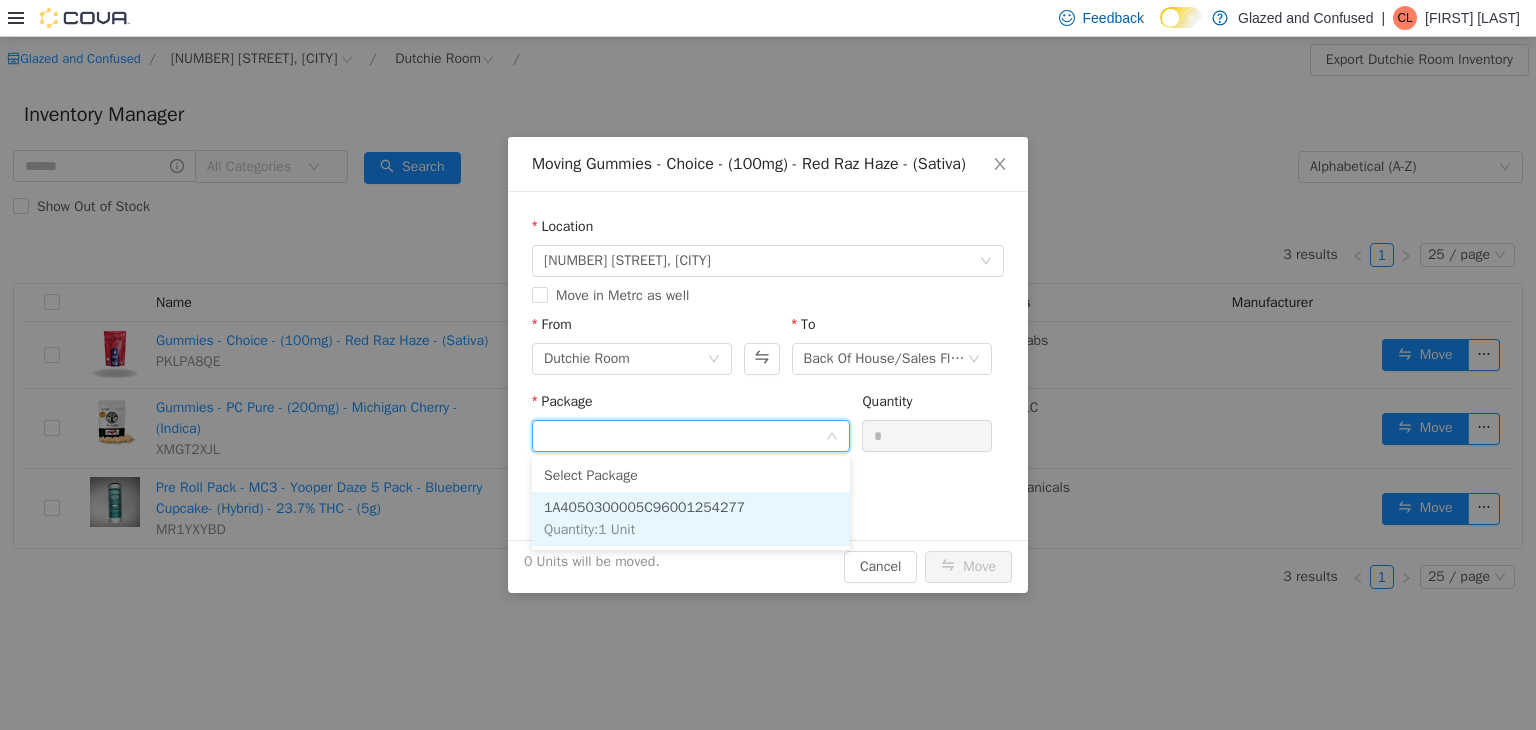 click on "[PACKAGE_ID] Quantity :  1 Unit" at bounding box center [691, 518] 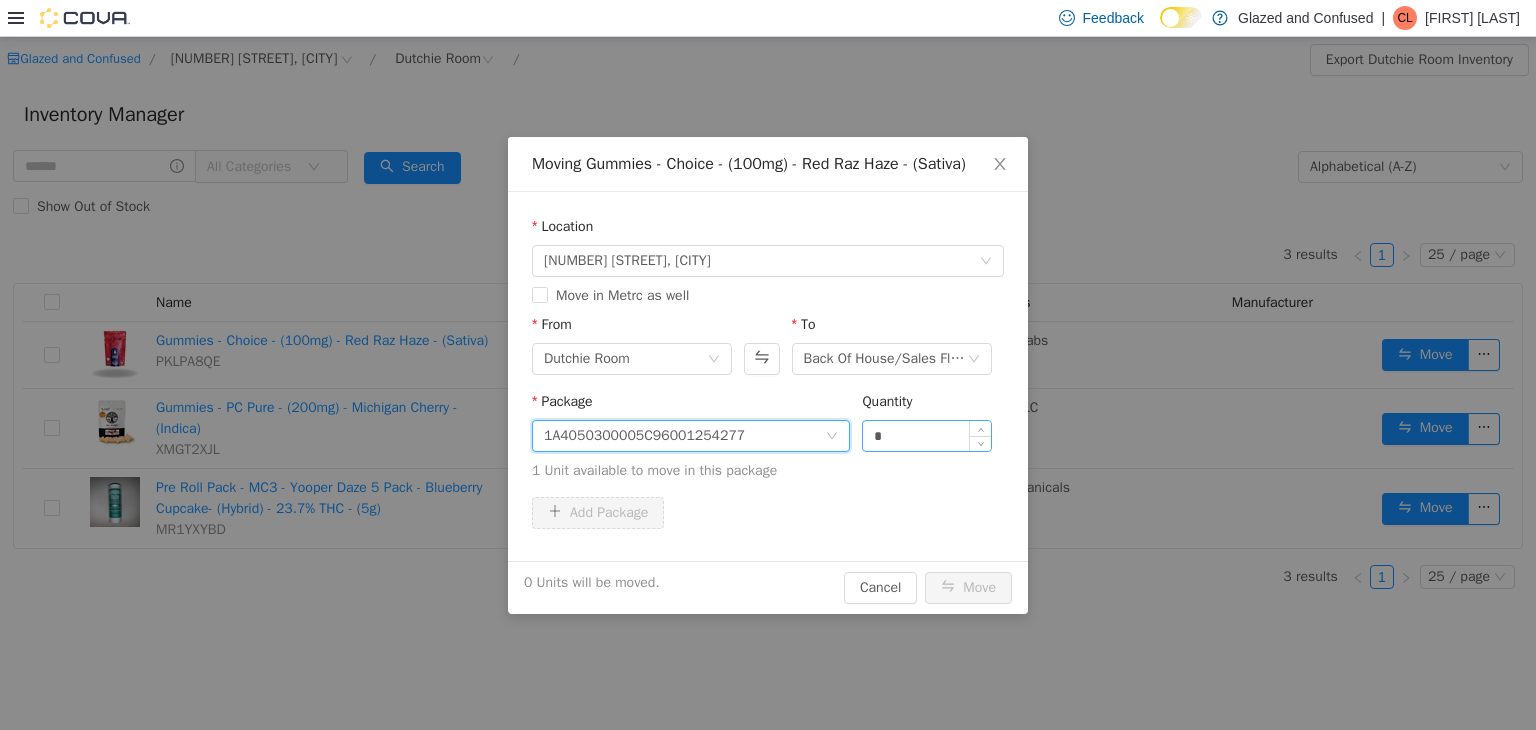 click on "*" at bounding box center (927, 435) 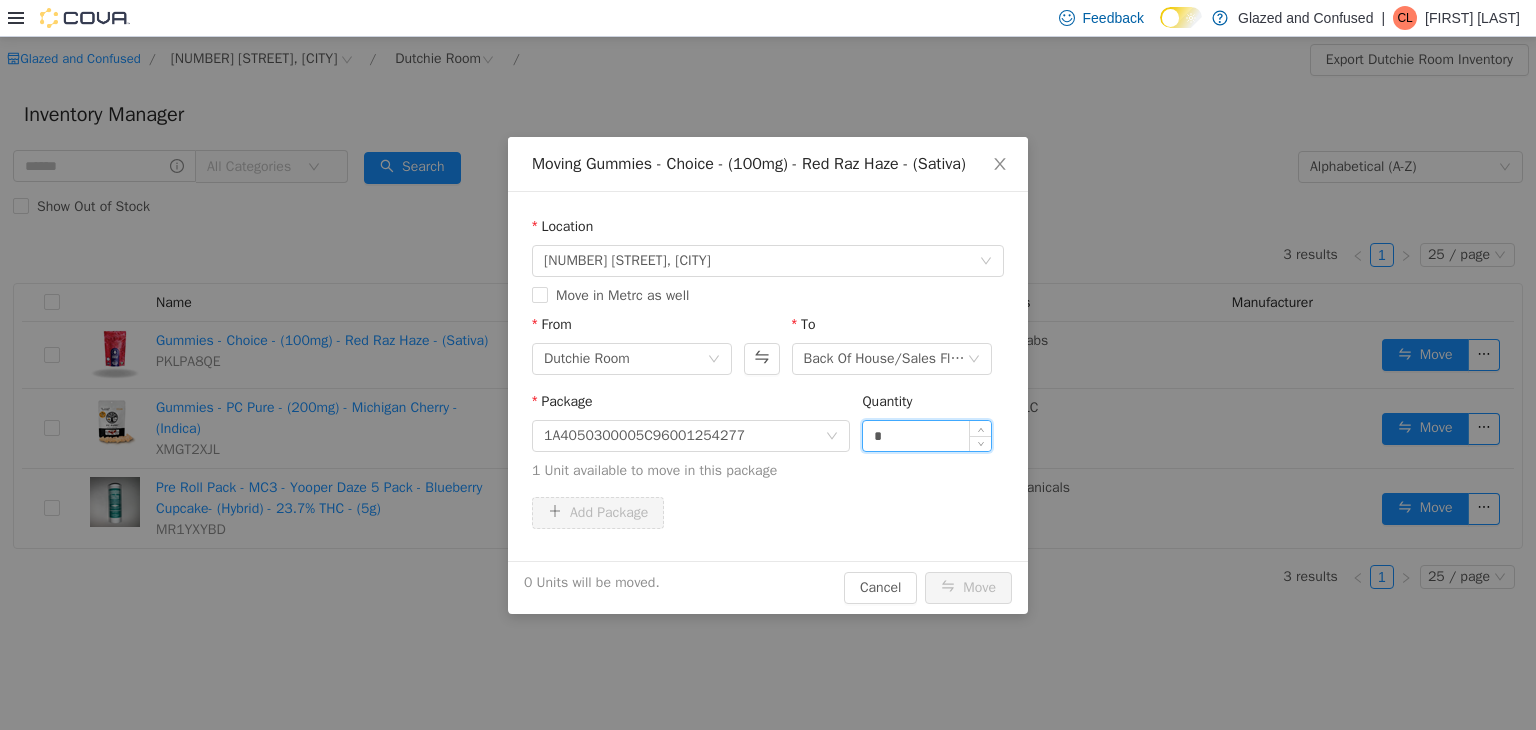 click on "*" at bounding box center (927, 435) 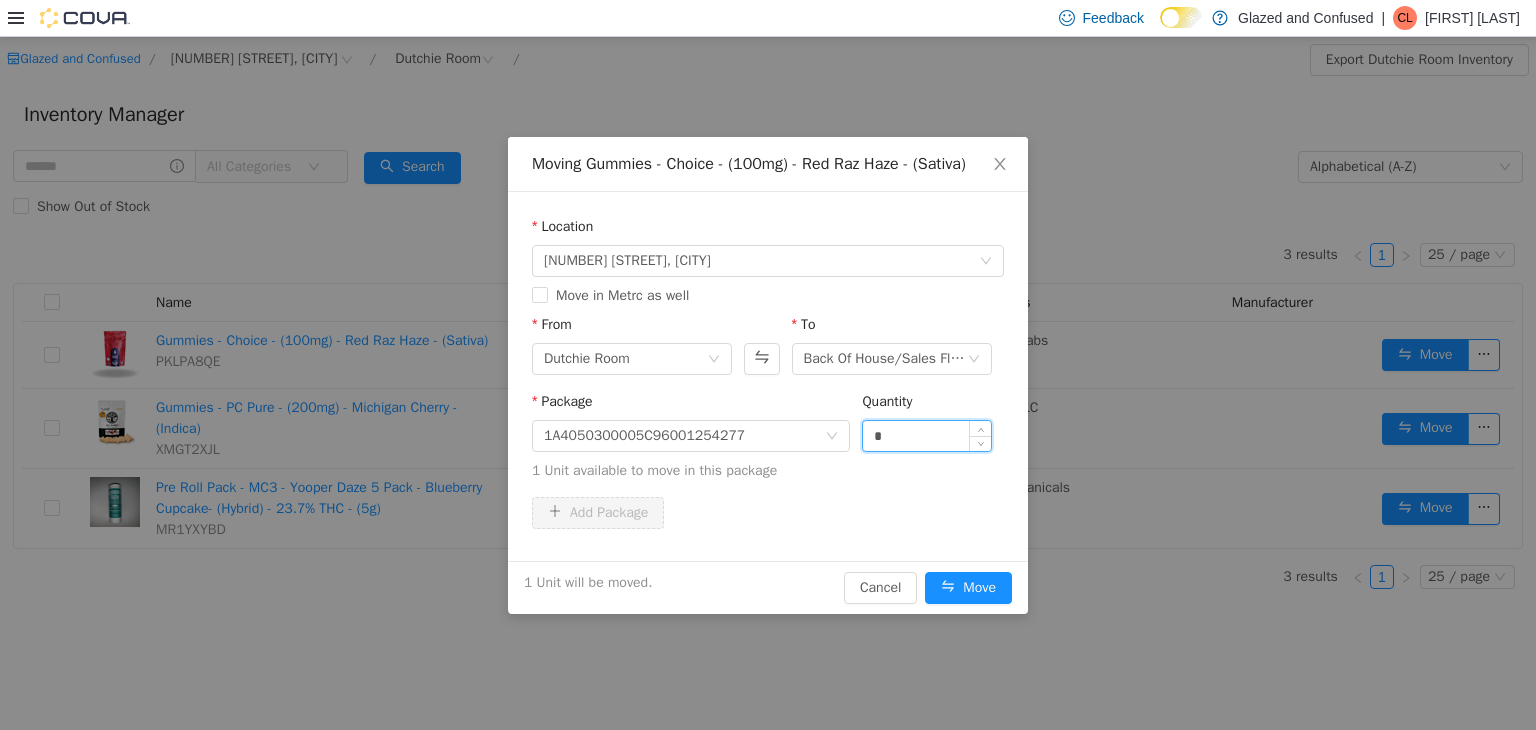 type on "*" 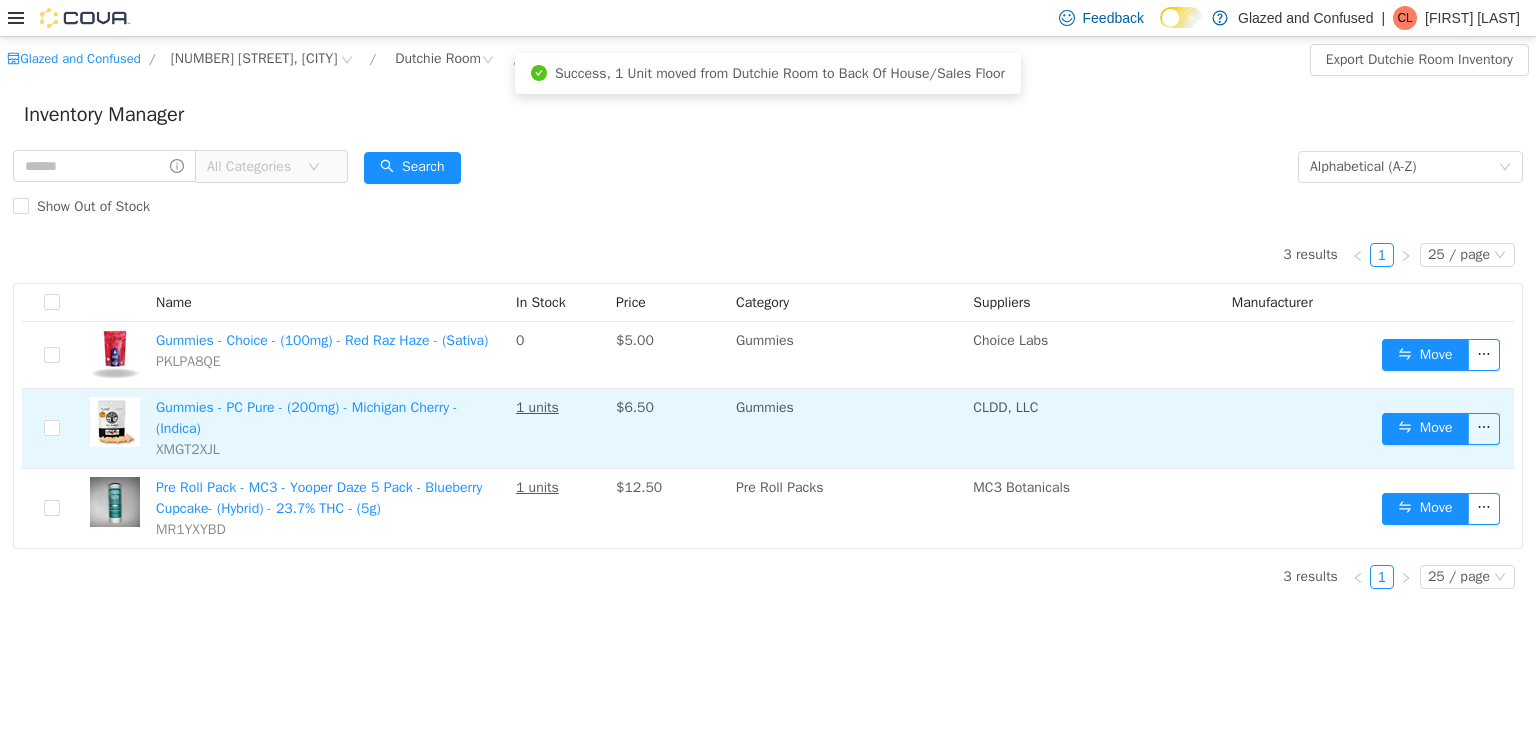 click on "Move" at bounding box center (1444, 428) 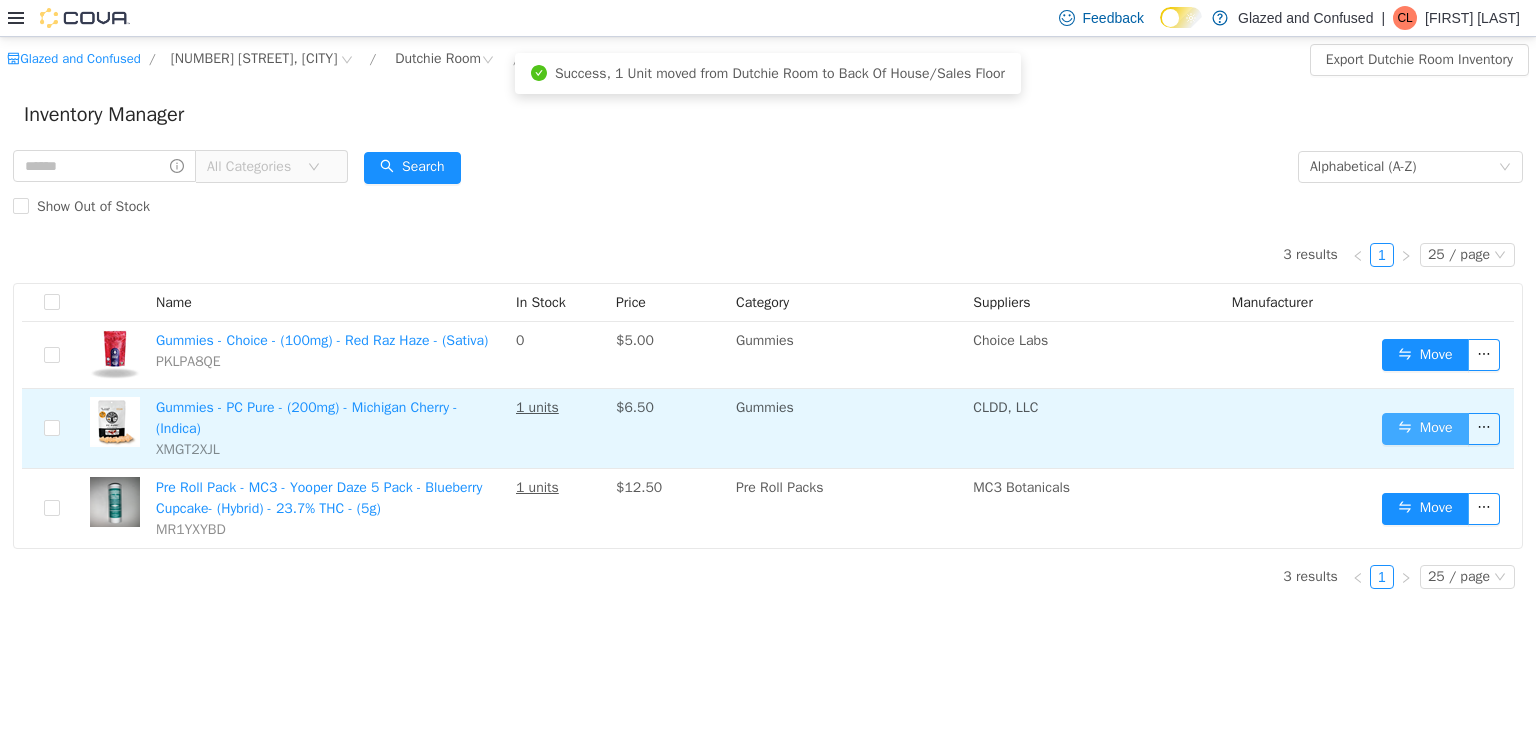 click on "Move" at bounding box center [1425, 428] 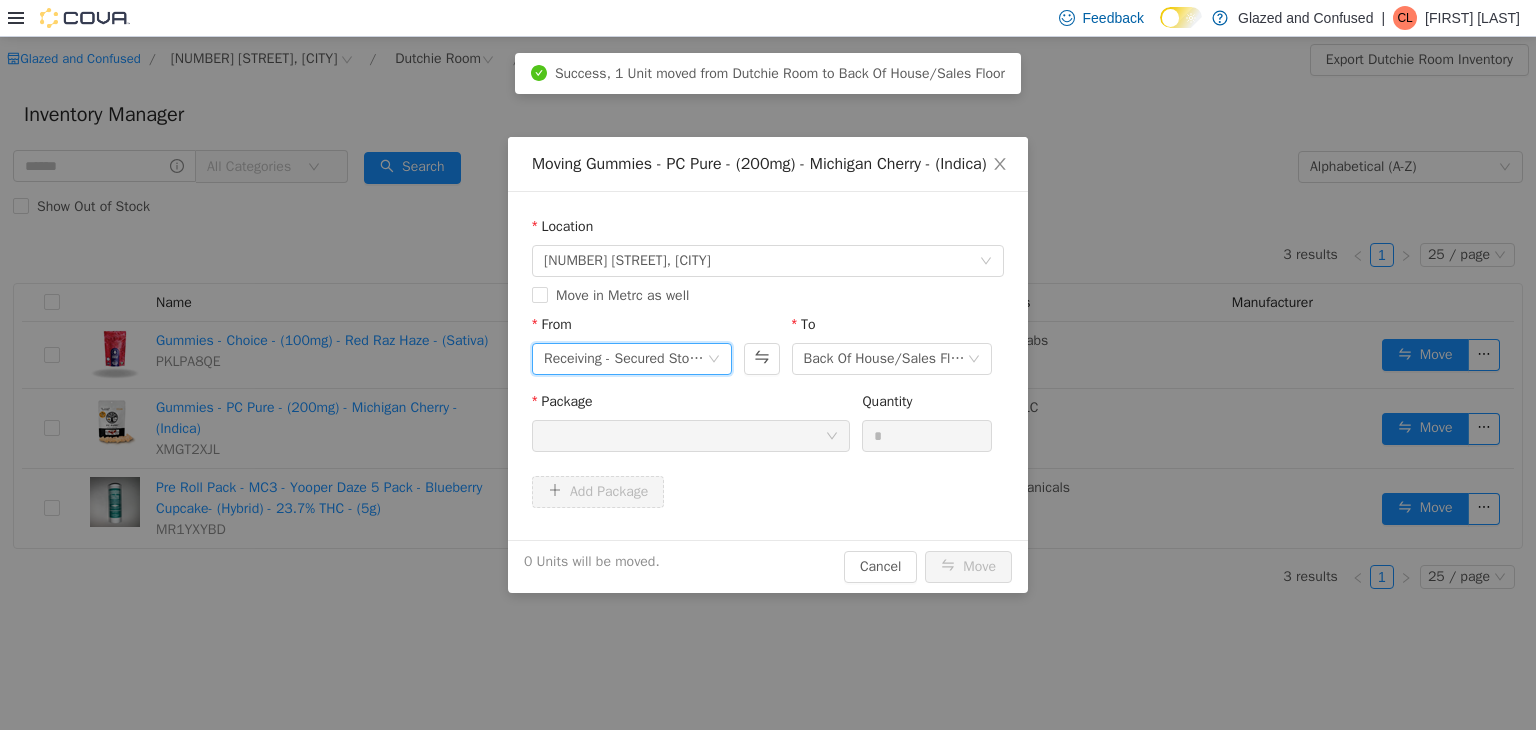 click on "Receiving - Secured Storage C" at bounding box center [625, 358] 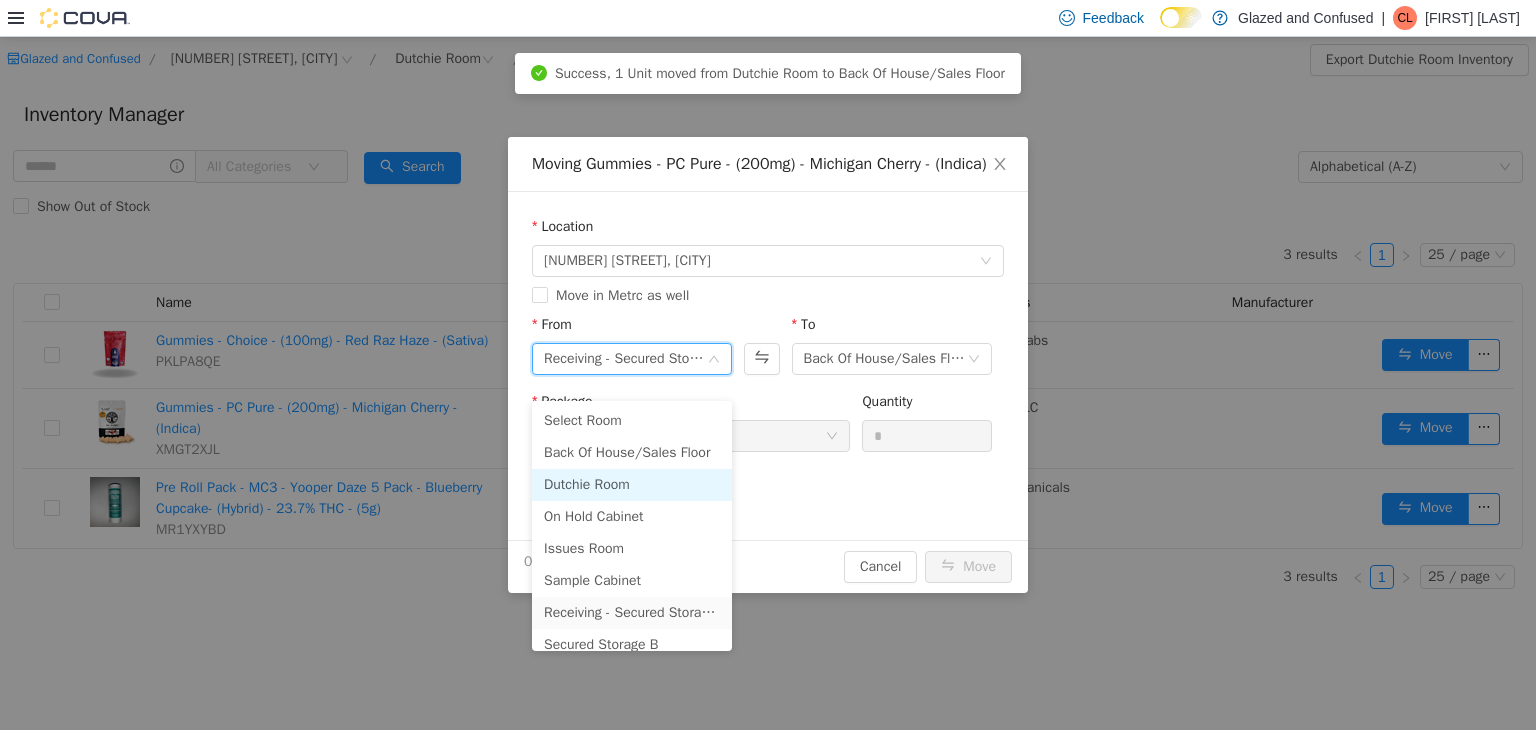 click on "Dutchie Room" at bounding box center (632, 484) 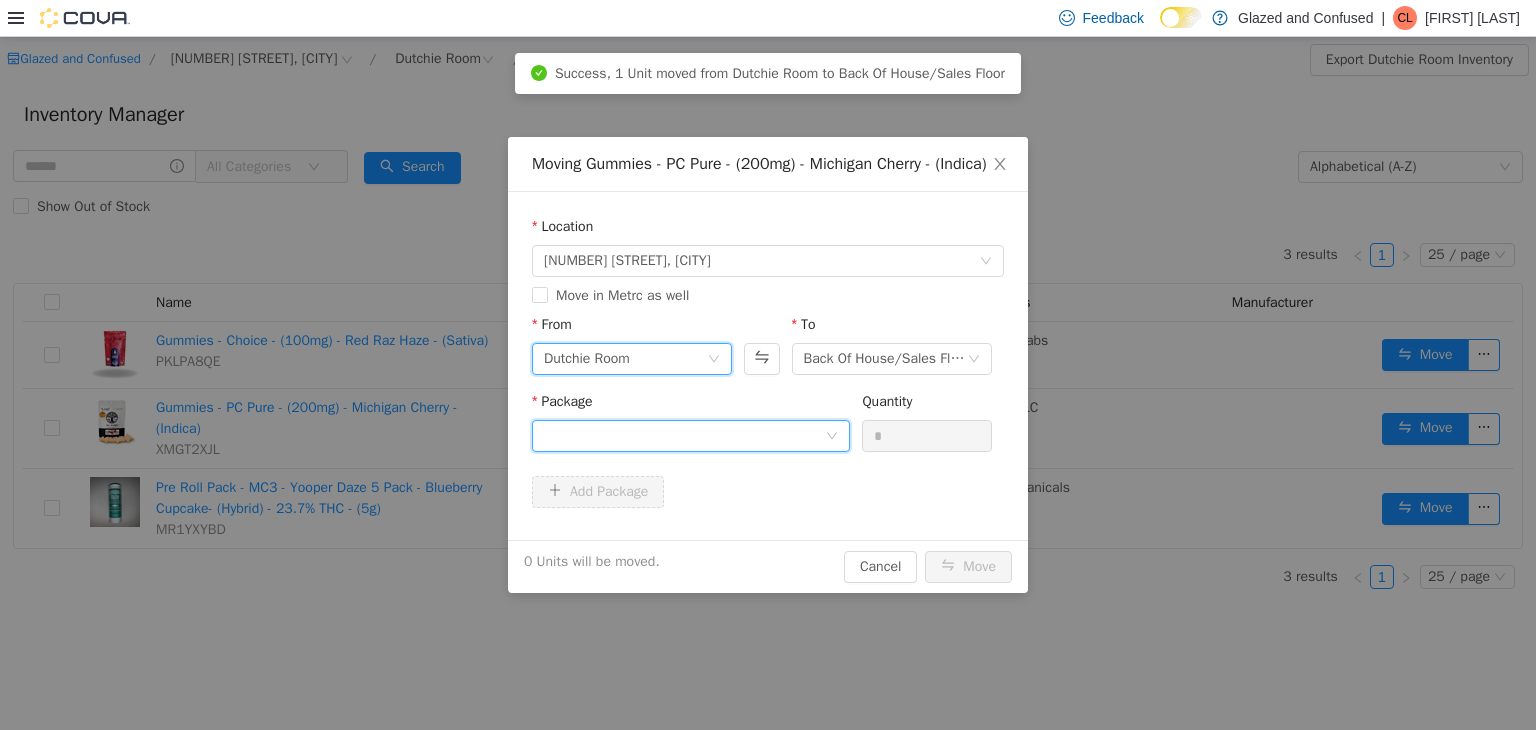 click at bounding box center (684, 435) 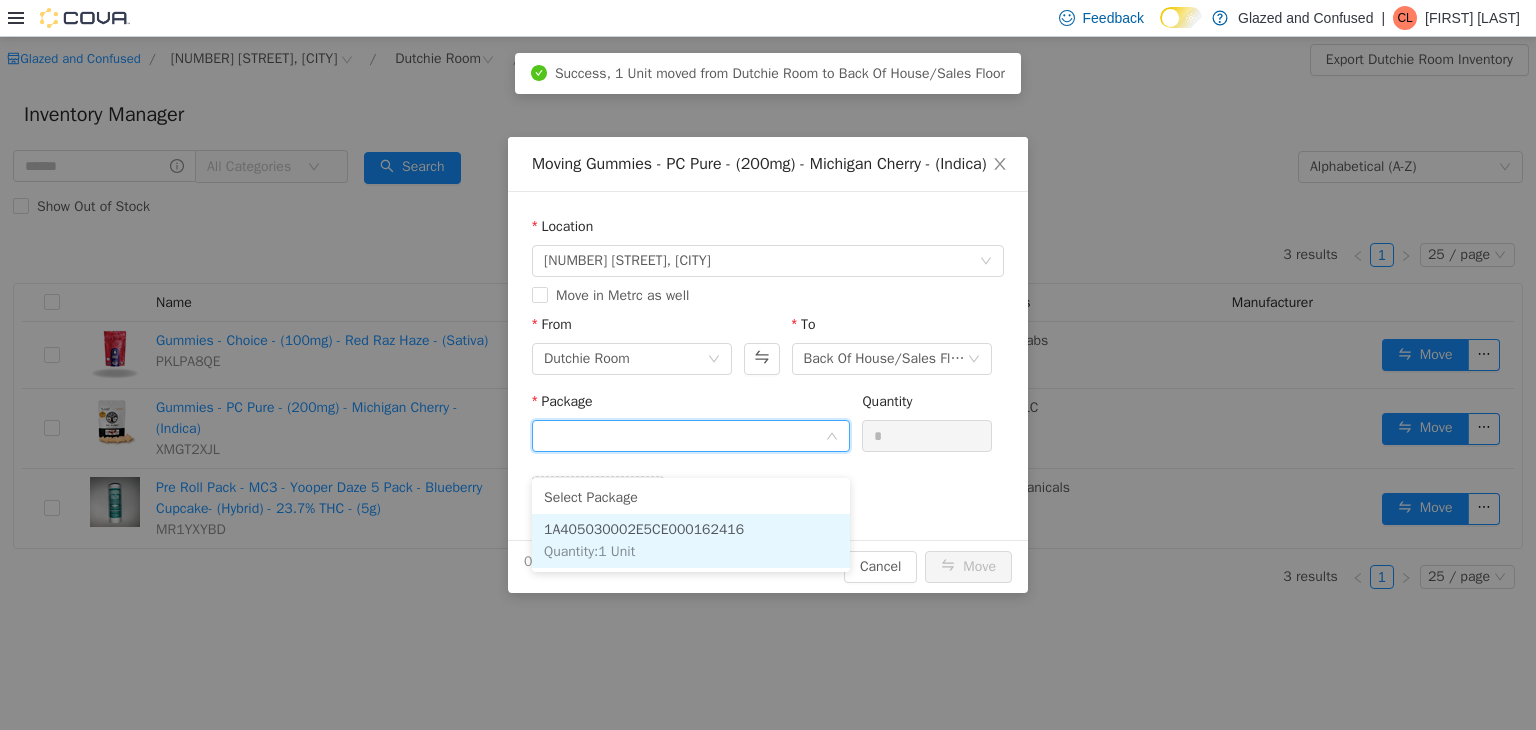 drag, startPoint x: 679, startPoint y: 546, endPoint x: 810, endPoint y: 482, distance: 145.7978 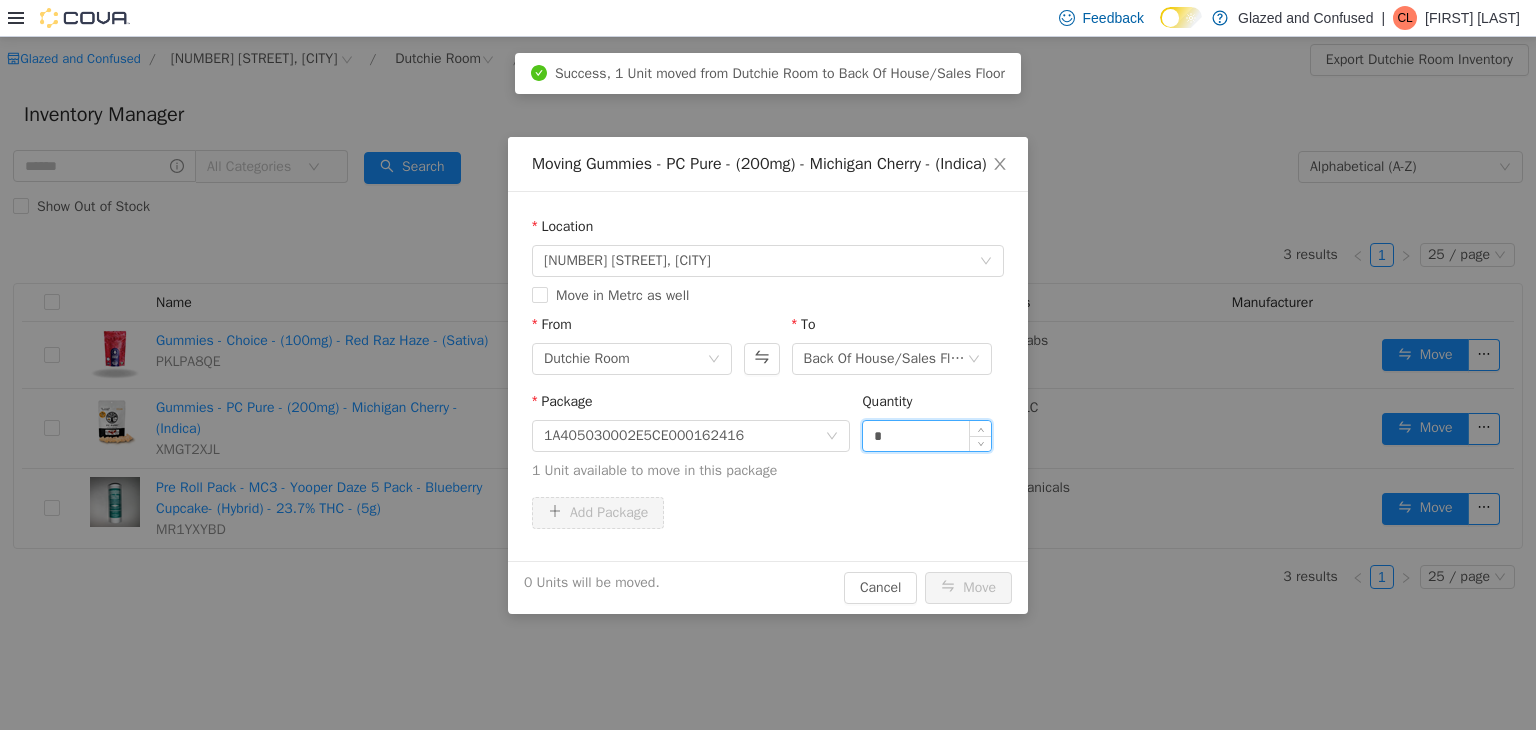 click on "*" at bounding box center (927, 435) 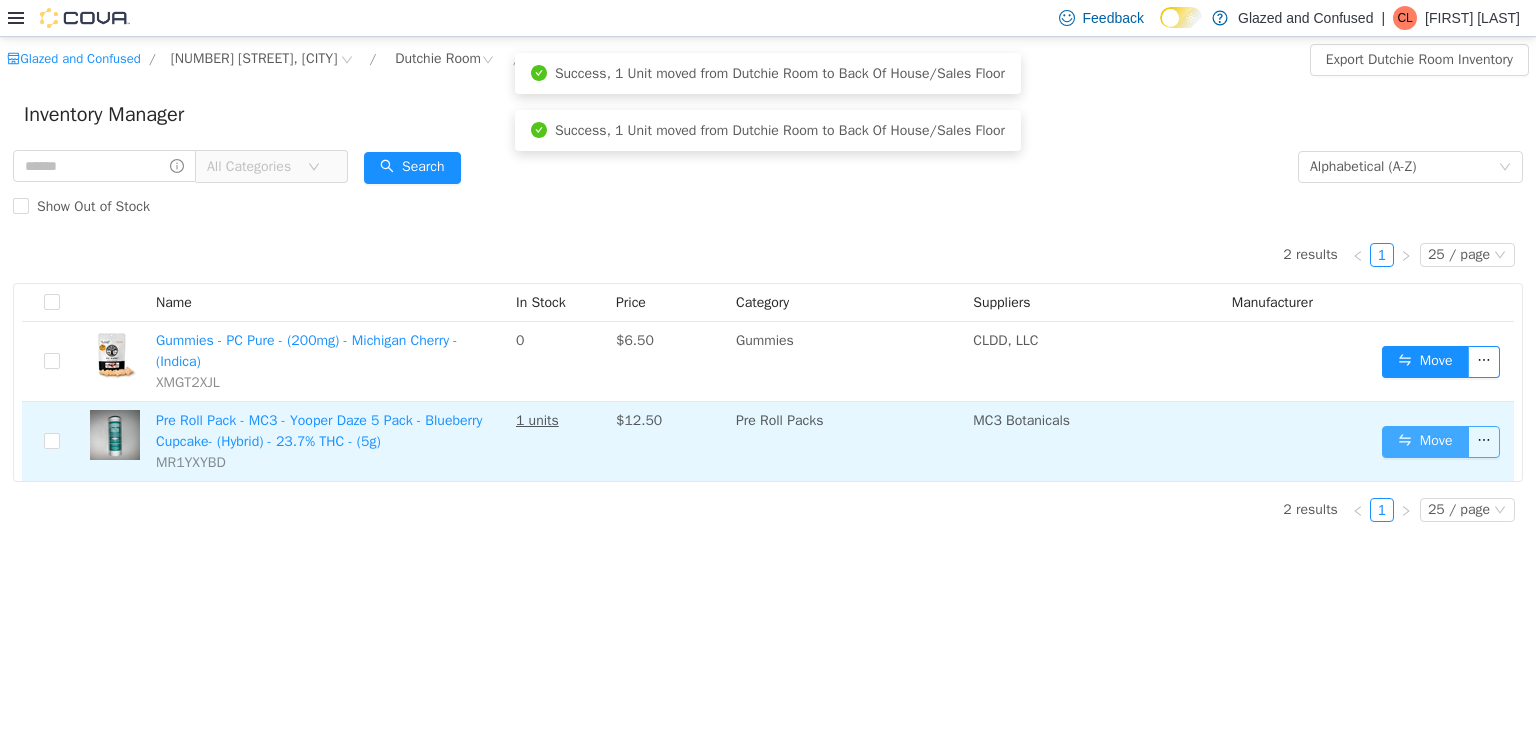 click on "Move" at bounding box center (1441, 441) 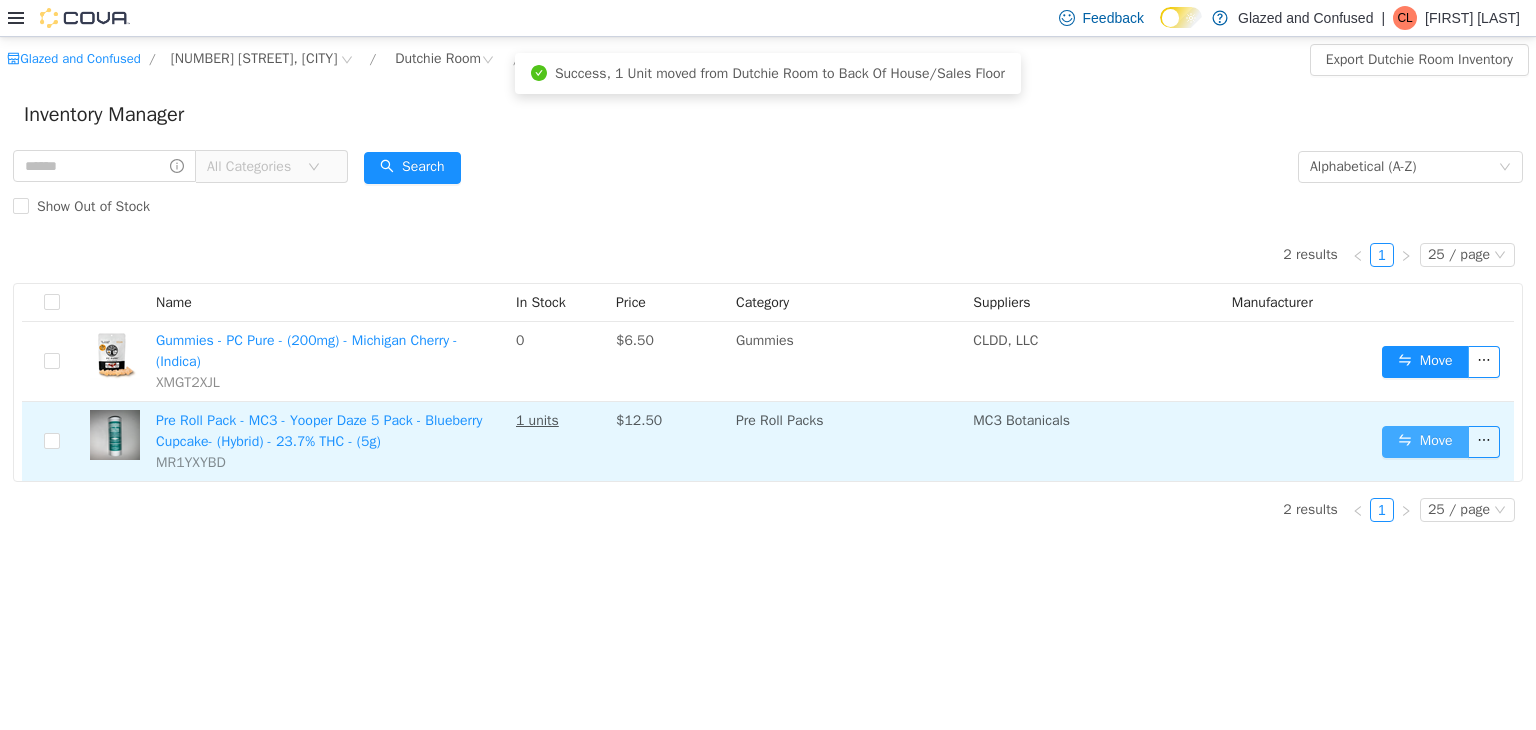 click on "Move" at bounding box center [1425, 441] 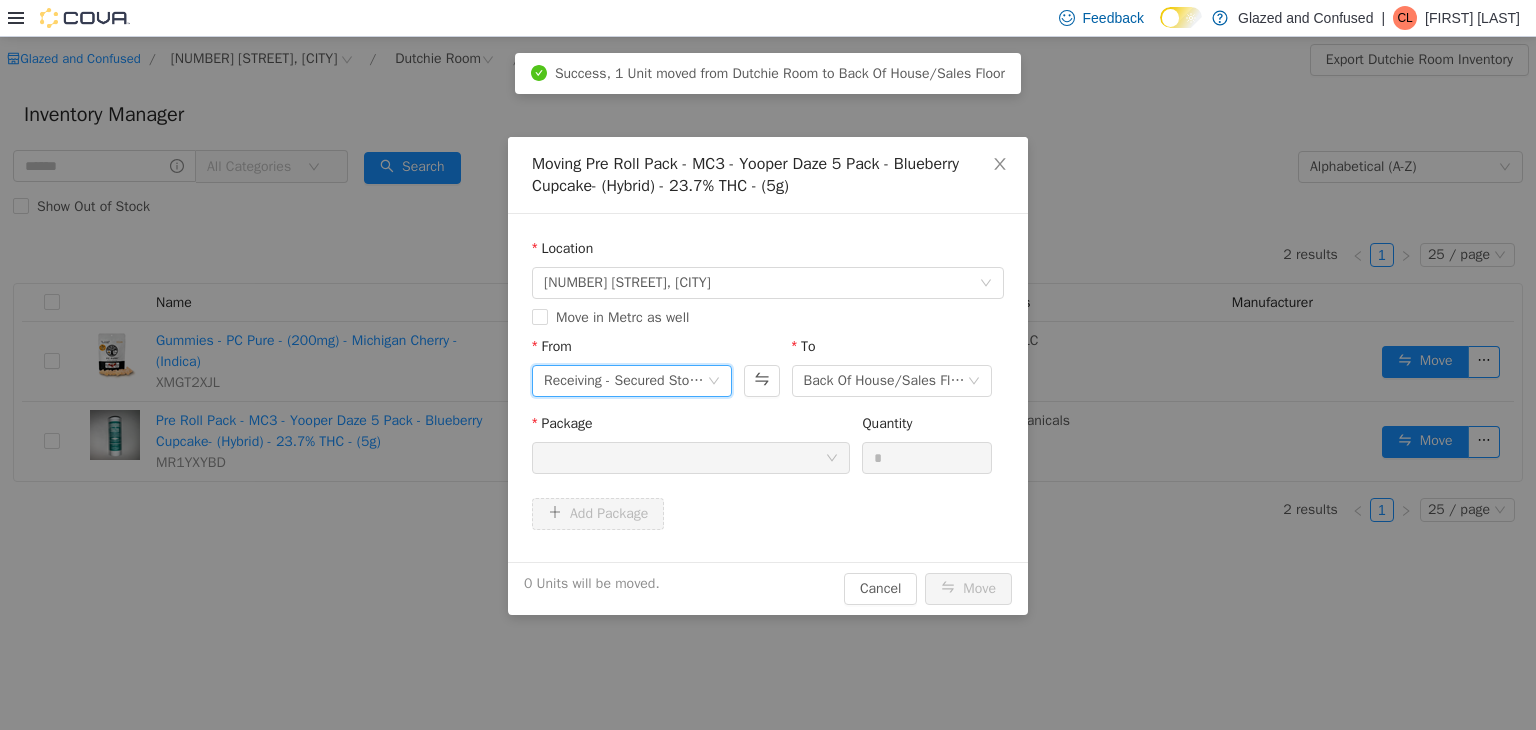 click on "Receiving - Secured Storage C" at bounding box center [625, 380] 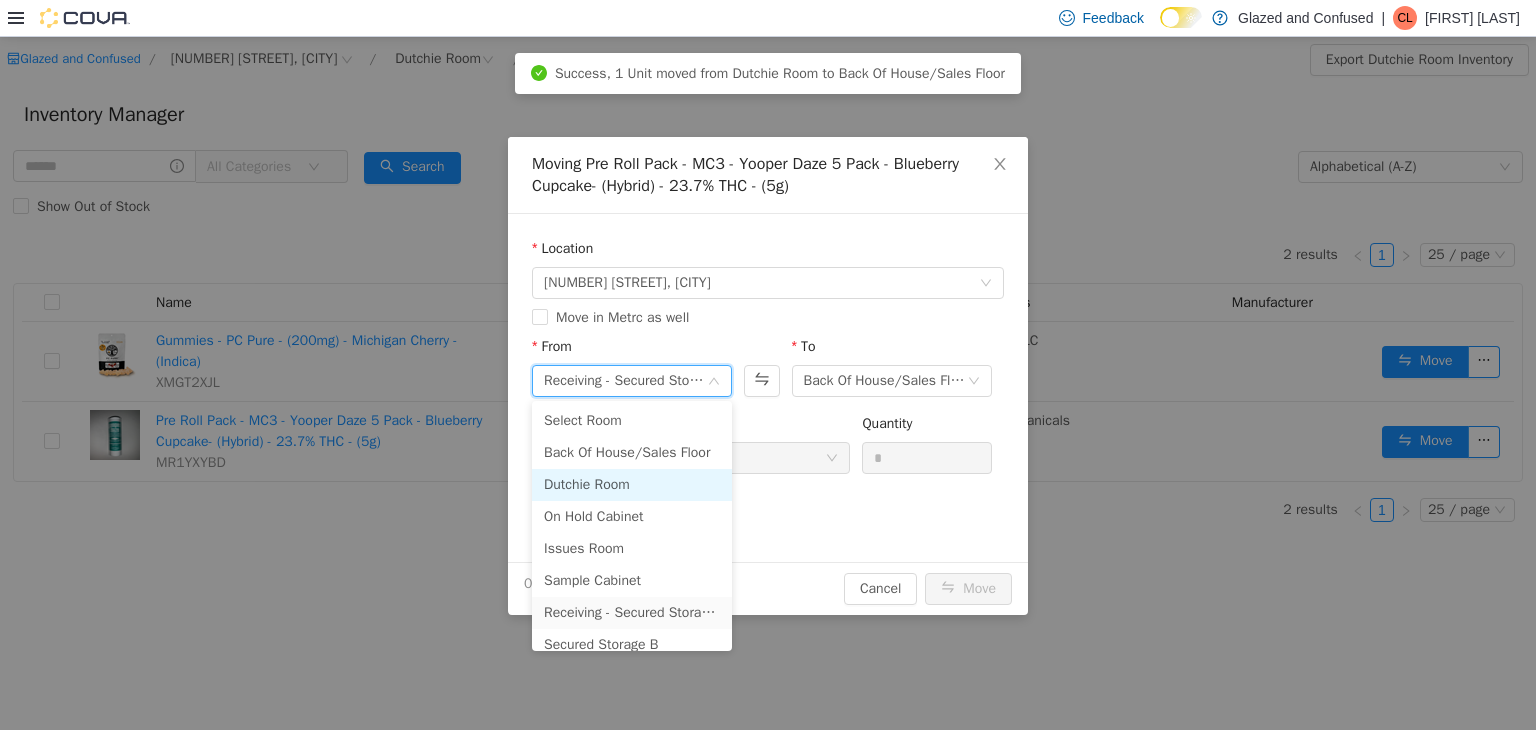click on "Dutchie Room" at bounding box center [632, 484] 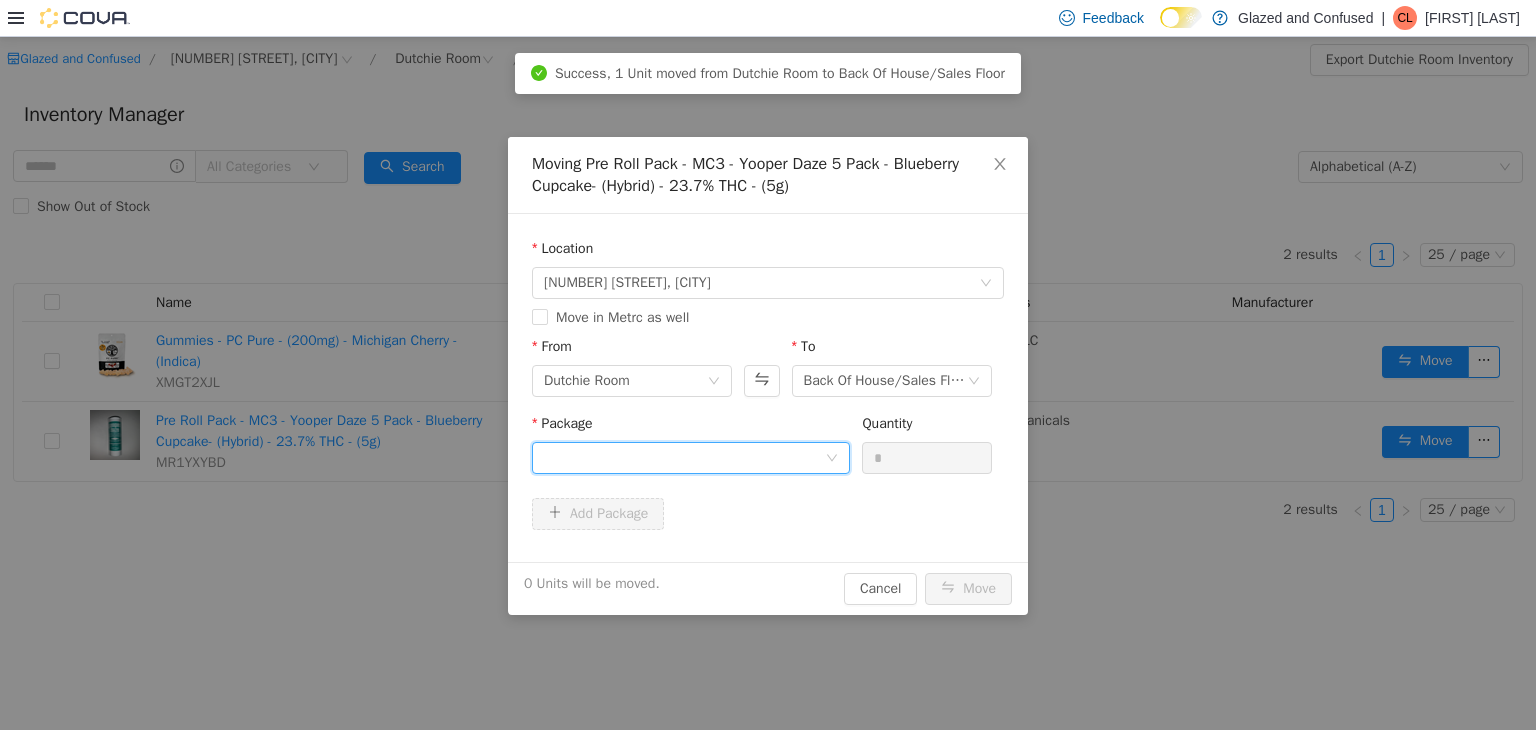 click at bounding box center (684, 457) 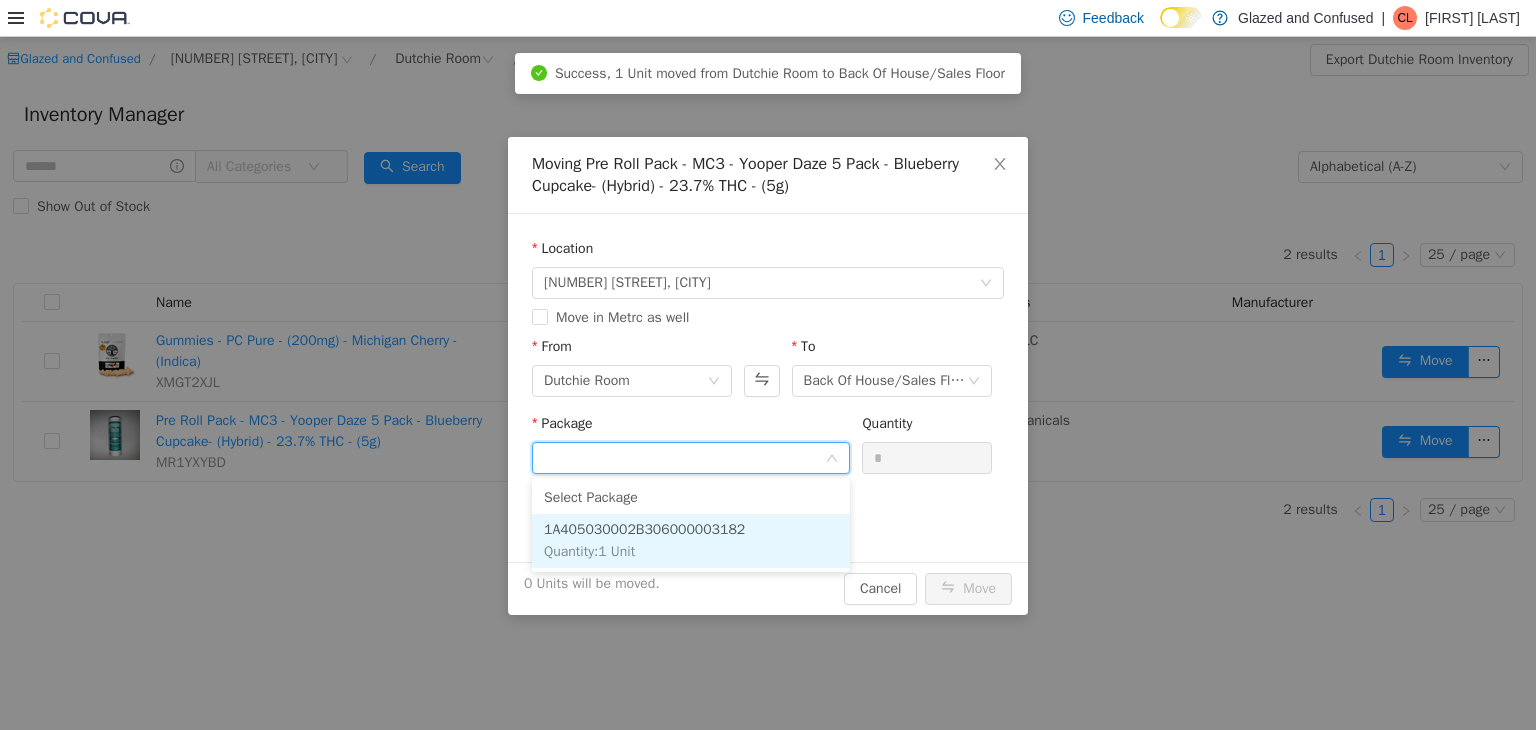 click on "1A405030002B306000003182" at bounding box center (644, 528) 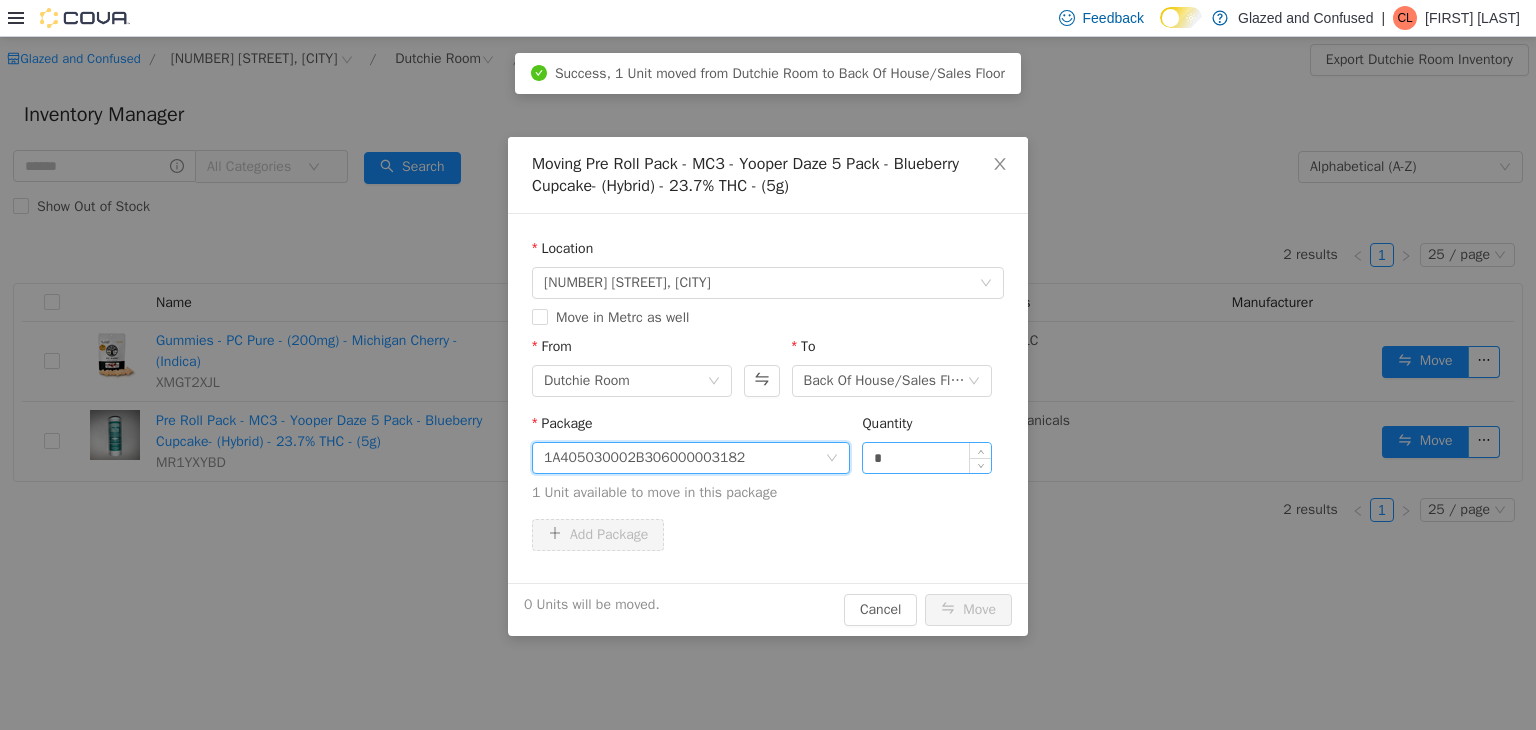 drag, startPoint x: 902, startPoint y: 433, endPoint x: 900, endPoint y: 456, distance: 23.086792 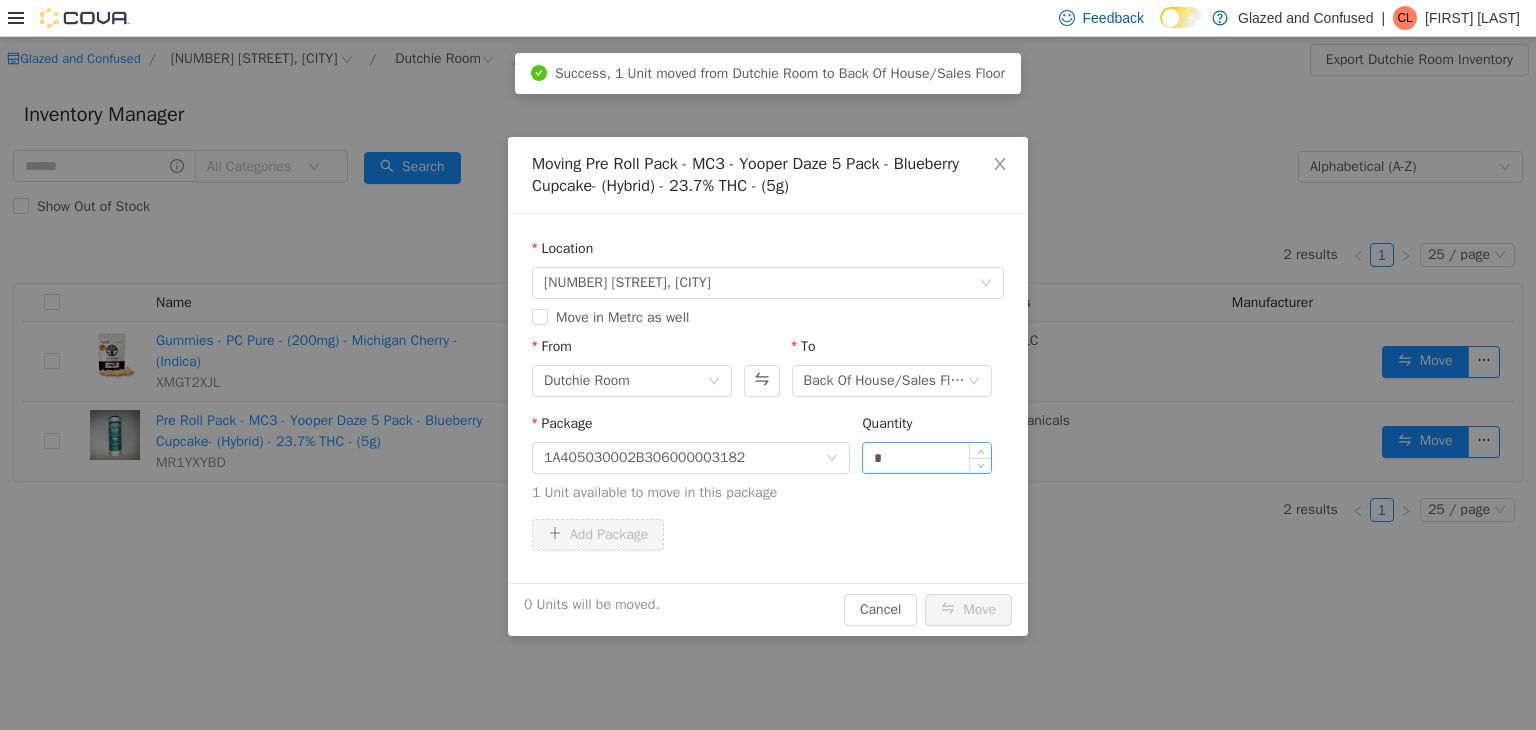 click on "*" at bounding box center (927, 457) 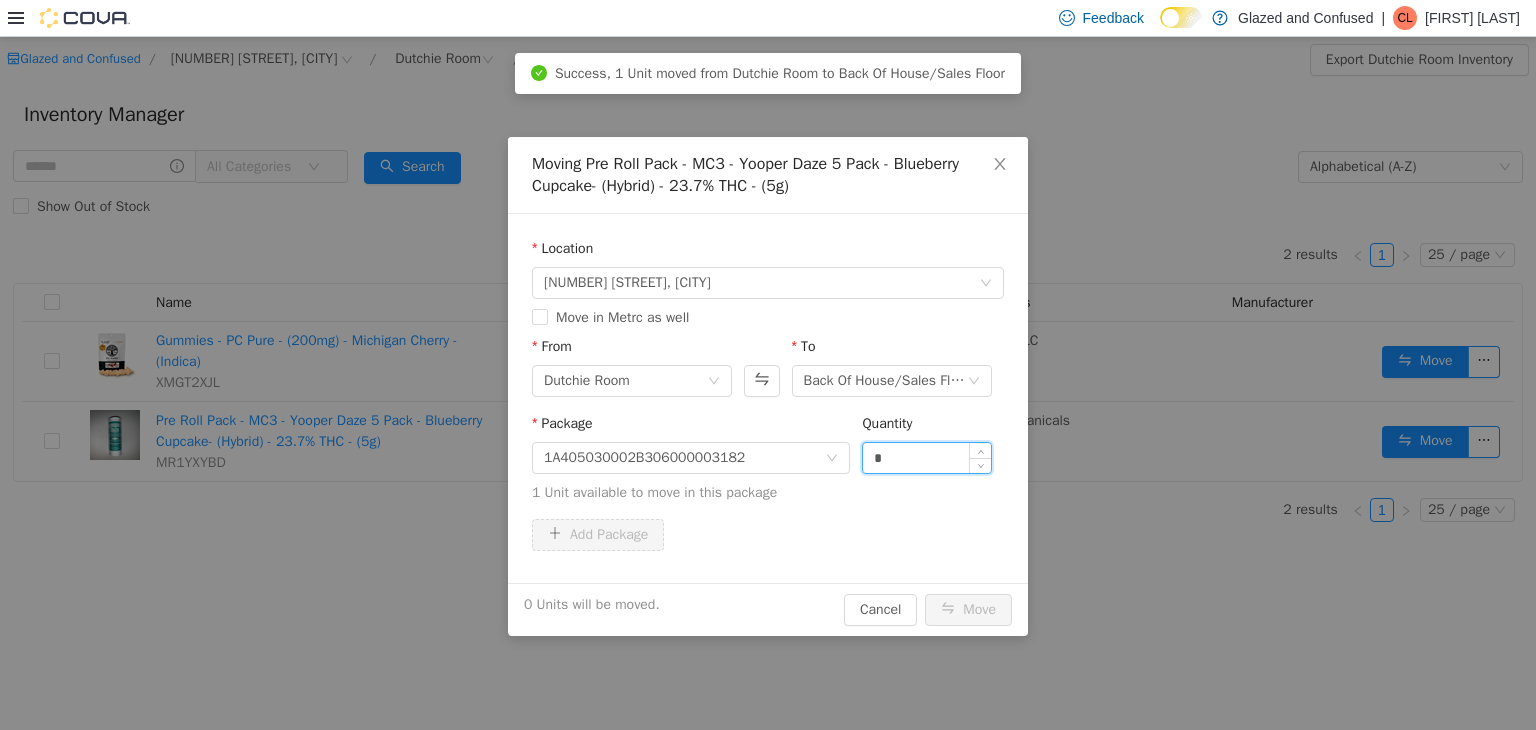 click on "*" at bounding box center (927, 457) 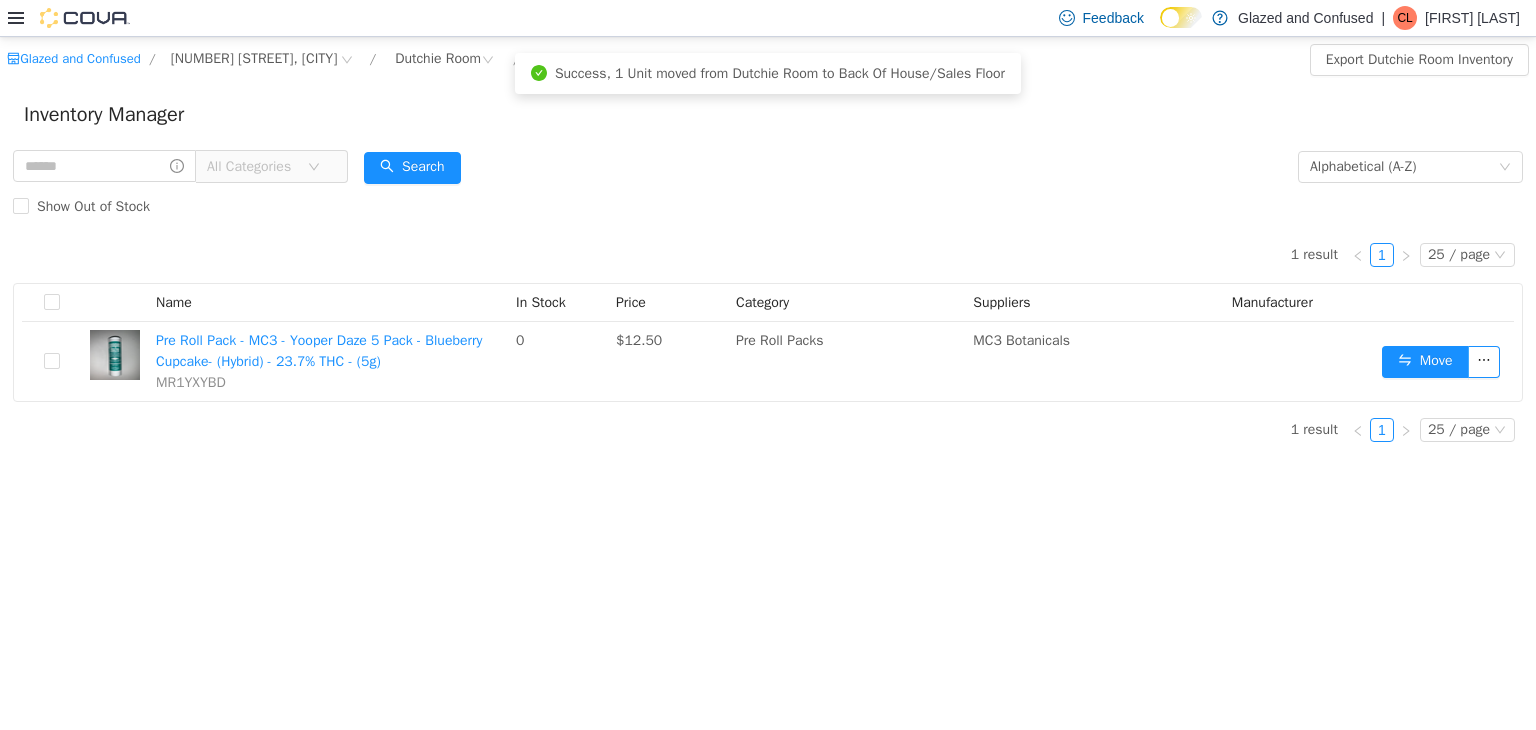 click on "Show Out of Stock" at bounding box center [768, 206] 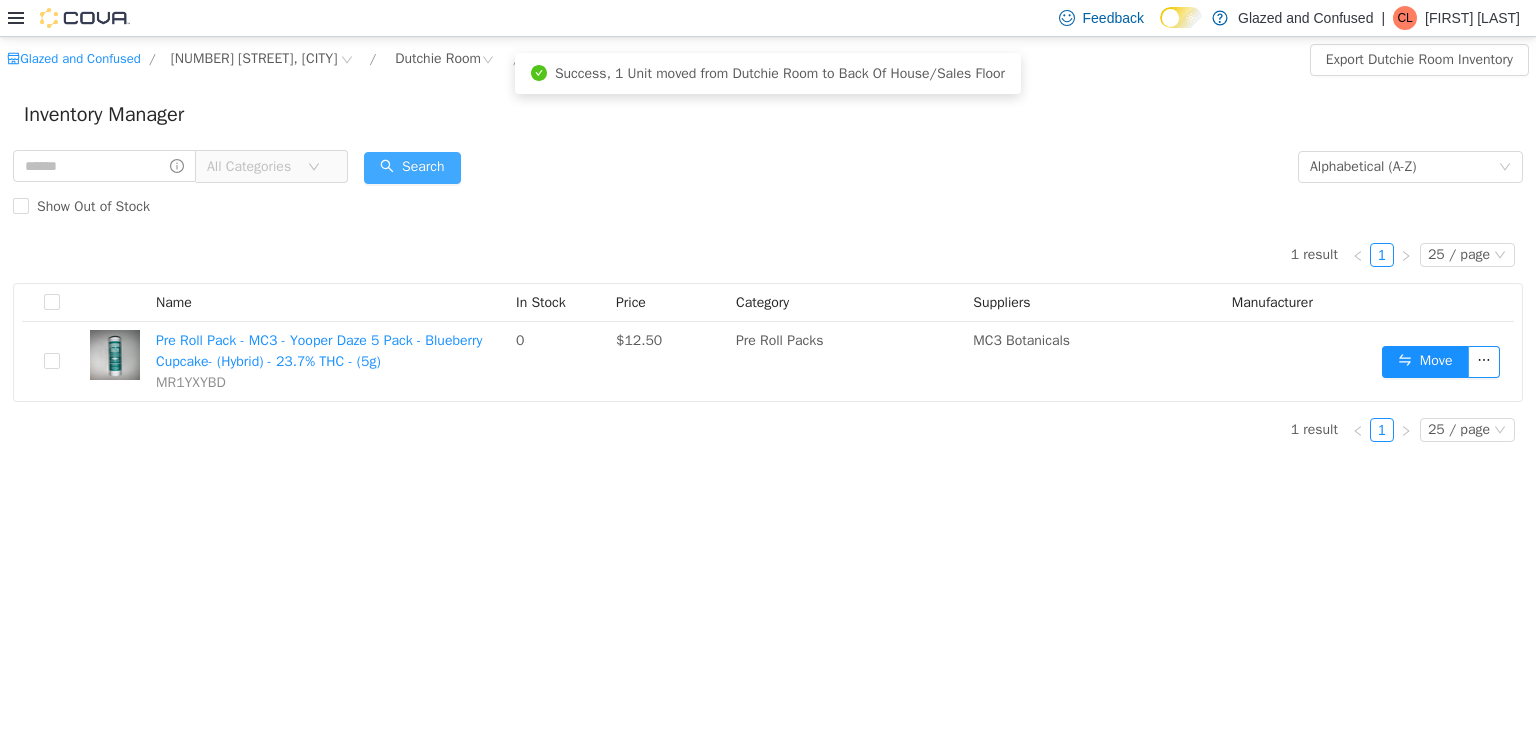 click on "All Categories Alphabetical (A-Z) Search Show Out of Stock" at bounding box center (768, 186) 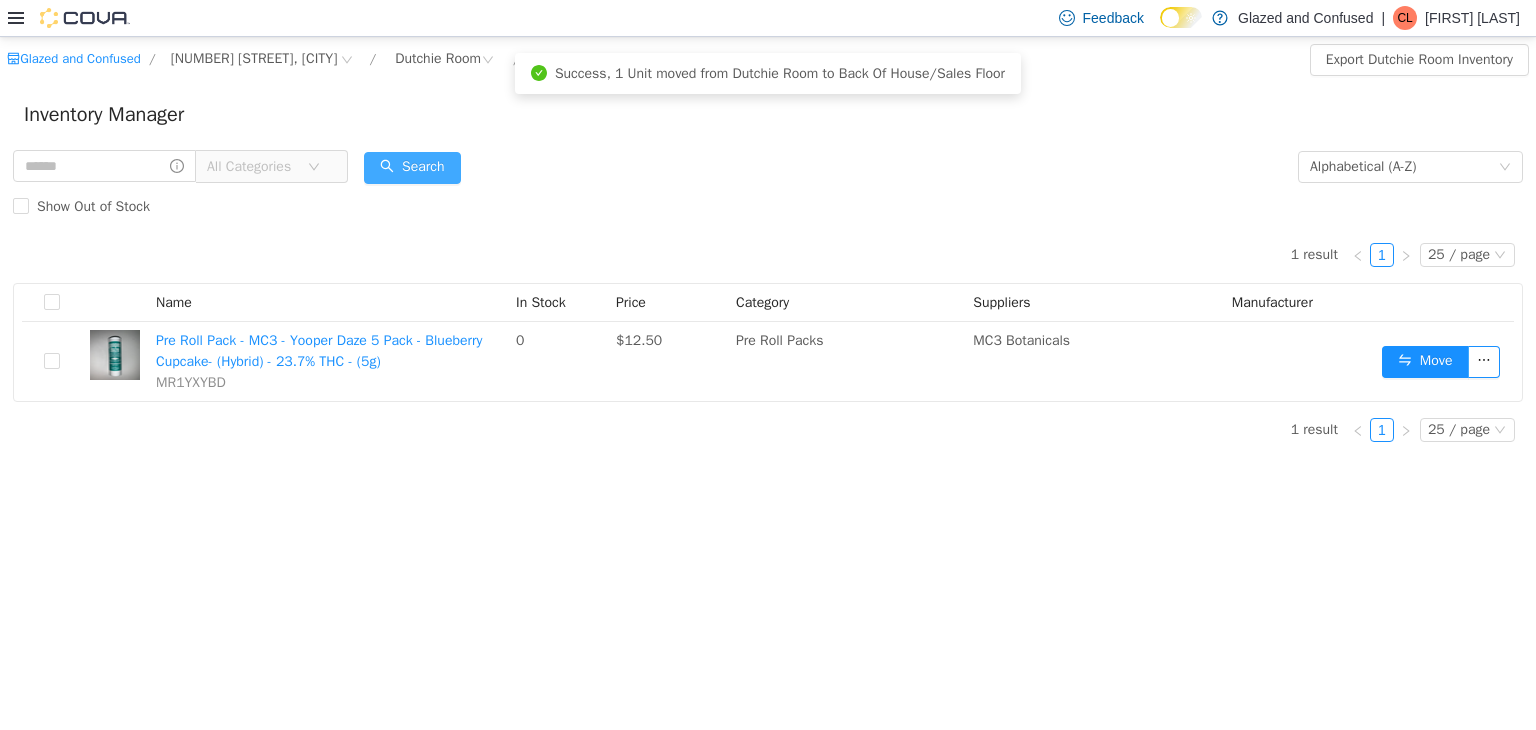 click on "Search" at bounding box center [412, 167] 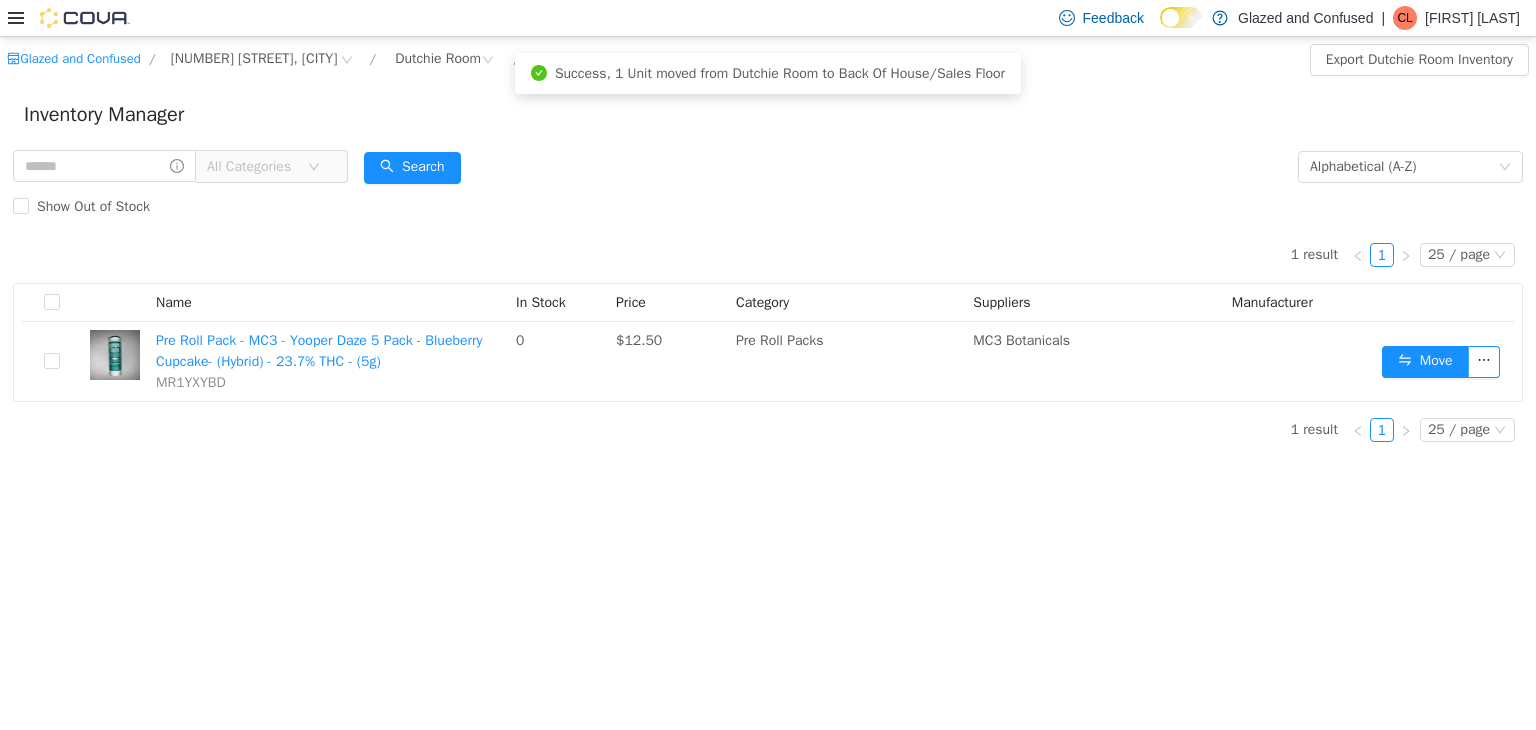 click on "Chad Lacy" at bounding box center [1472, 18] 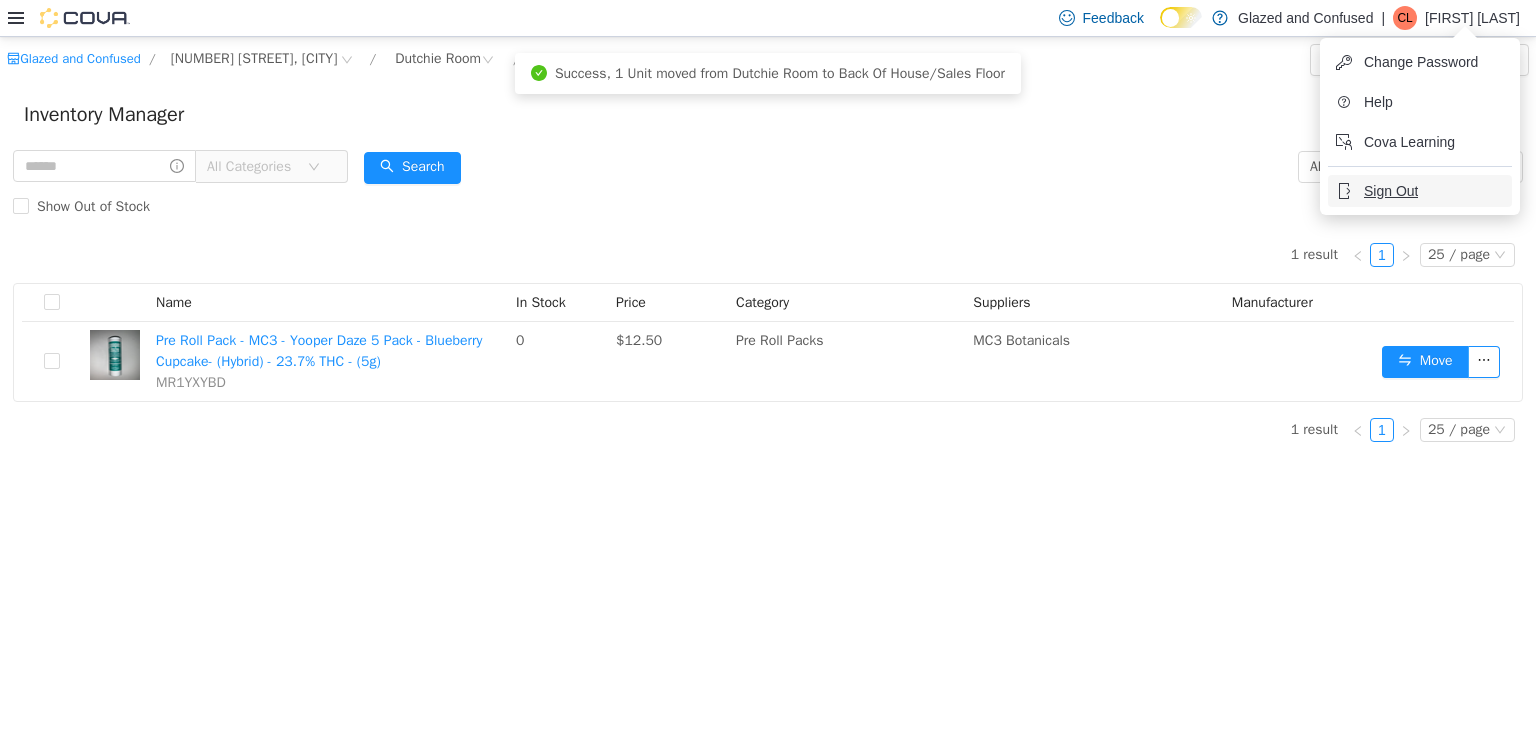 click on "Sign Out" at bounding box center [1391, 191] 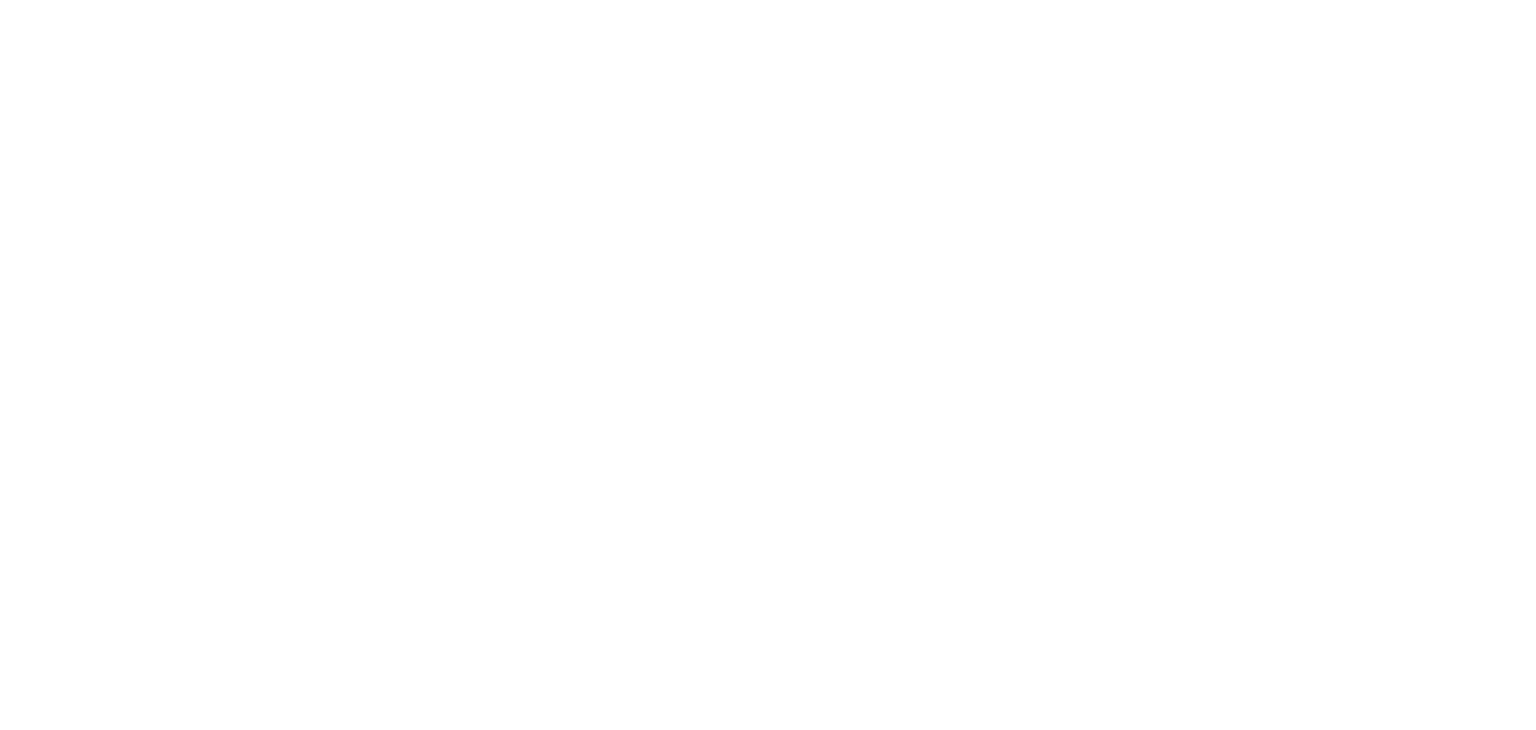 scroll, scrollTop: 0, scrollLeft: 0, axis: both 